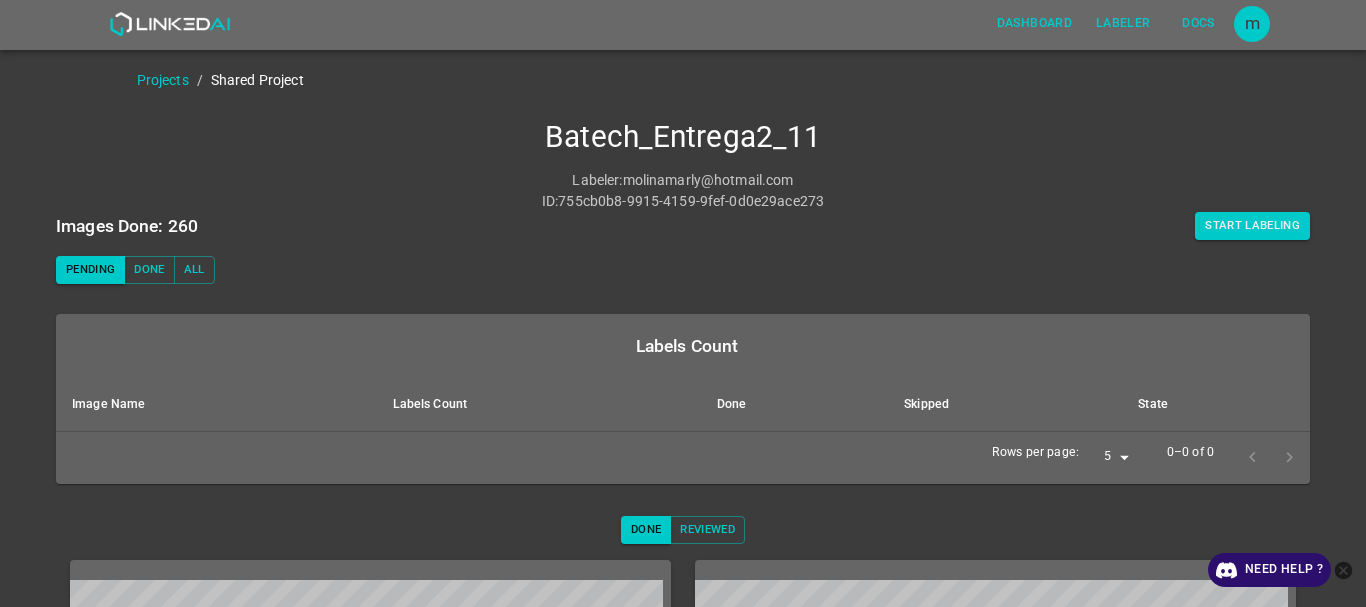 scroll, scrollTop: 0, scrollLeft: 0, axis: both 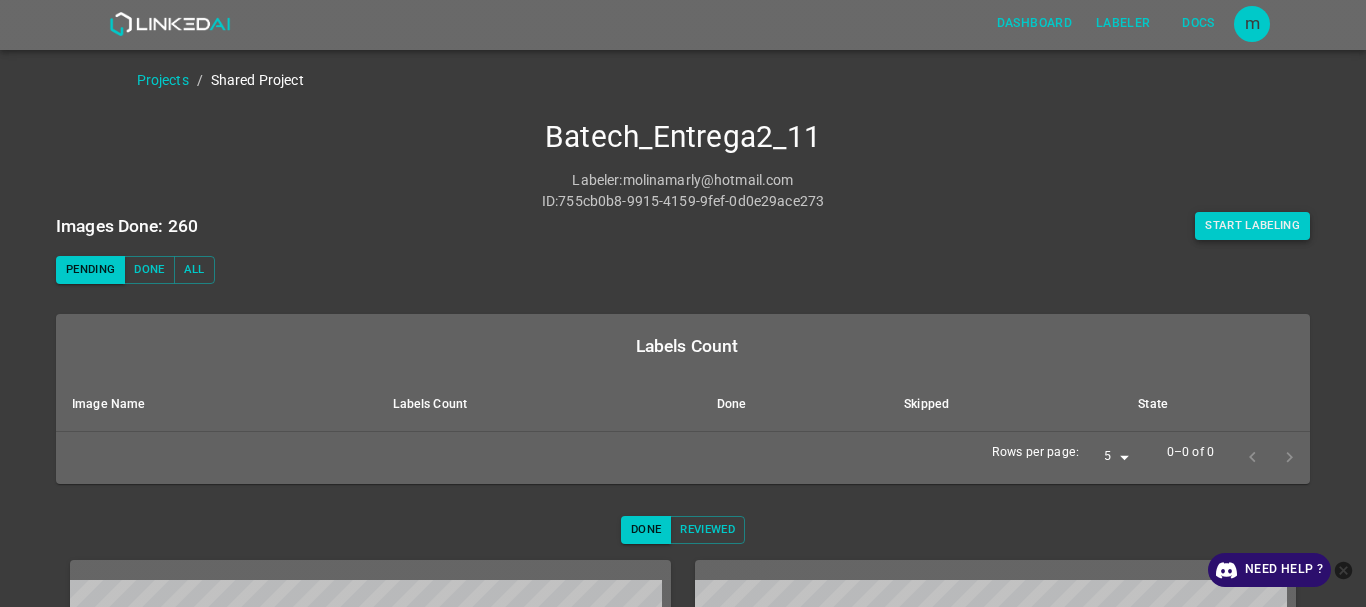 click on "Start Labeling" at bounding box center [1252, 226] 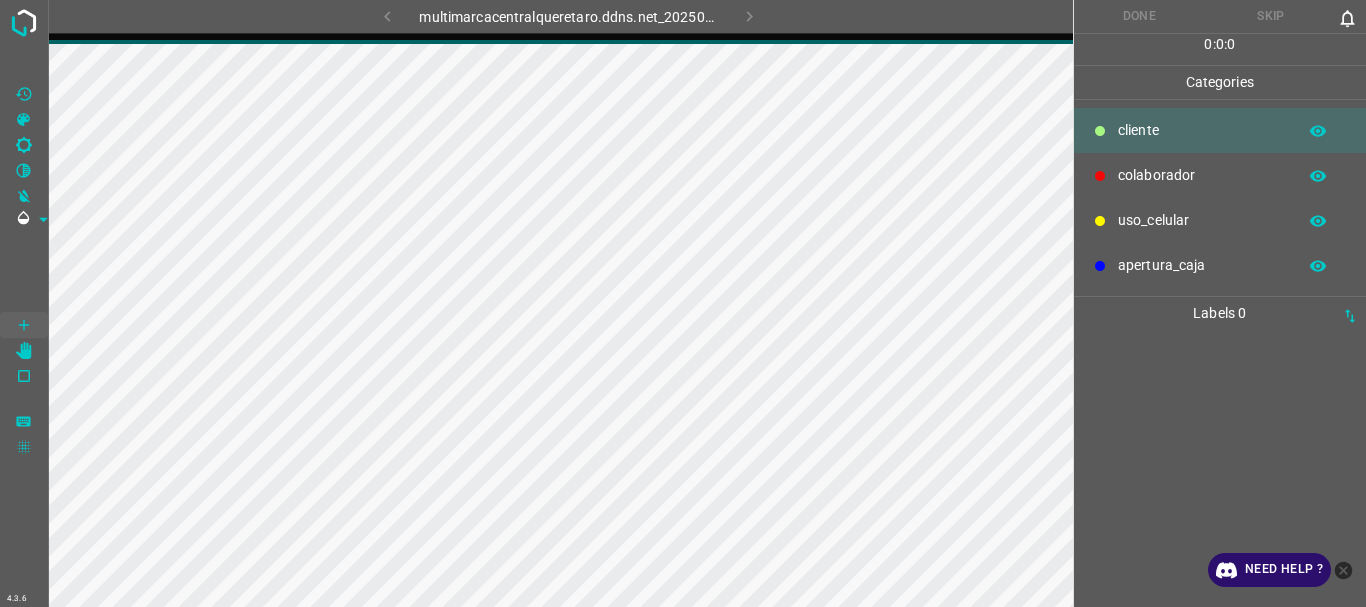 scroll, scrollTop: 0, scrollLeft: 0, axis: both 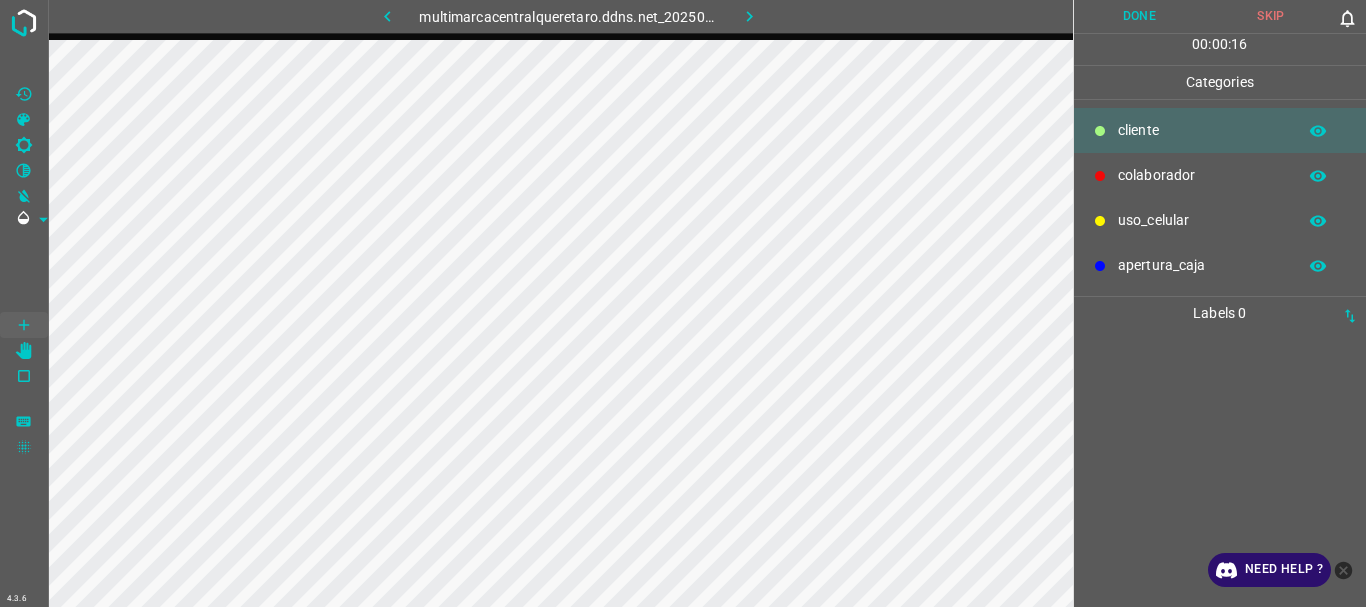 click on "uso_celular" at bounding box center [1202, 130] 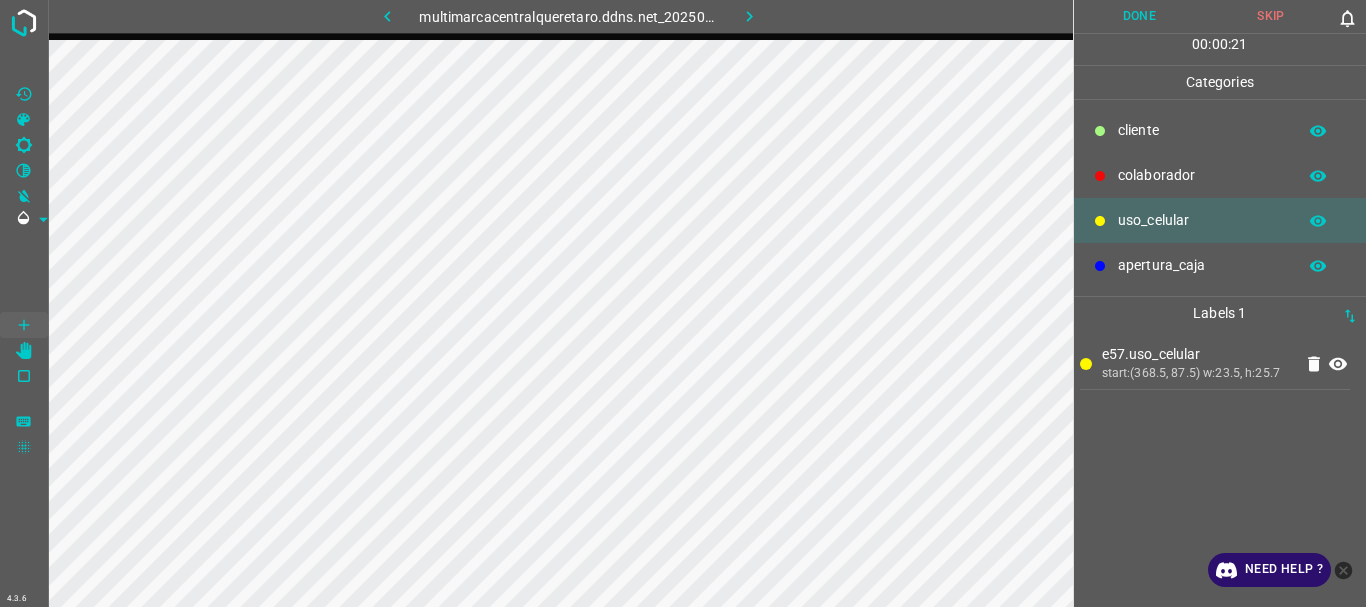 click on "​​cliente" at bounding box center (1202, 130) 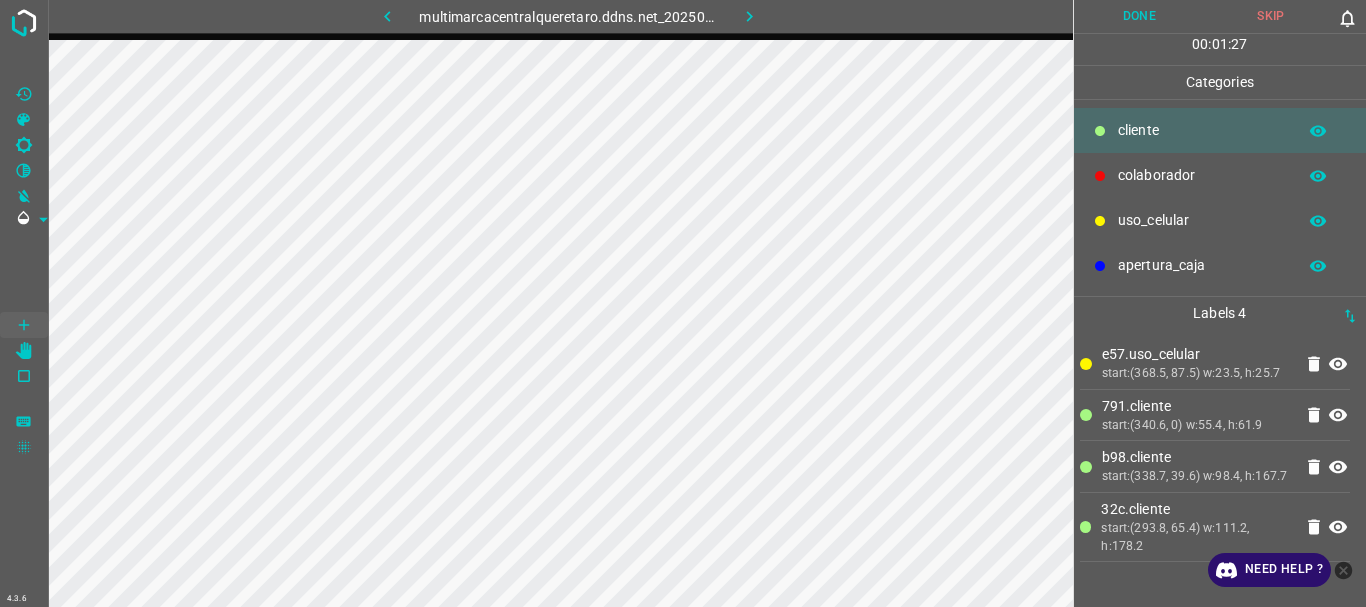 click on "uso_celular" at bounding box center (1202, 130) 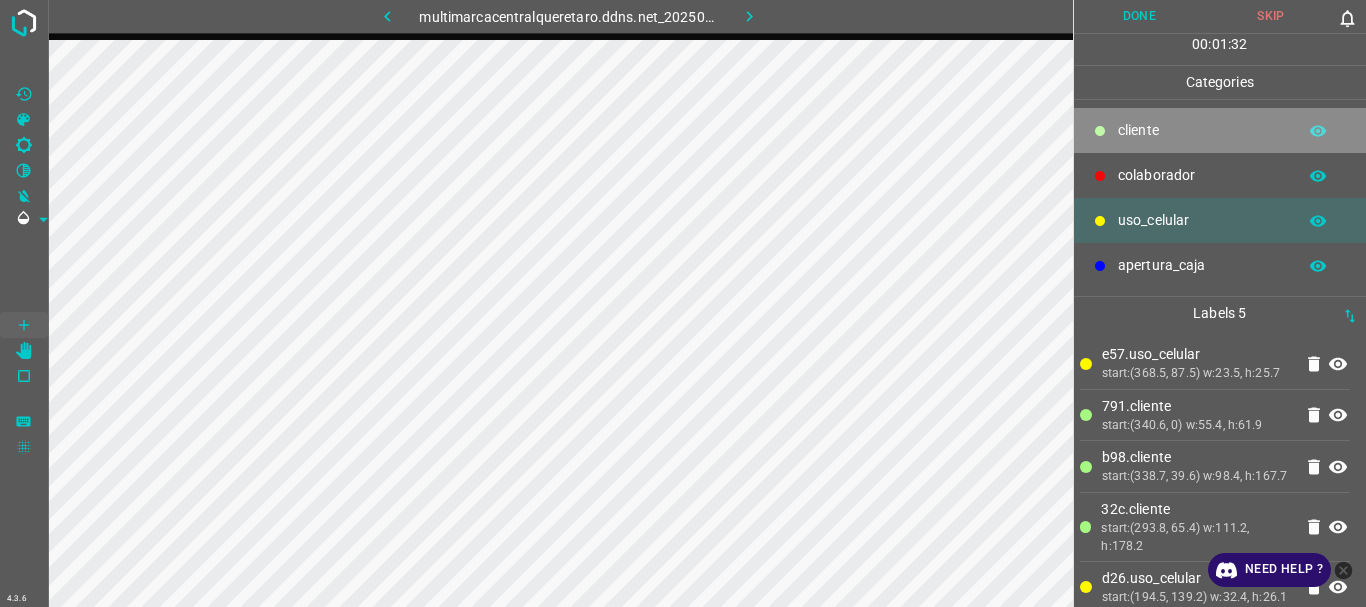 click on "​​cliente" at bounding box center [1202, 130] 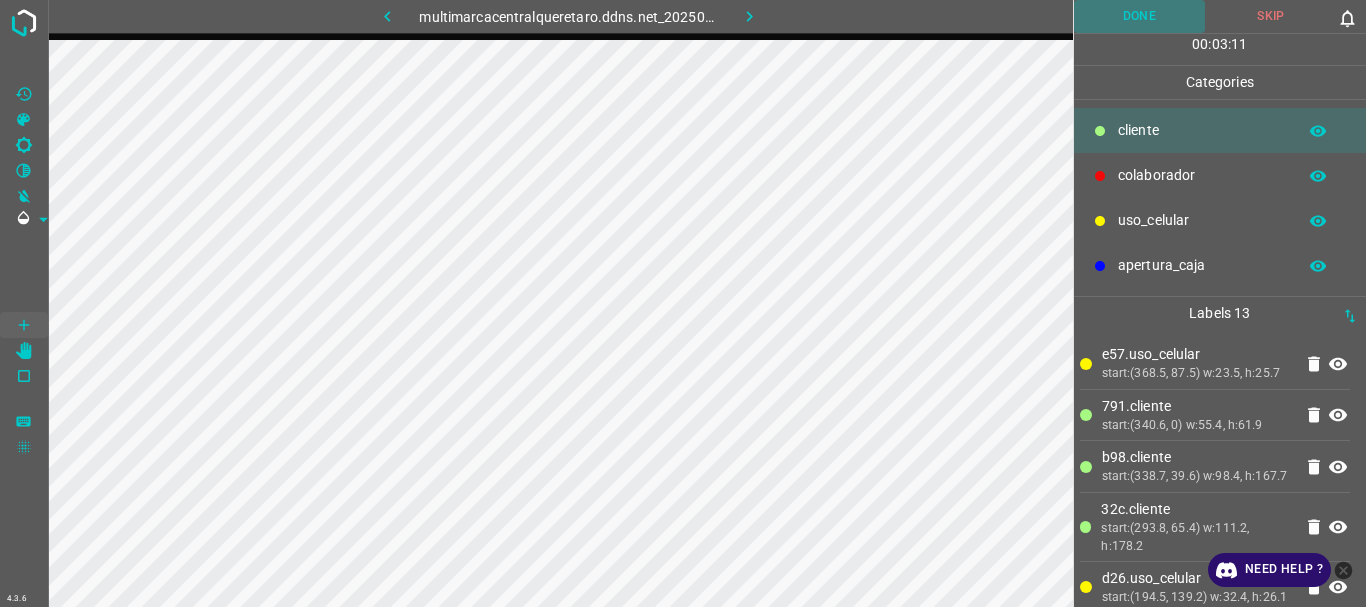 click on "Done" at bounding box center (1140, 16) 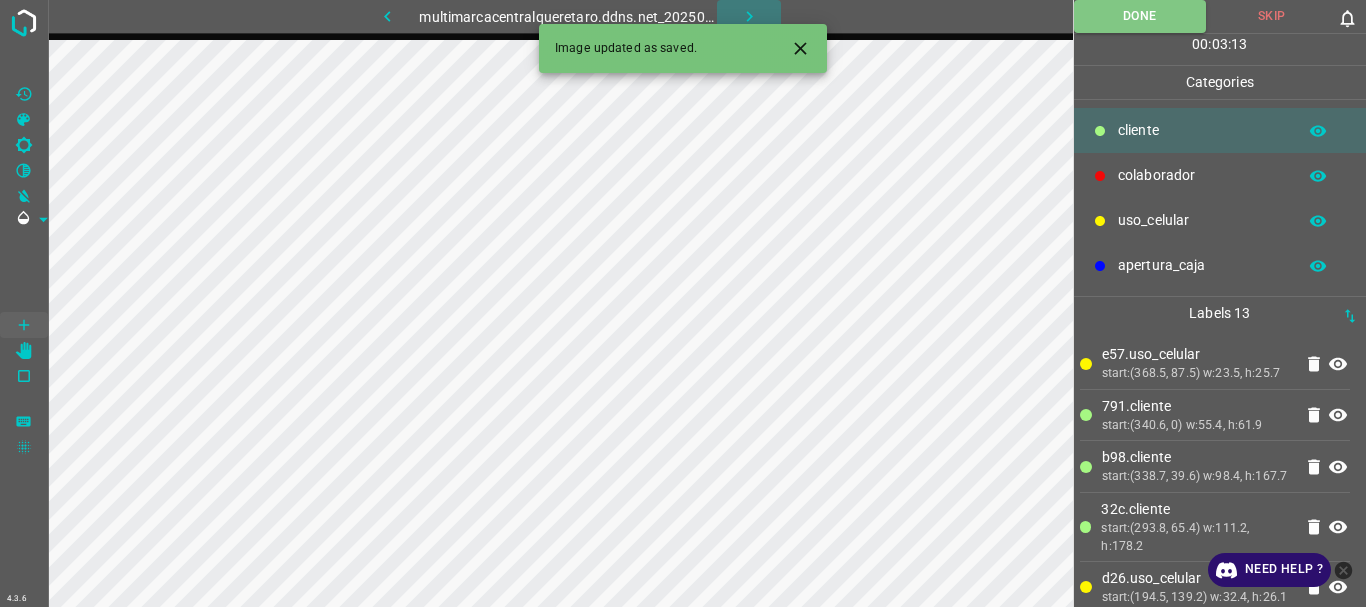 click at bounding box center (749, 16) 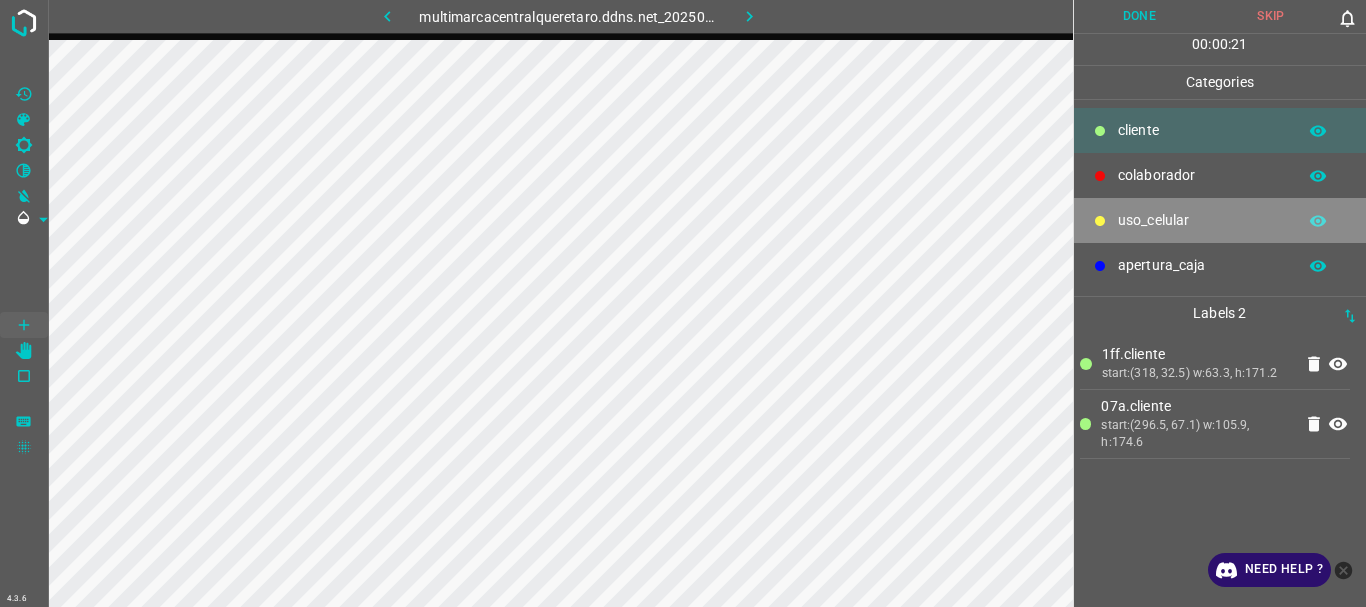 click on "uso_celular" at bounding box center (1202, 130) 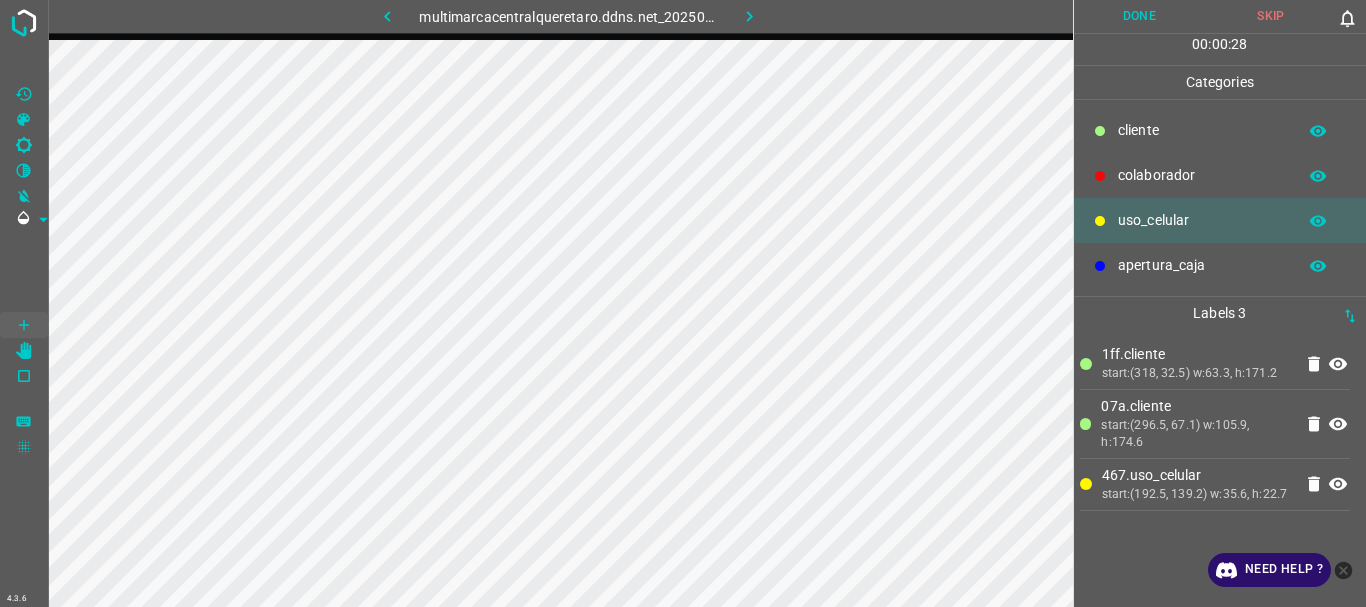 click at bounding box center (1100, 131) 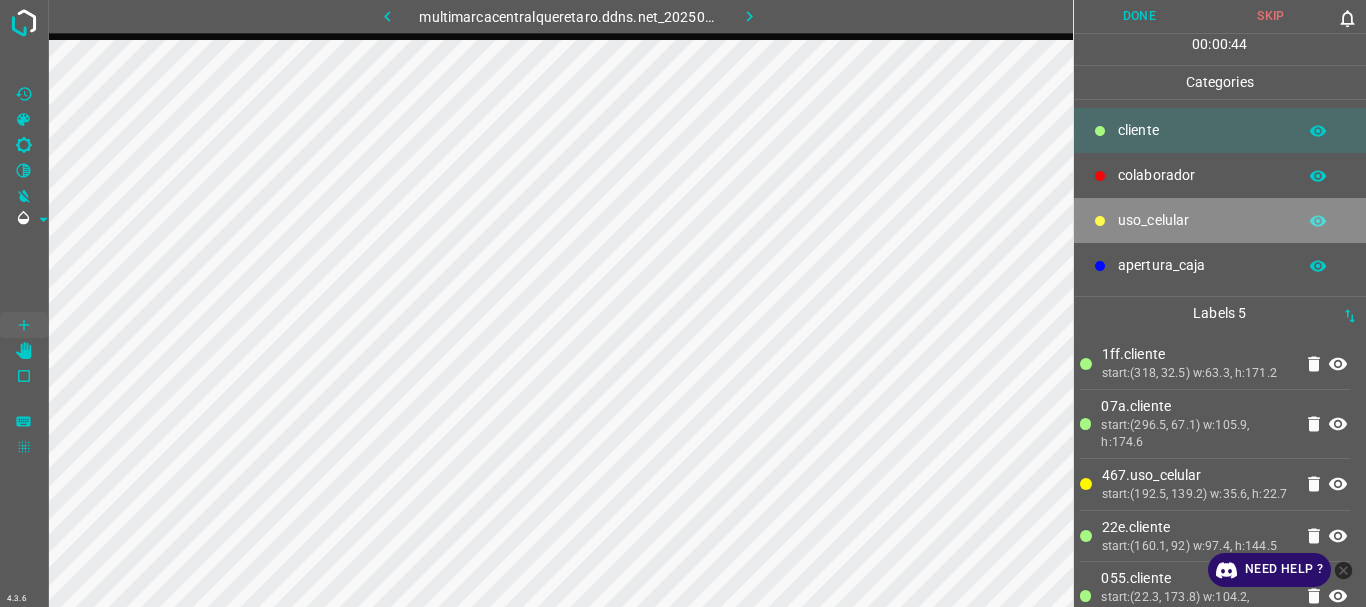 click on "uso_celular" at bounding box center [1220, 220] 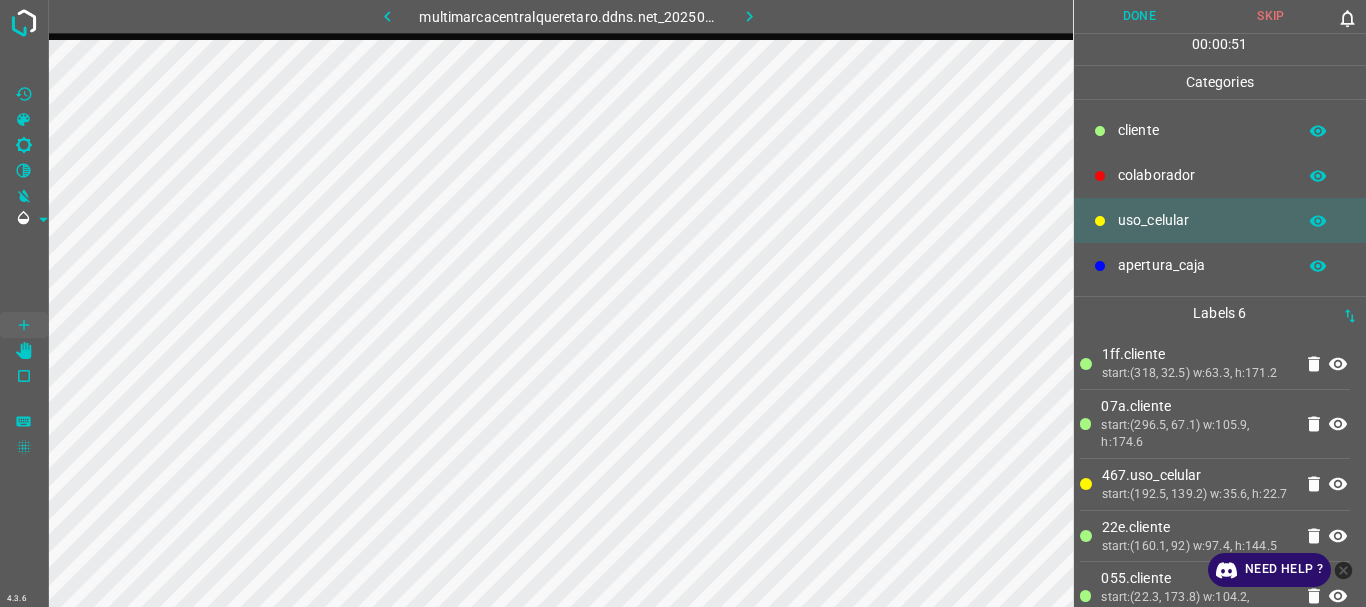 click on "​​cliente" at bounding box center (1202, 130) 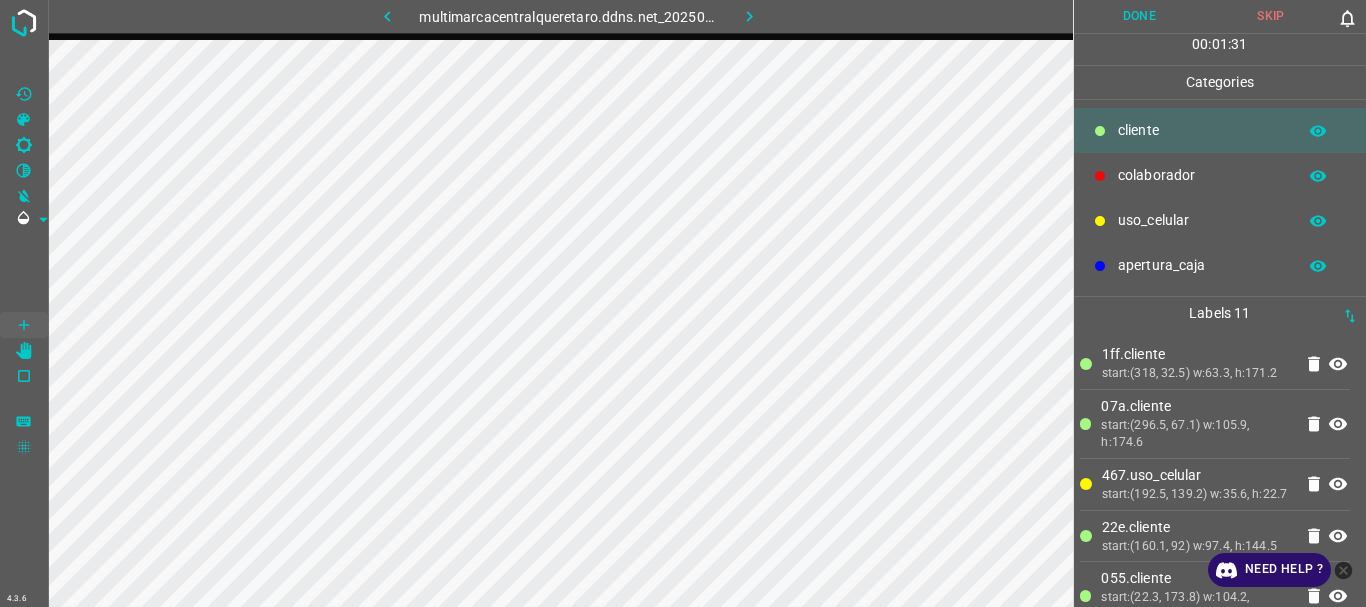 click on "Done" at bounding box center [1140, 16] 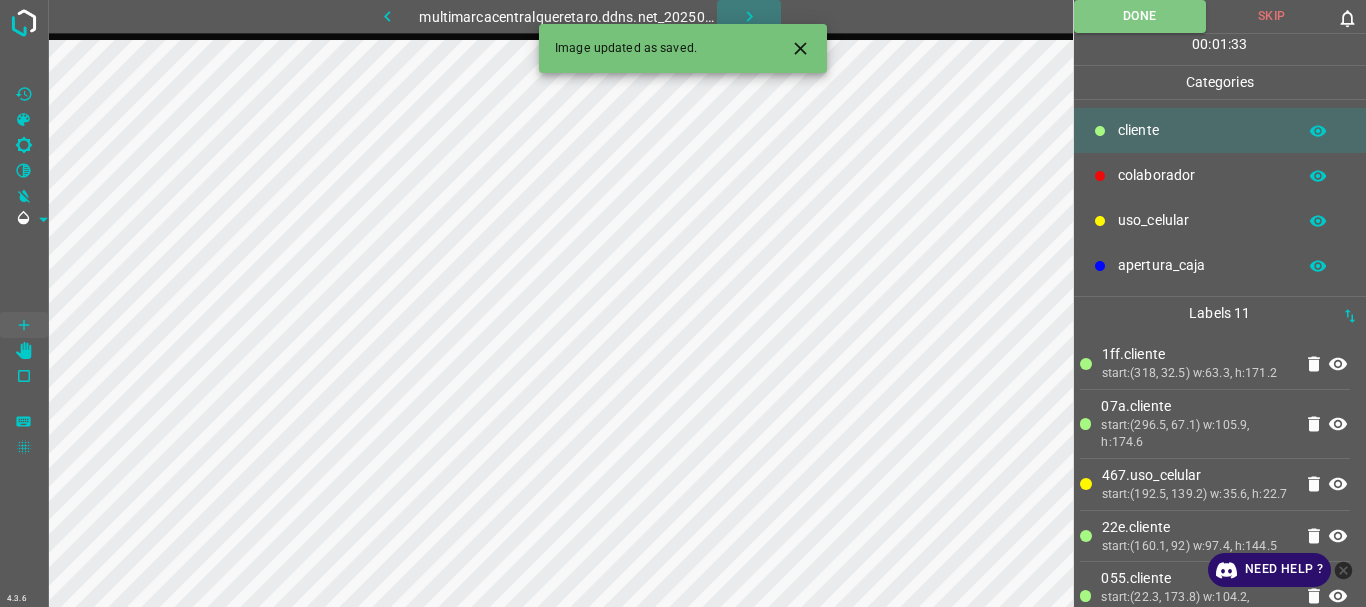 click at bounding box center (749, 16) 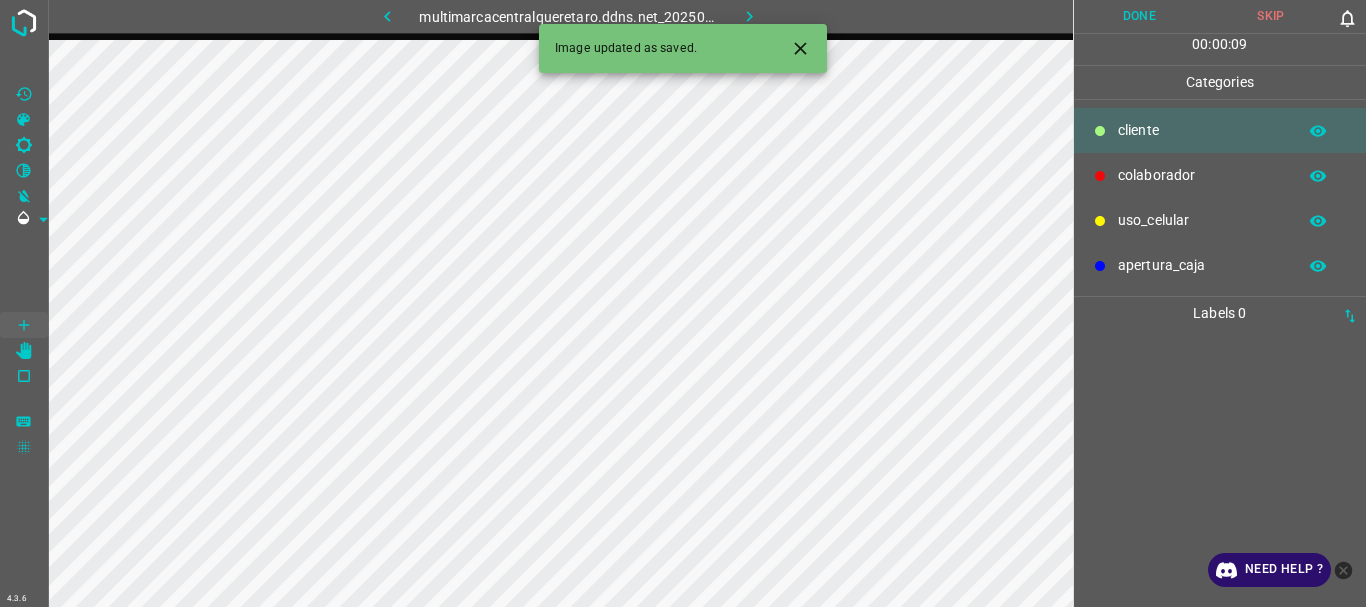 click on "uso_celular" at bounding box center (1220, 220) 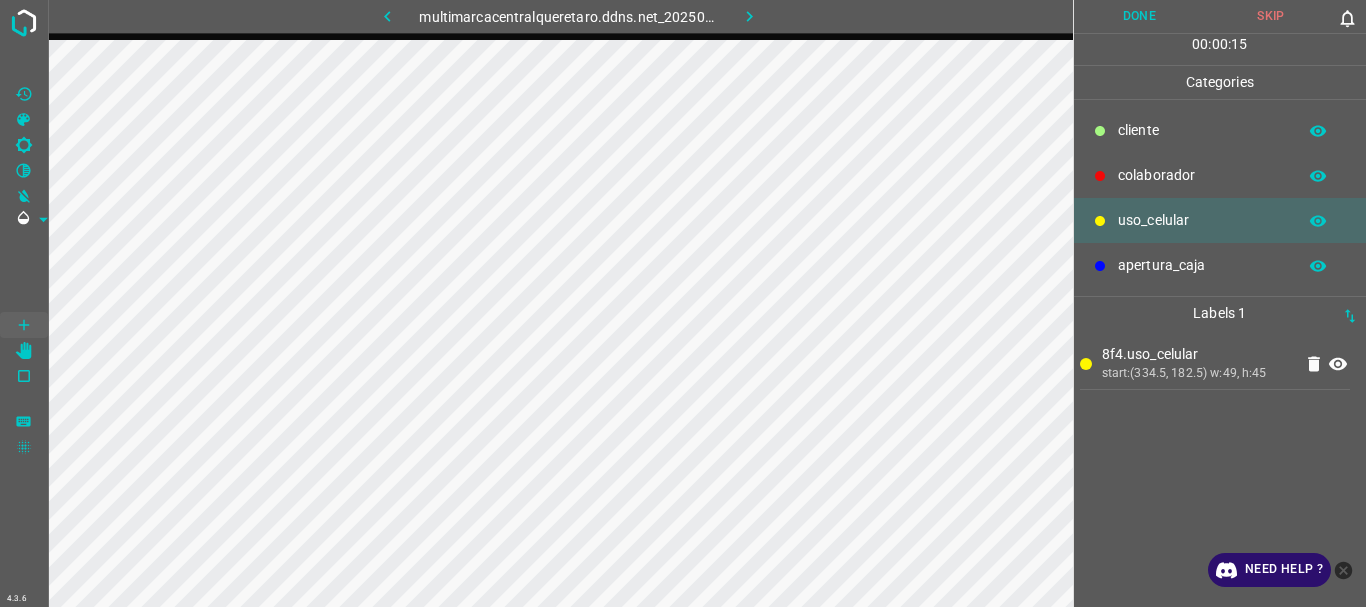 click on "​​cliente" at bounding box center [1202, 130] 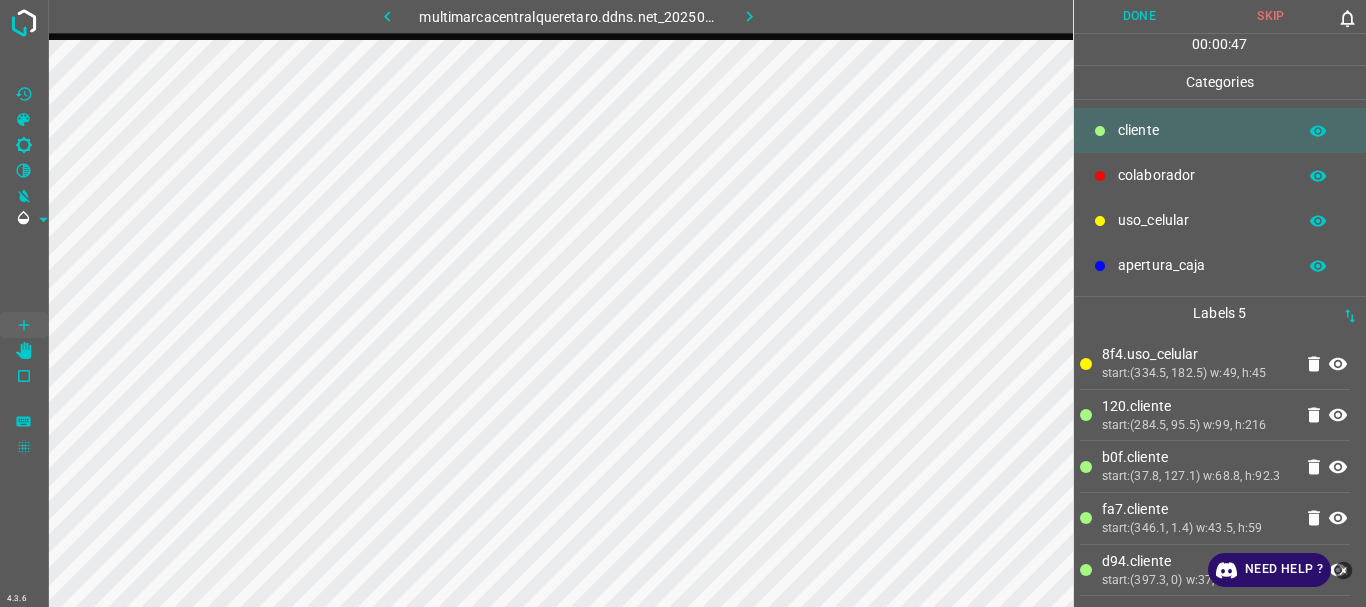 click on "Done" at bounding box center [1140, 16] 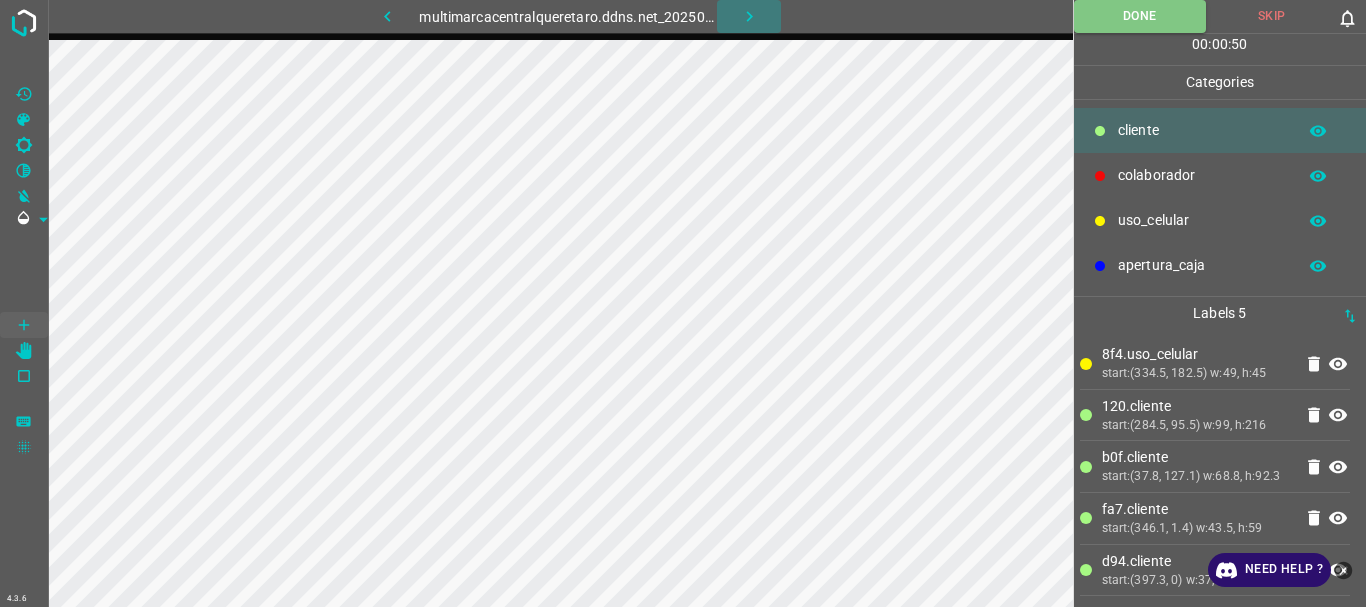 click at bounding box center [749, 16] 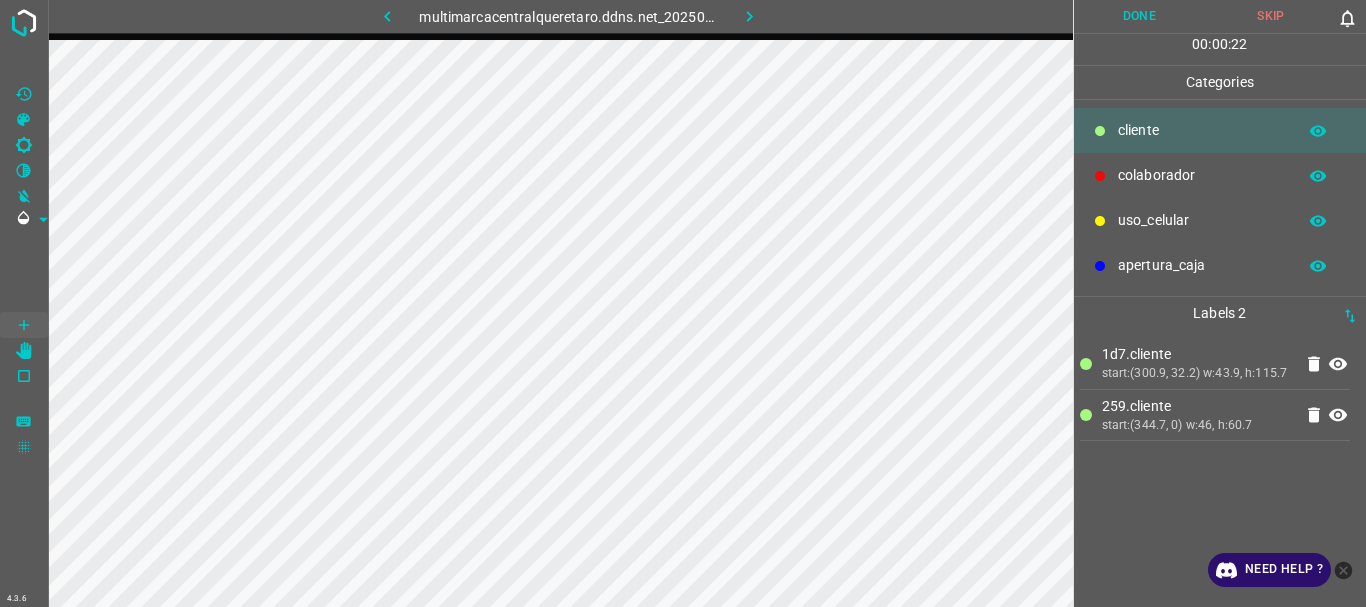 click on "uso_celular" at bounding box center (1202, 130) 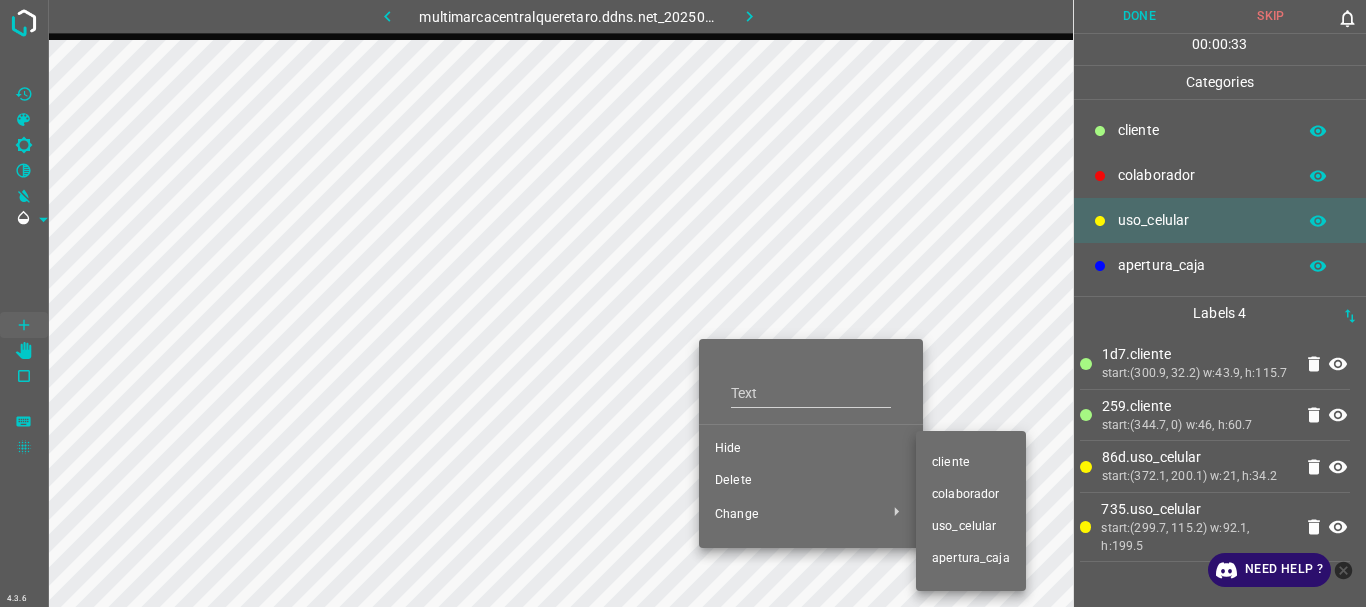 click on "​​cliente" at bounding box center (811, 449) 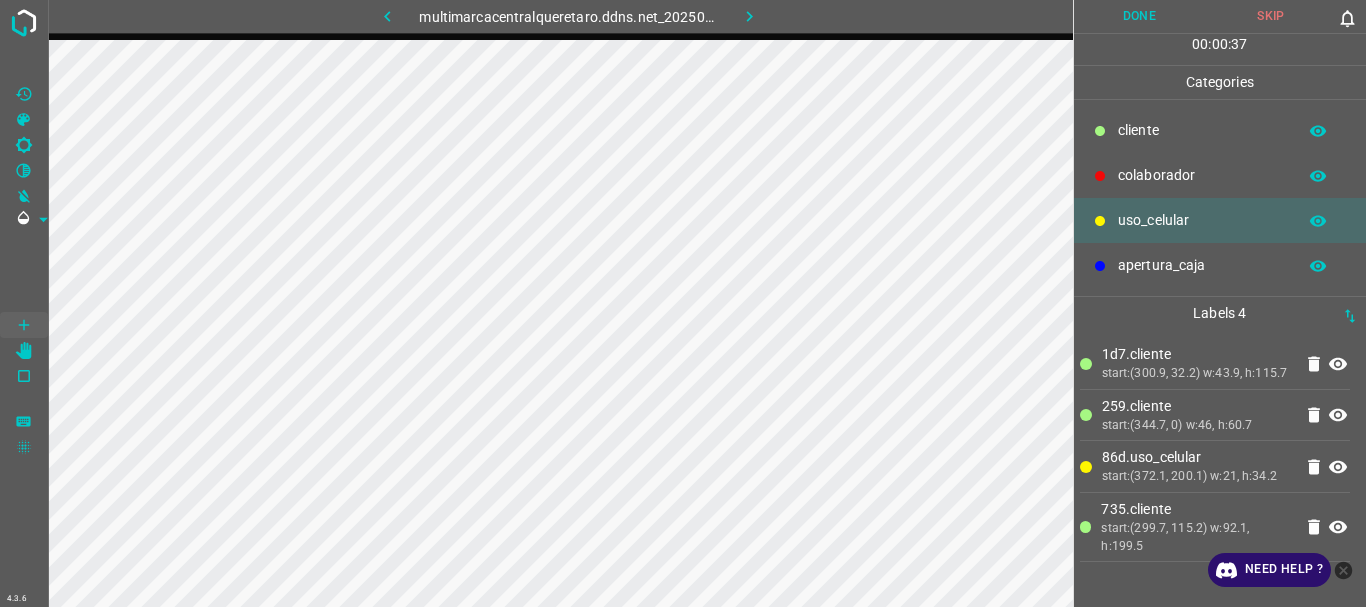 click on "​​cliente" at bounding box center (1202, 130) 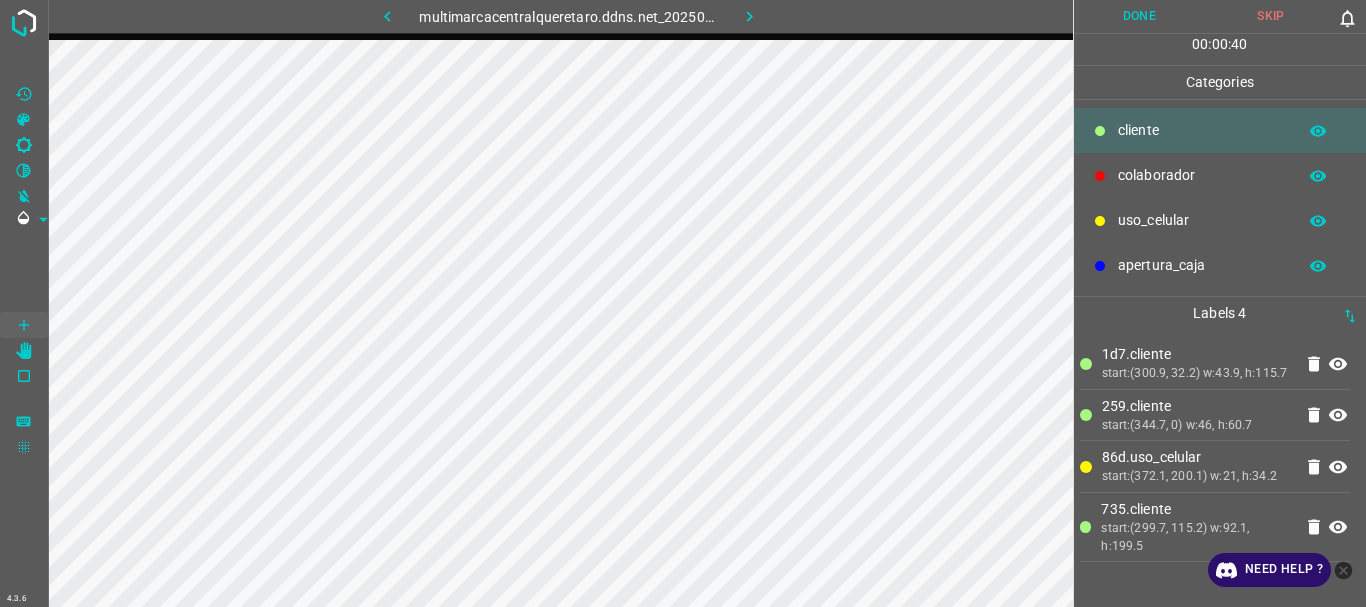 click on "uso_celular" at bounding box center [1202, 130] 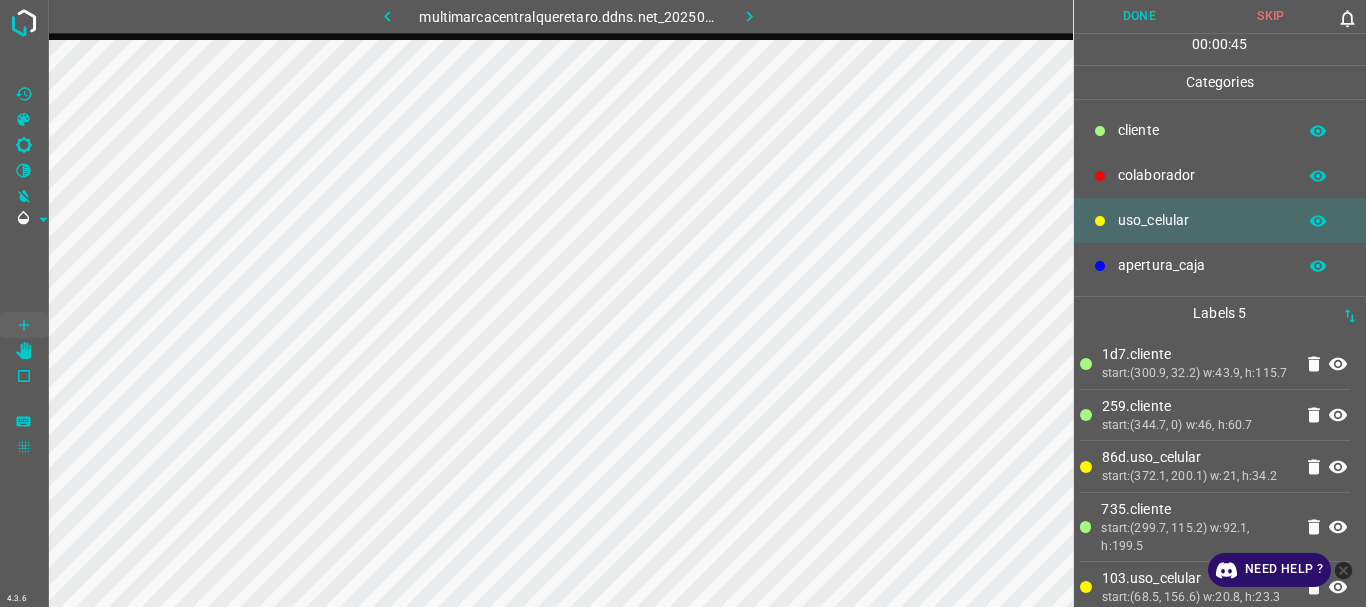 click on "​​cliente" at bounding box center (1220, 130) 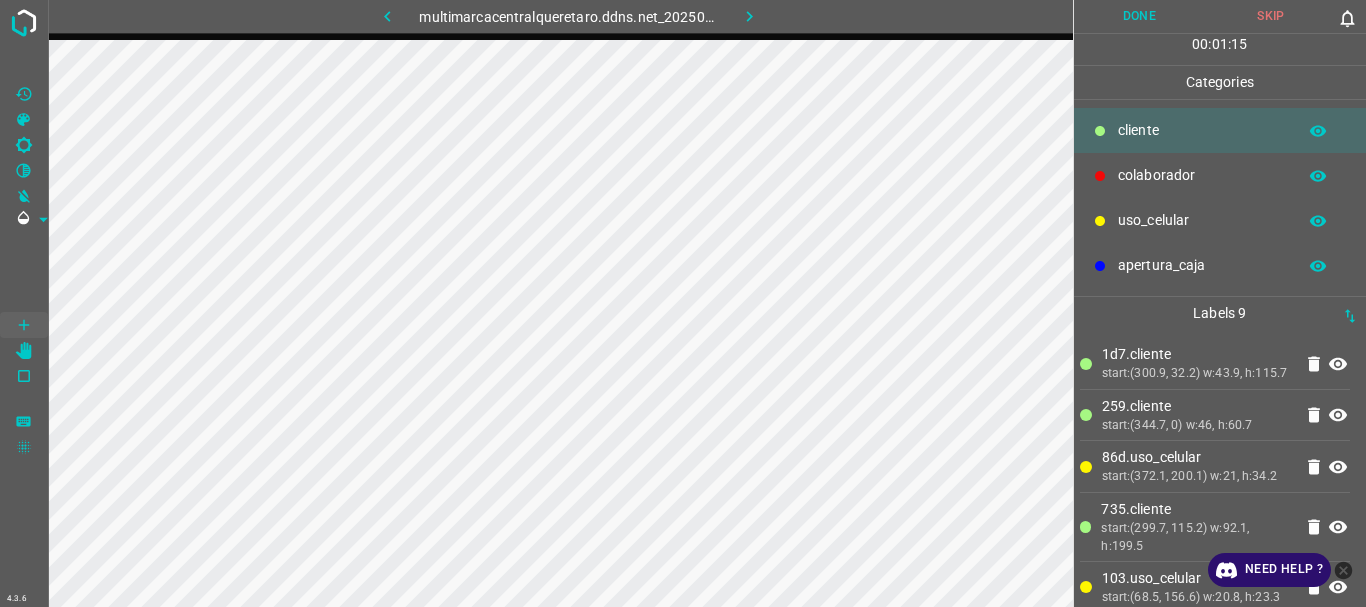 click on "Done" at bounding box center (1140, 16) 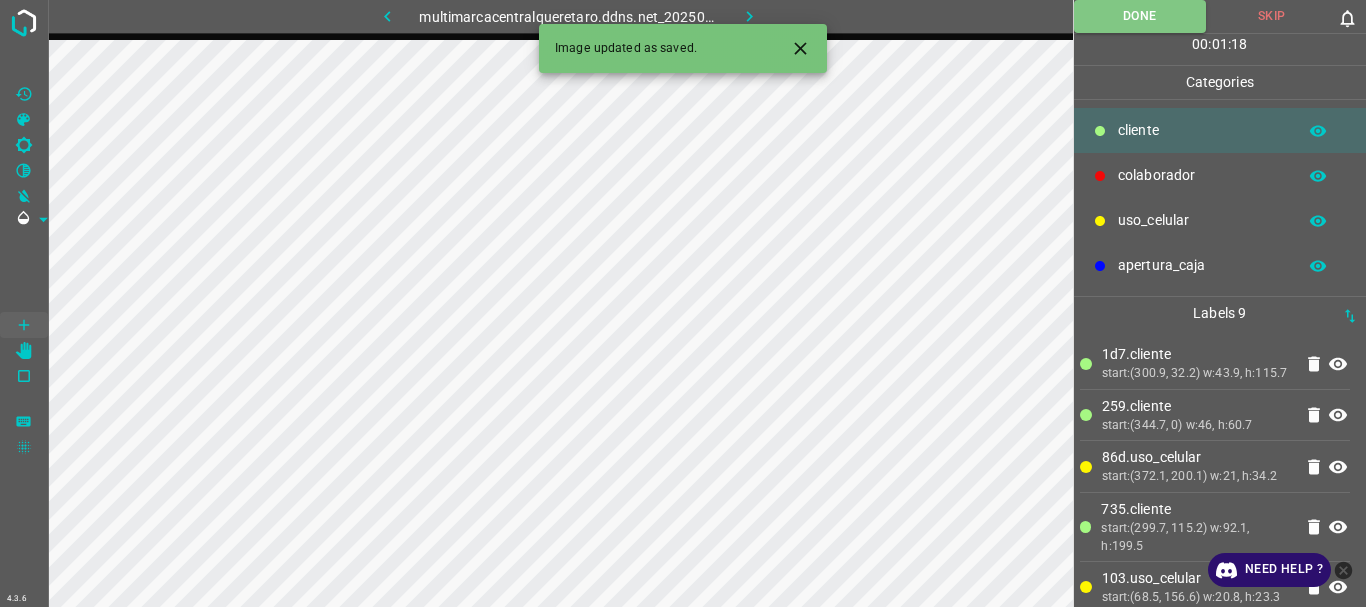 click at bounding box center [749, 16] 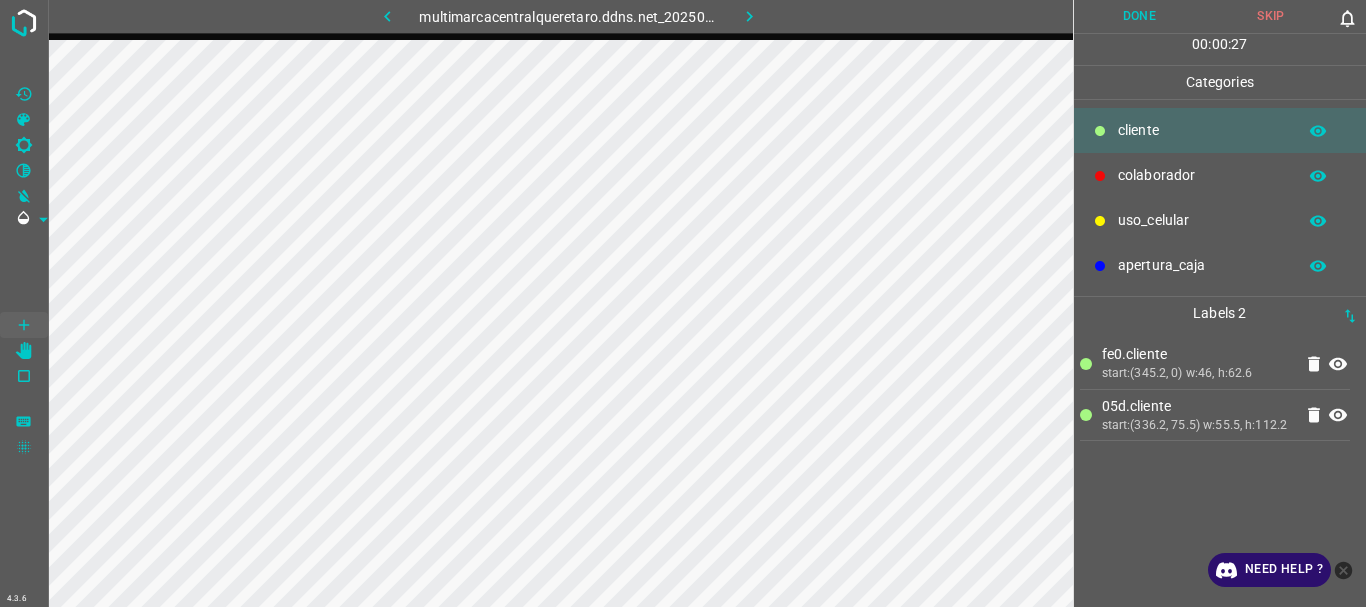 click on "uso_celular" at bounding box center (1202, 130) 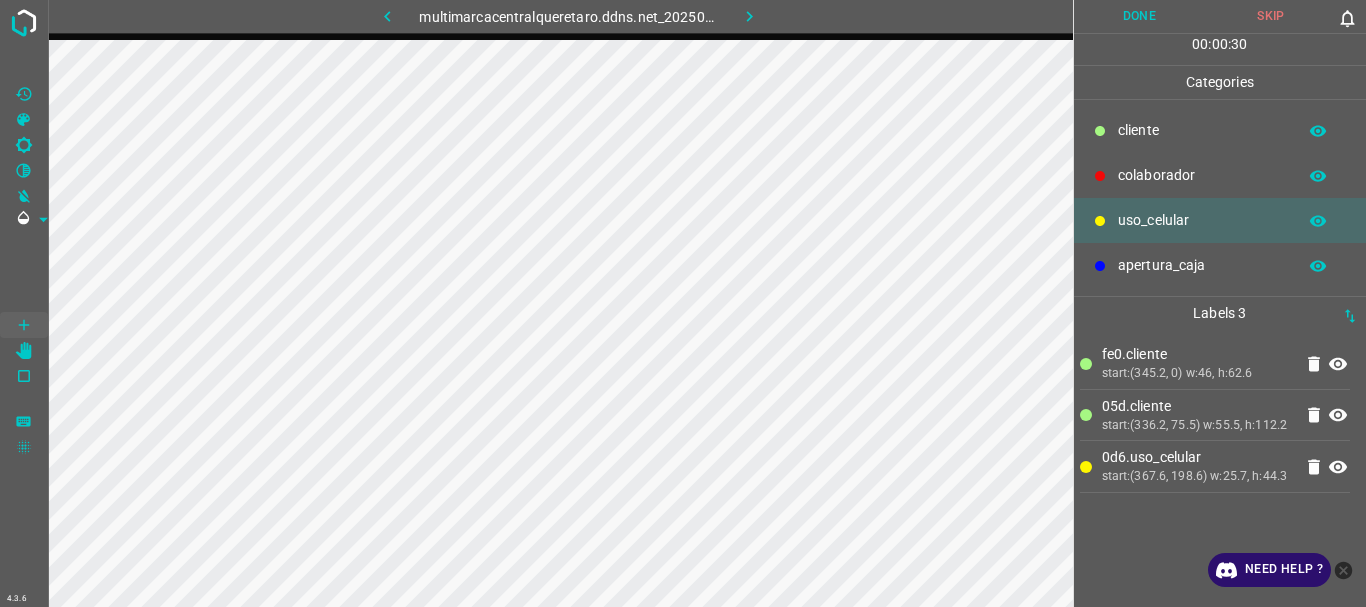 click on "​​cliente" at bounding box center [1202, 130] 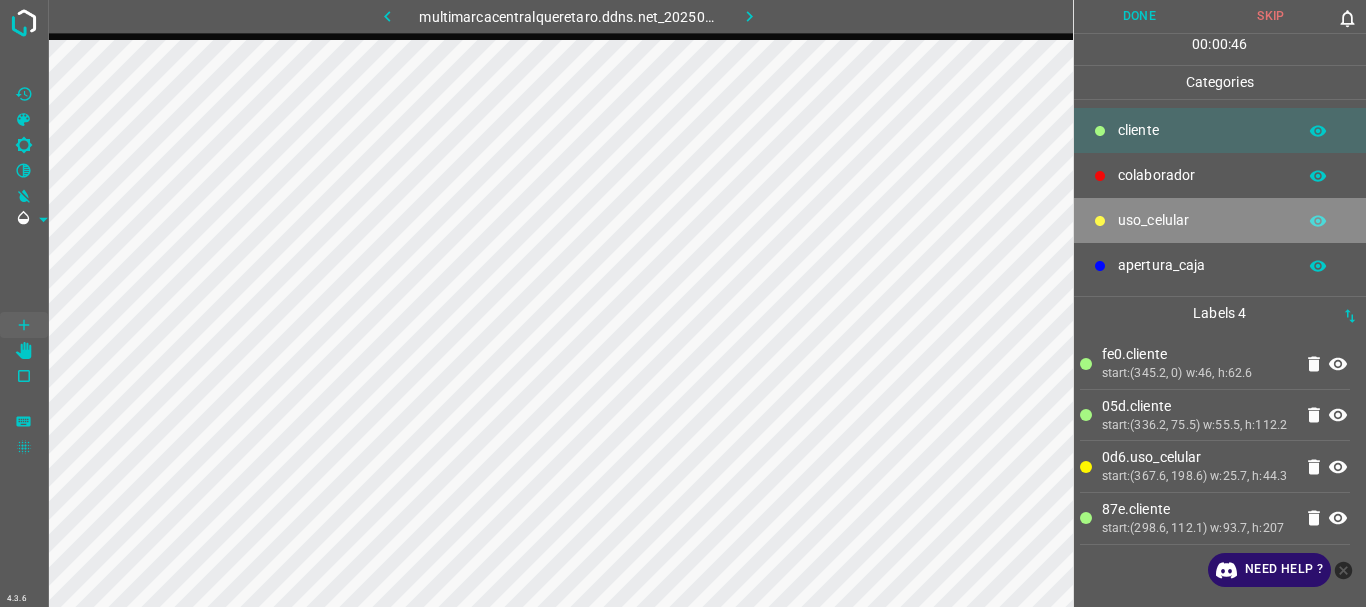 click on "uso_celular" at bounding box center (1202, 130) 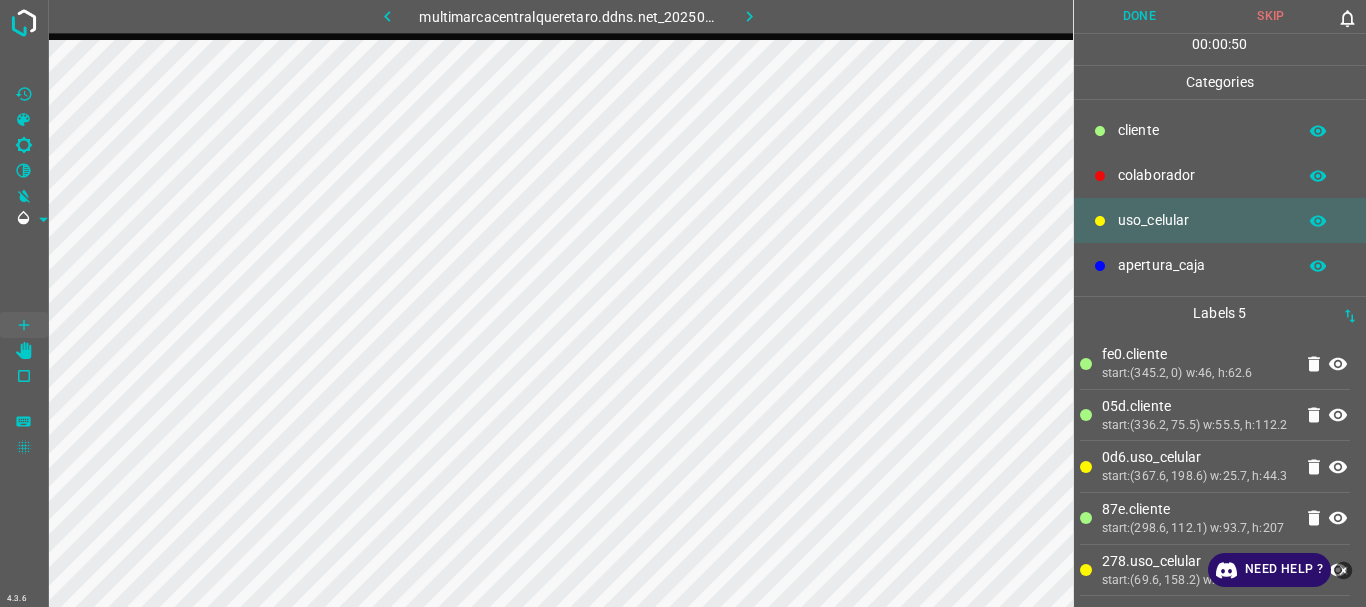 click on "​​cliente" at bounding box center (1202, 130) 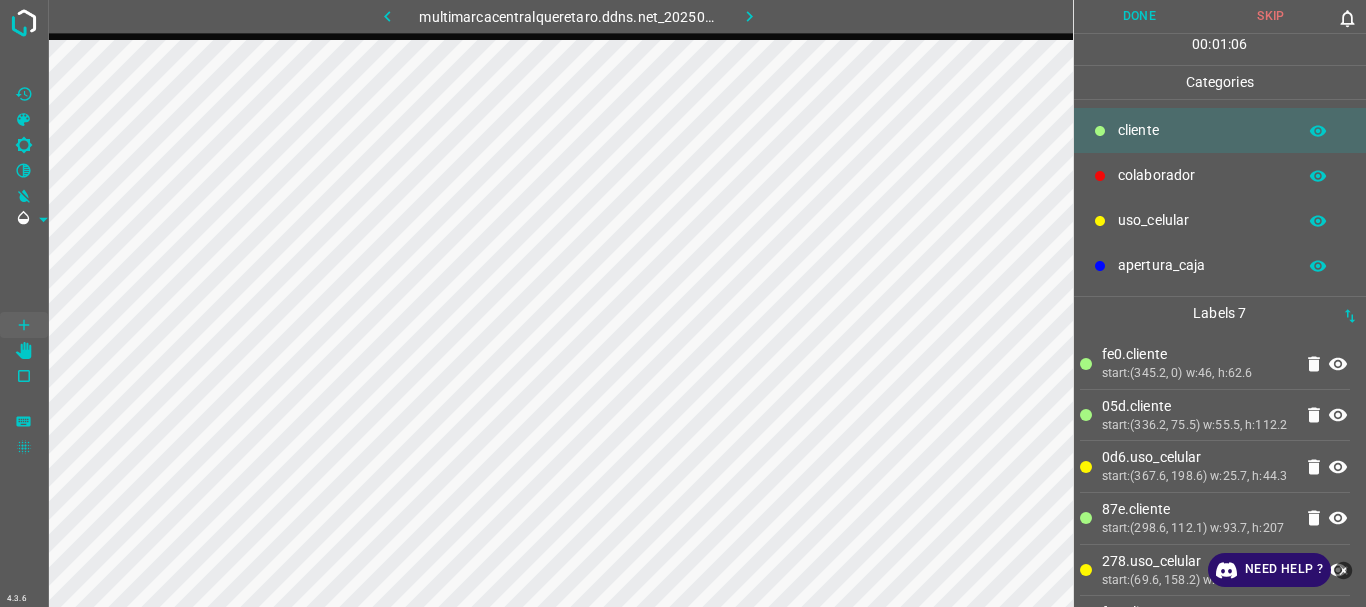 click on "Done" at bounding box center (1140, 16) 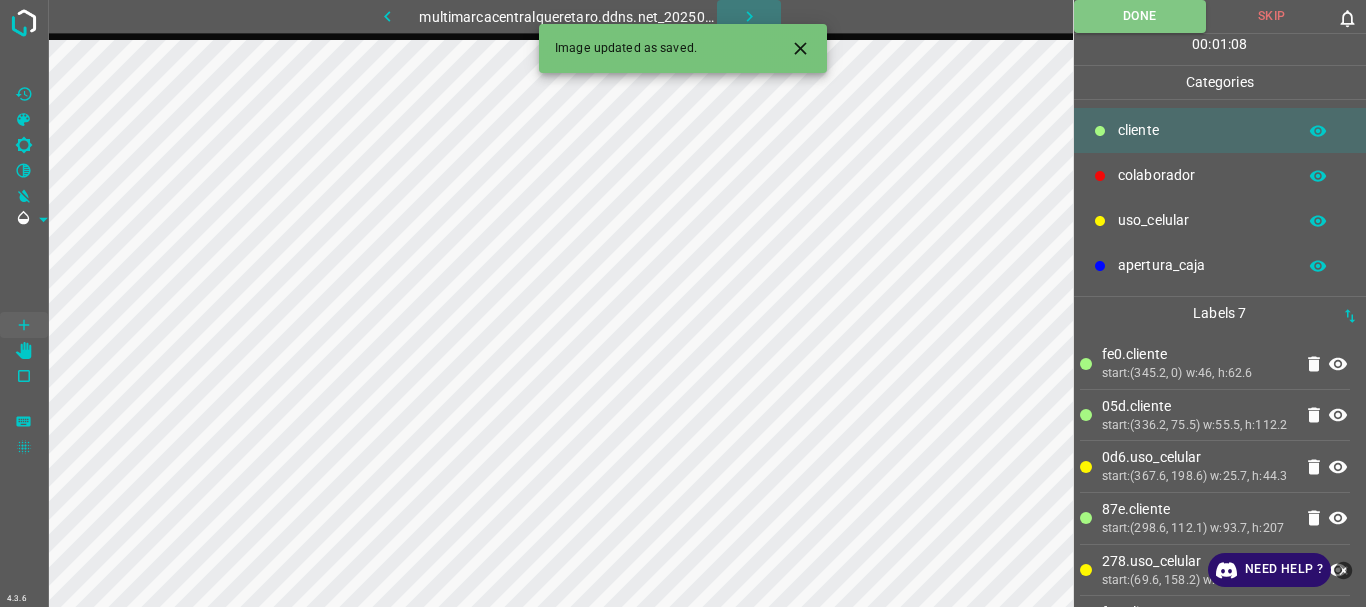 click at bounding box center [749, 16] 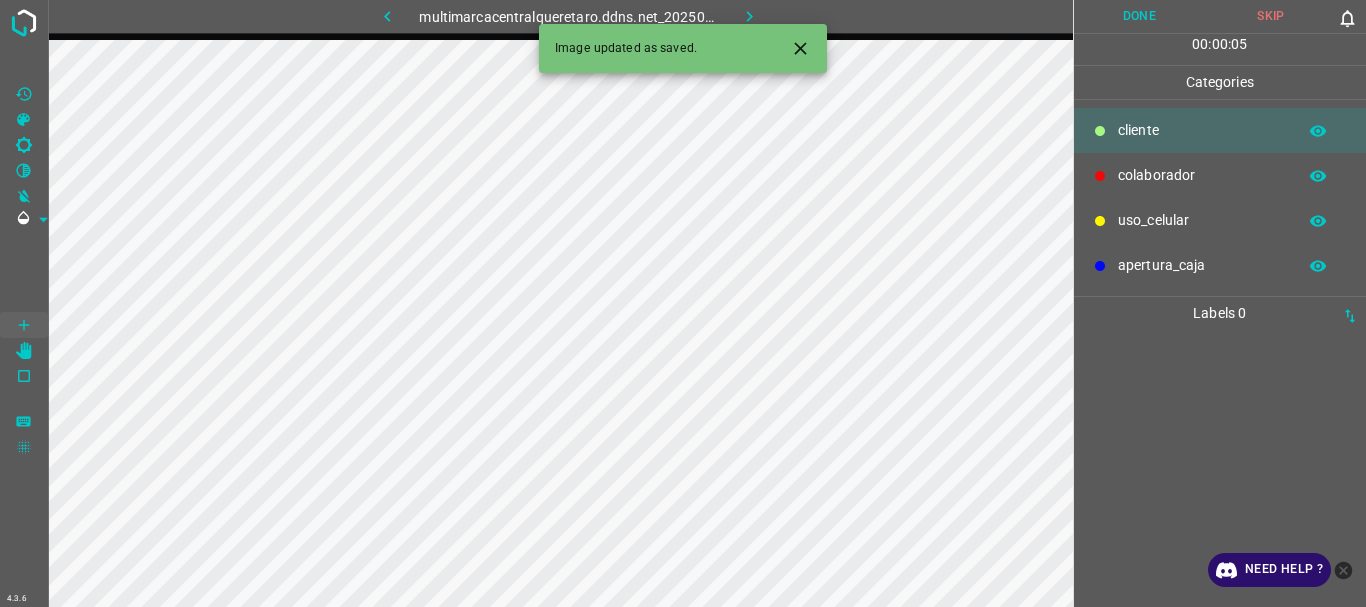 click on "colaborador" at bounding box center (1202, 130) 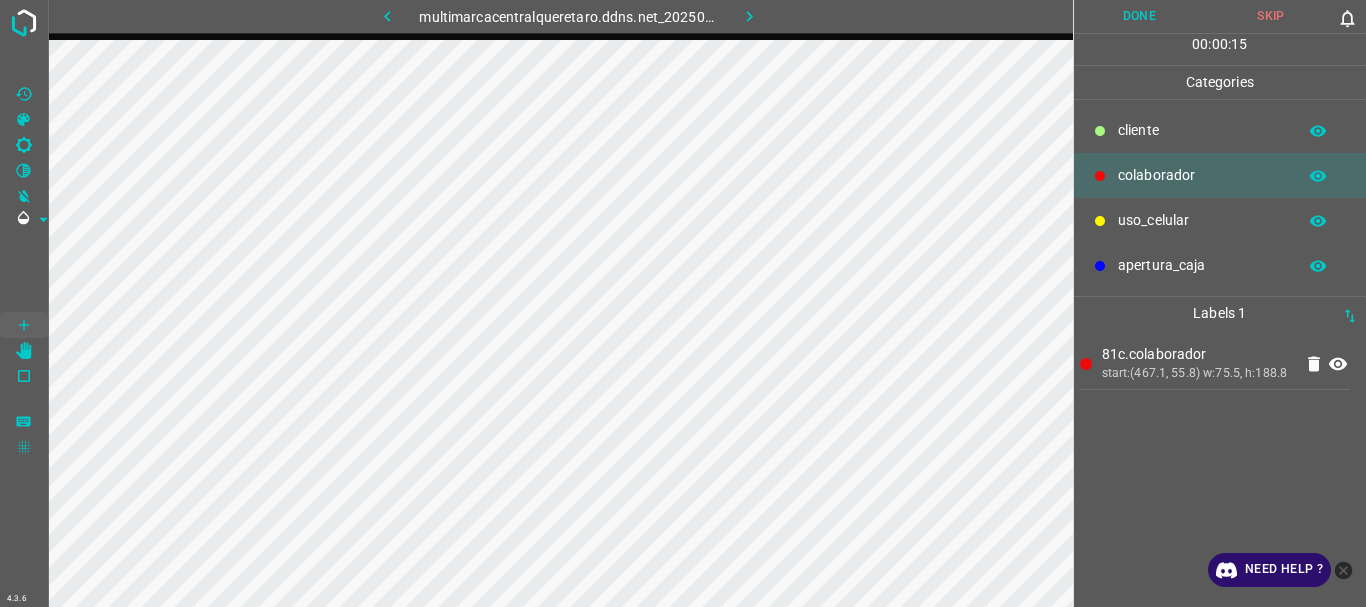 click on "​​cliente" at bounding box center (1202, 130) 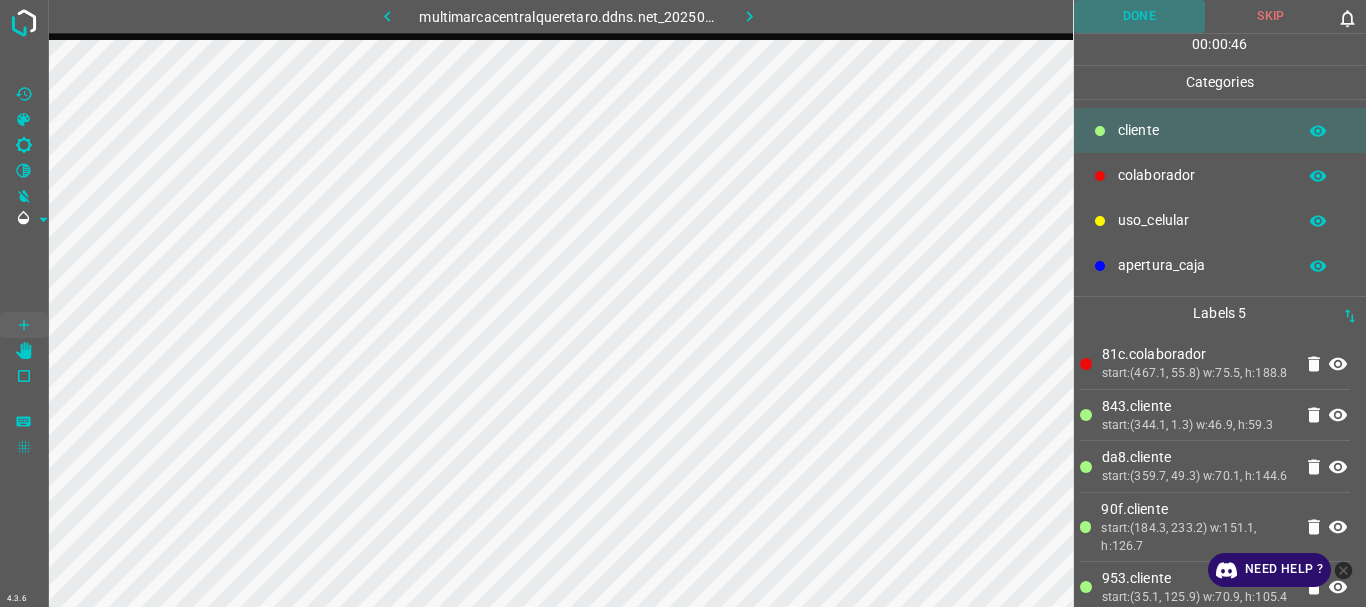 click on "Done" at bounding box center [1140, 16] 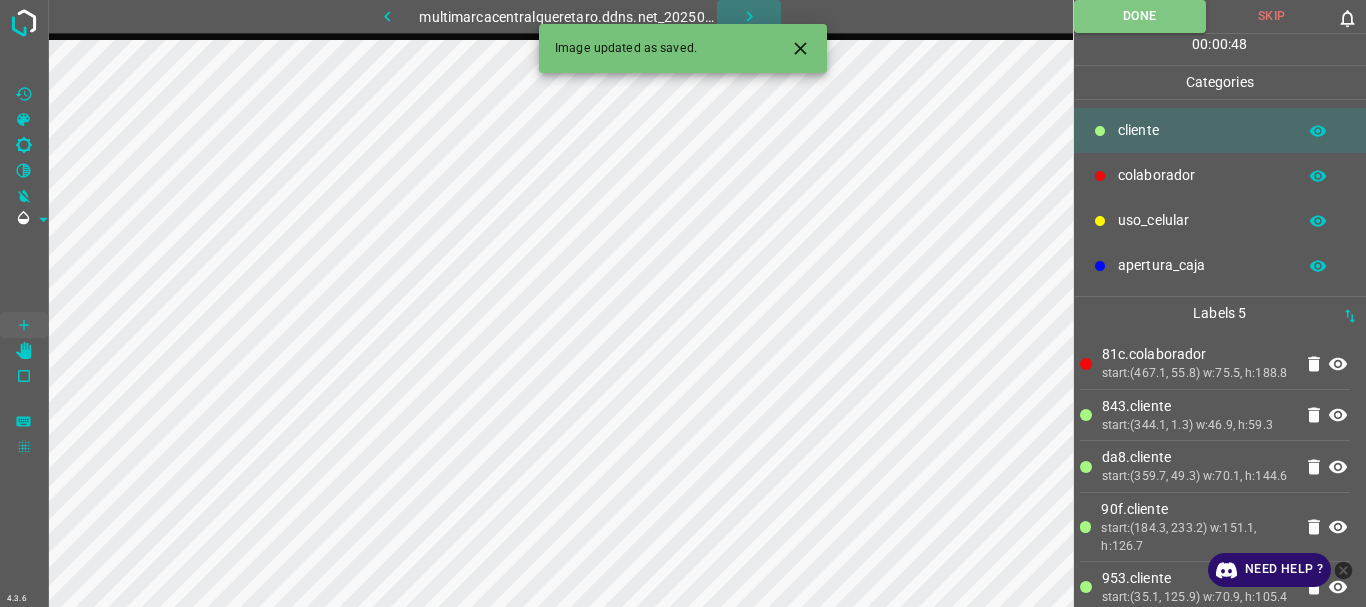 click at bounding box center [749, 16] 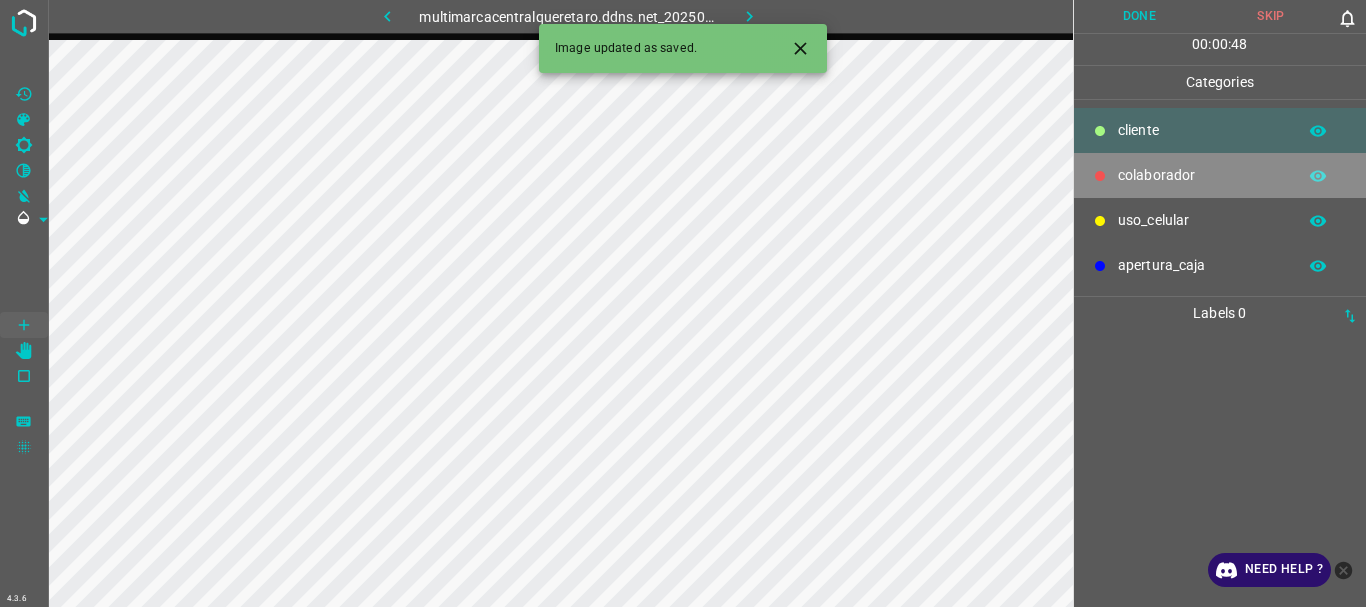 click on "colaborador" at bounding box center (1202, 130) 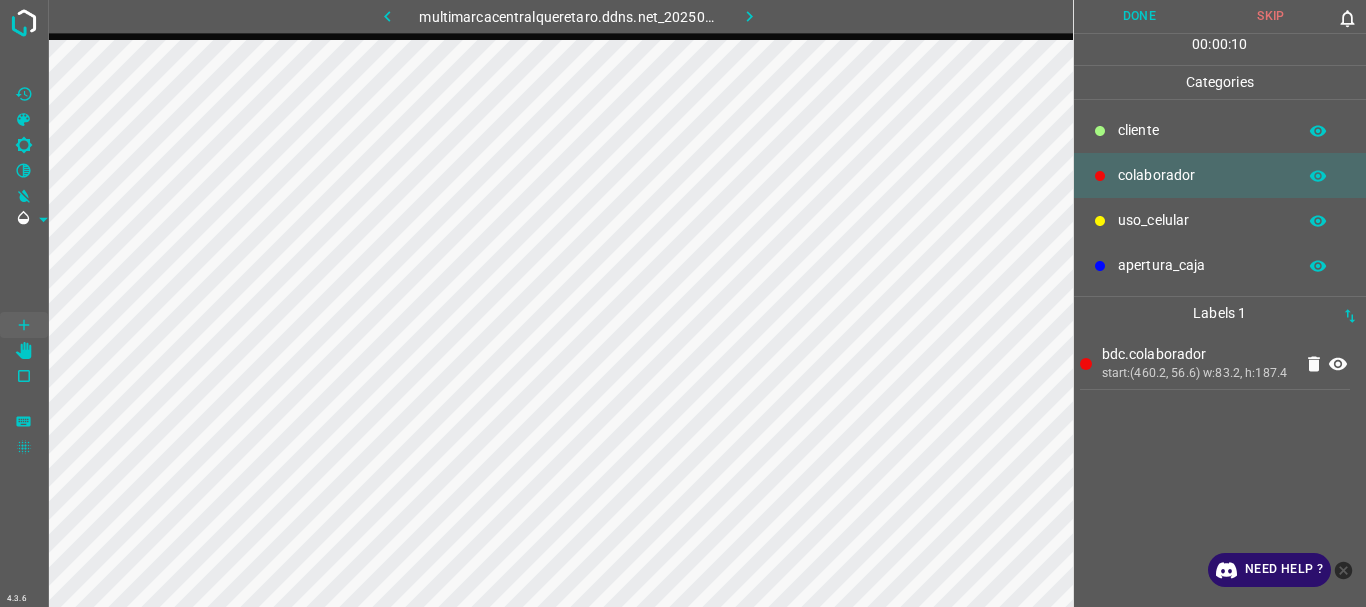 click on "​​cliente" at bounding box center (1220, 130) 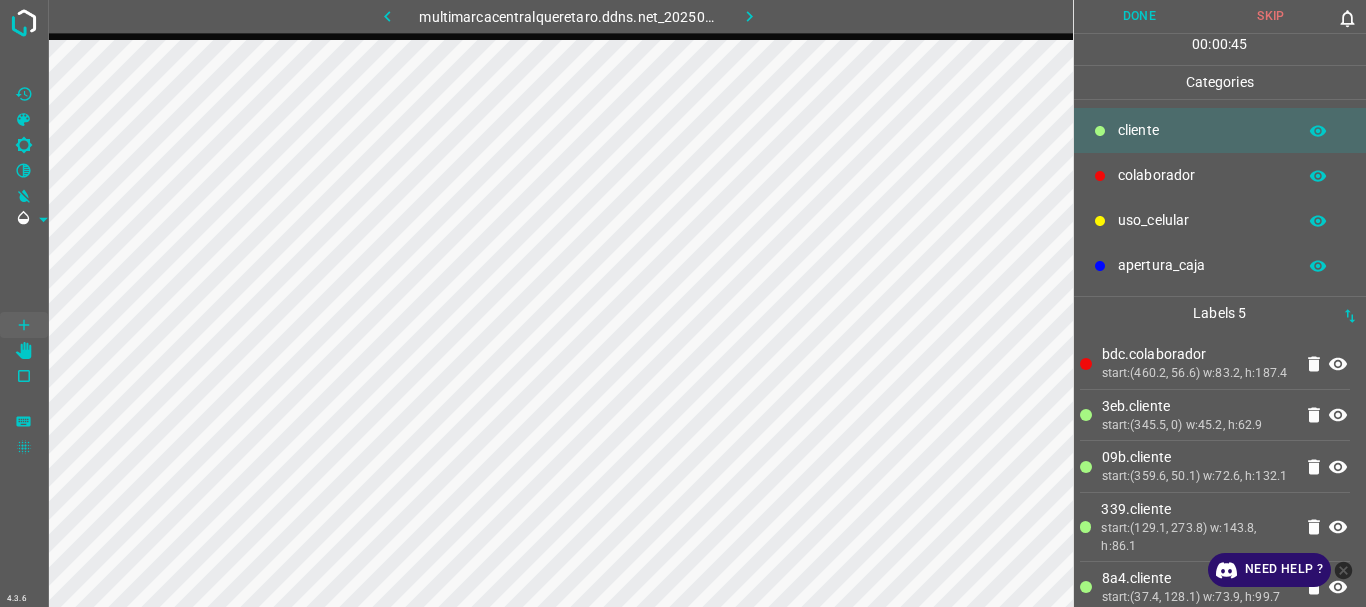 click on "uso_celular" at bounding box center [1202, 130] 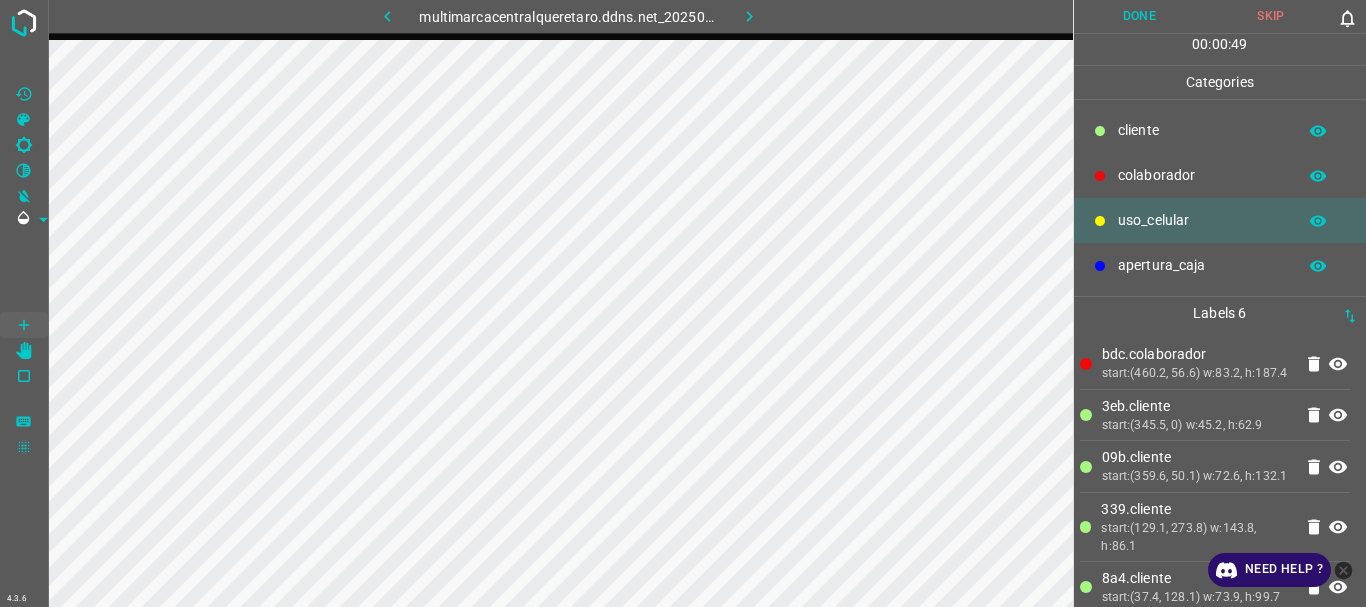 click on "​​cliente" at bounding box center [1202, 130] 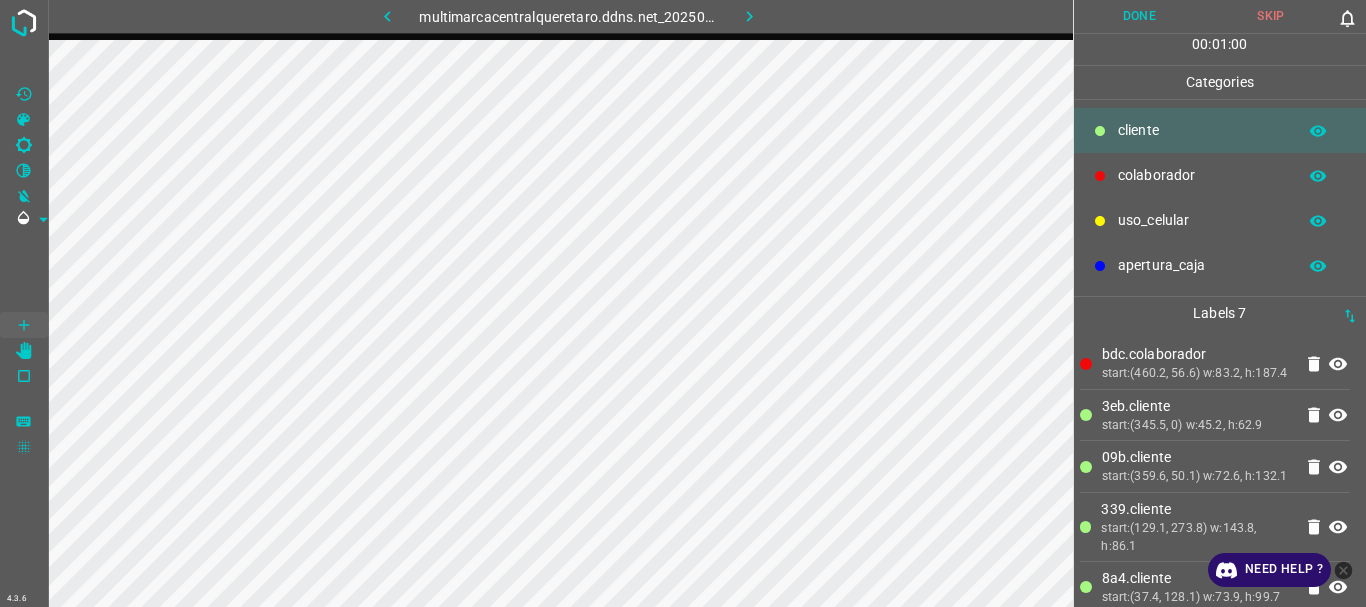 click on "Done" at bounding box center (1140, 16) 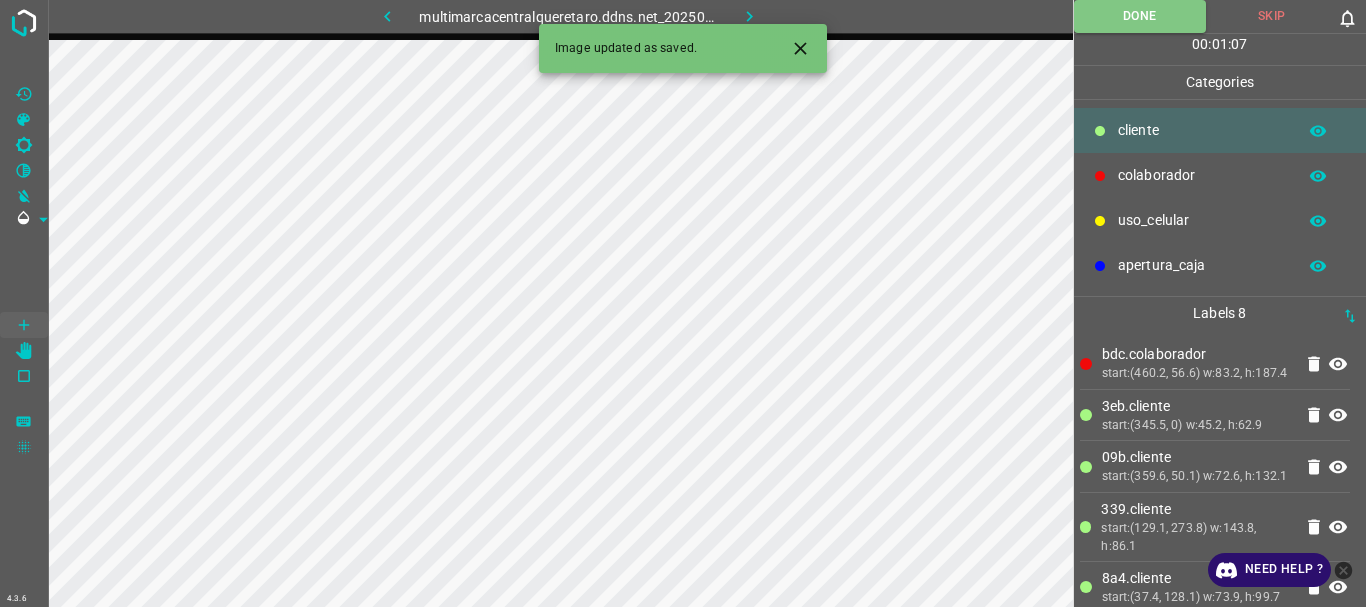 click at bounding box center (749, 16) 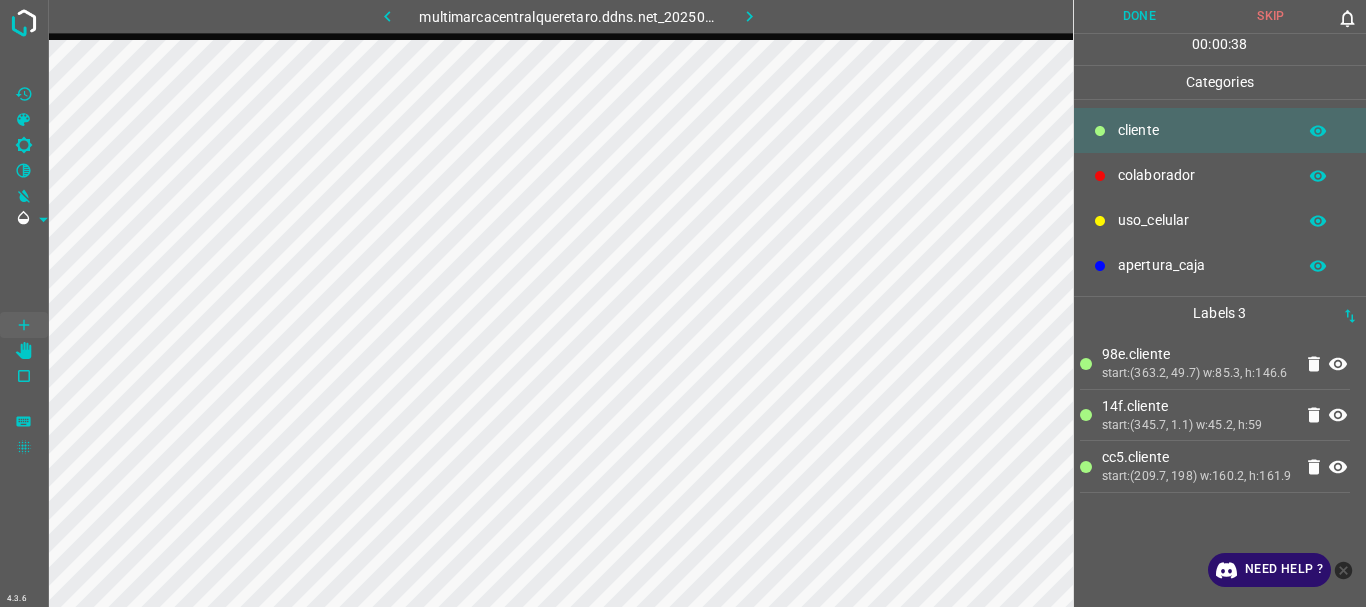 click on "uso_celular" at bounding box center (1202, 130) 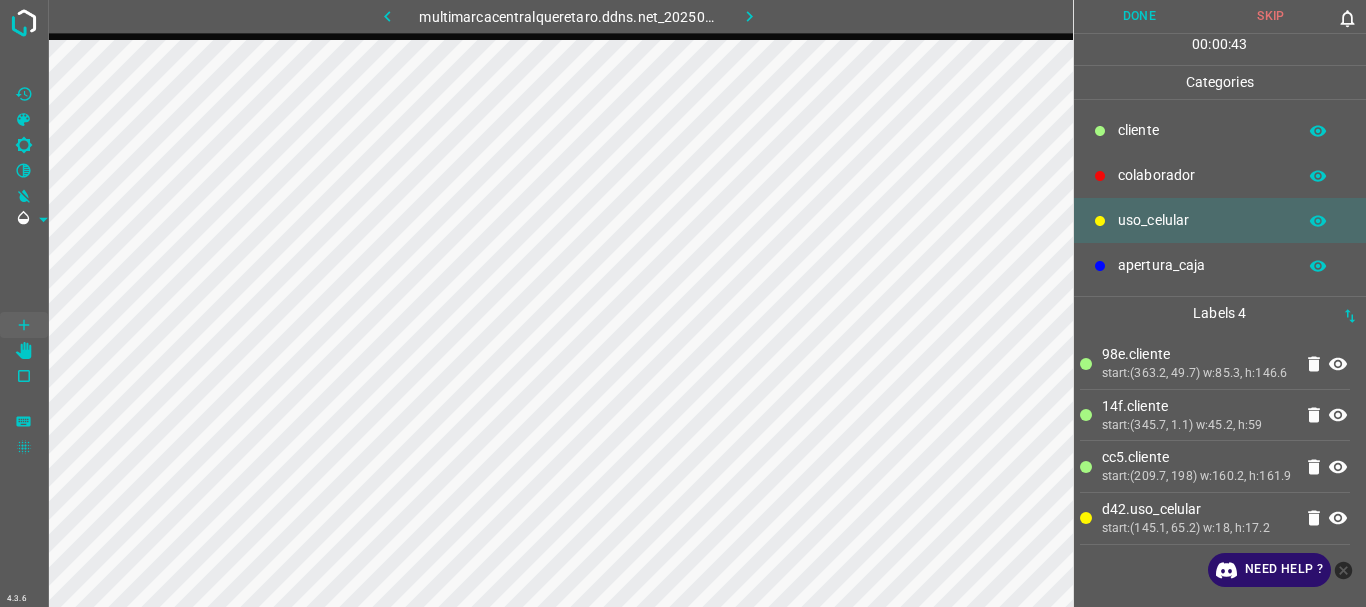 click on "​​cliente" at bounding box center [1202, 130] 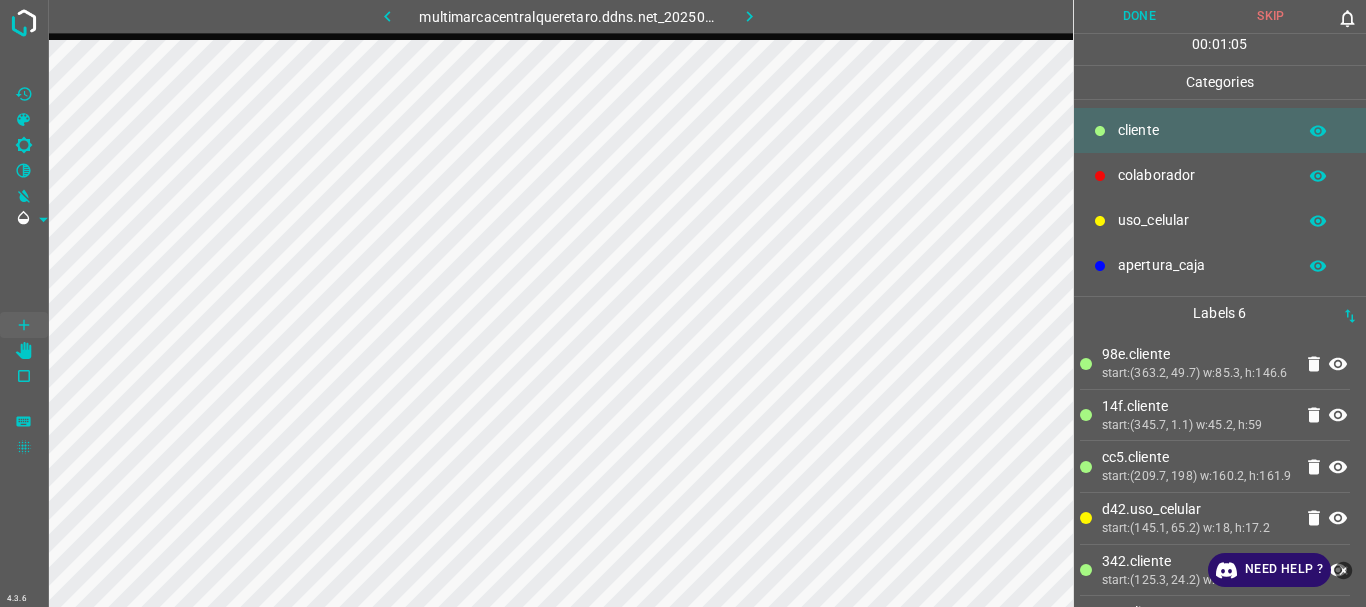 click on "Done" at bounding box center (1140, 16) 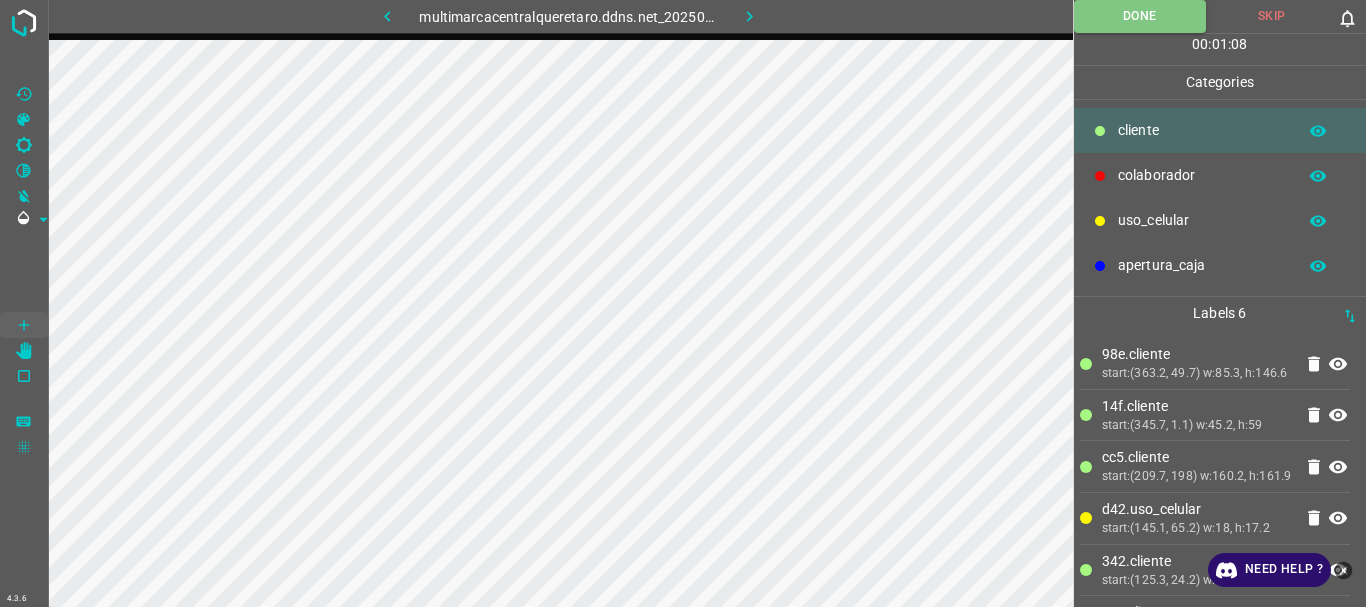 click at bounding box center [749, 16] 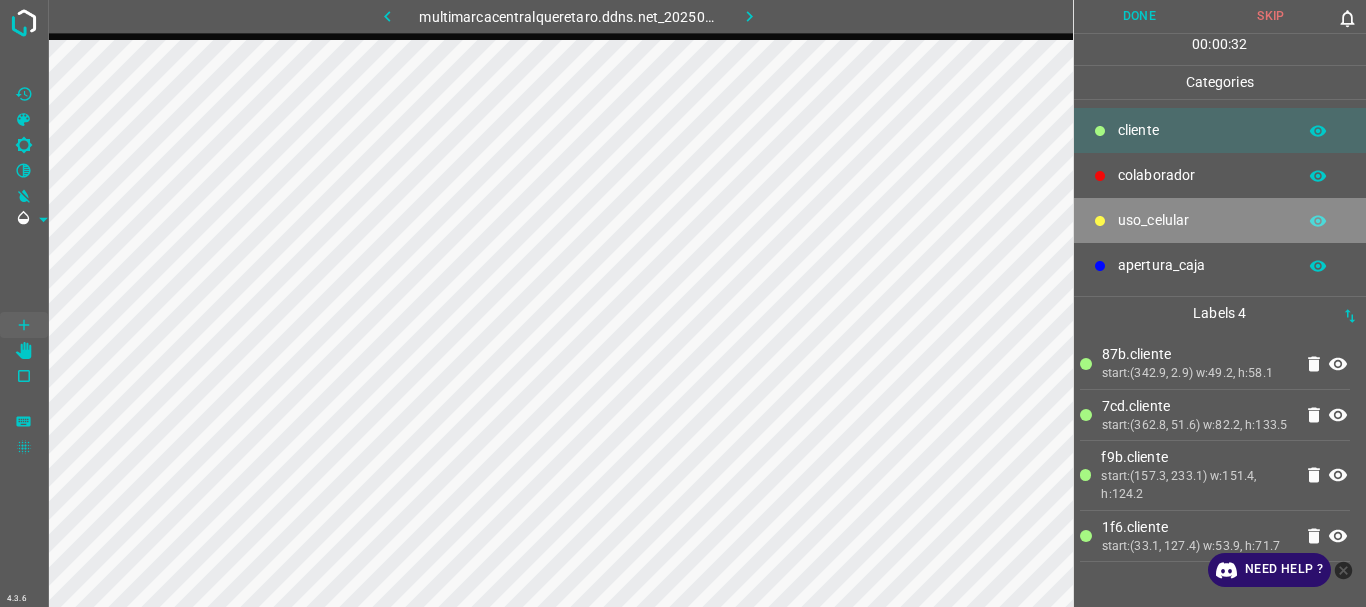 click at bounding box center [1100, 221] 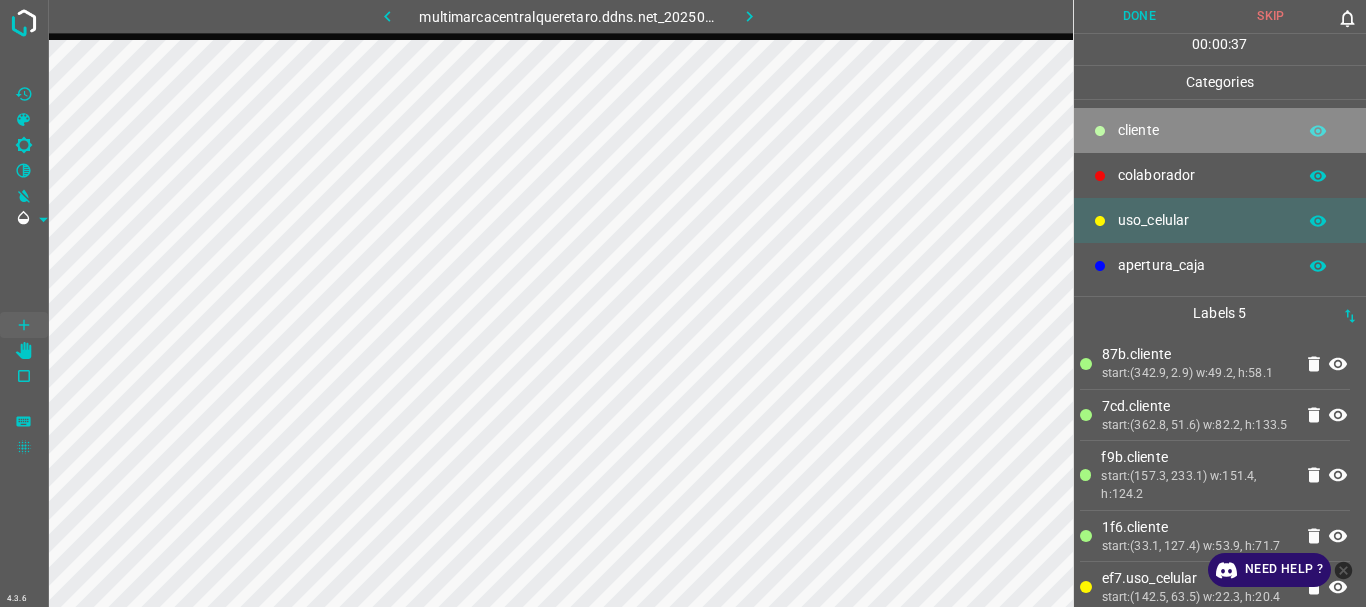 click on "​​cliente" at bounding box center (1202, 130) 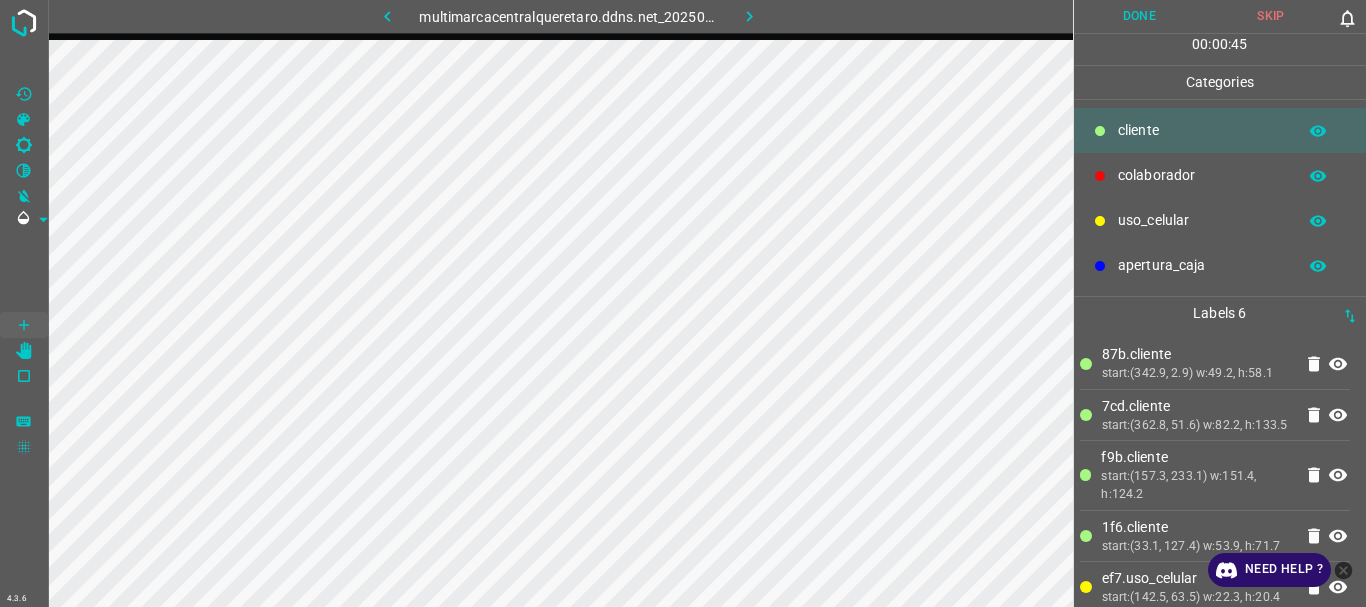 click on "Done" at bounding box center [1140, 16] 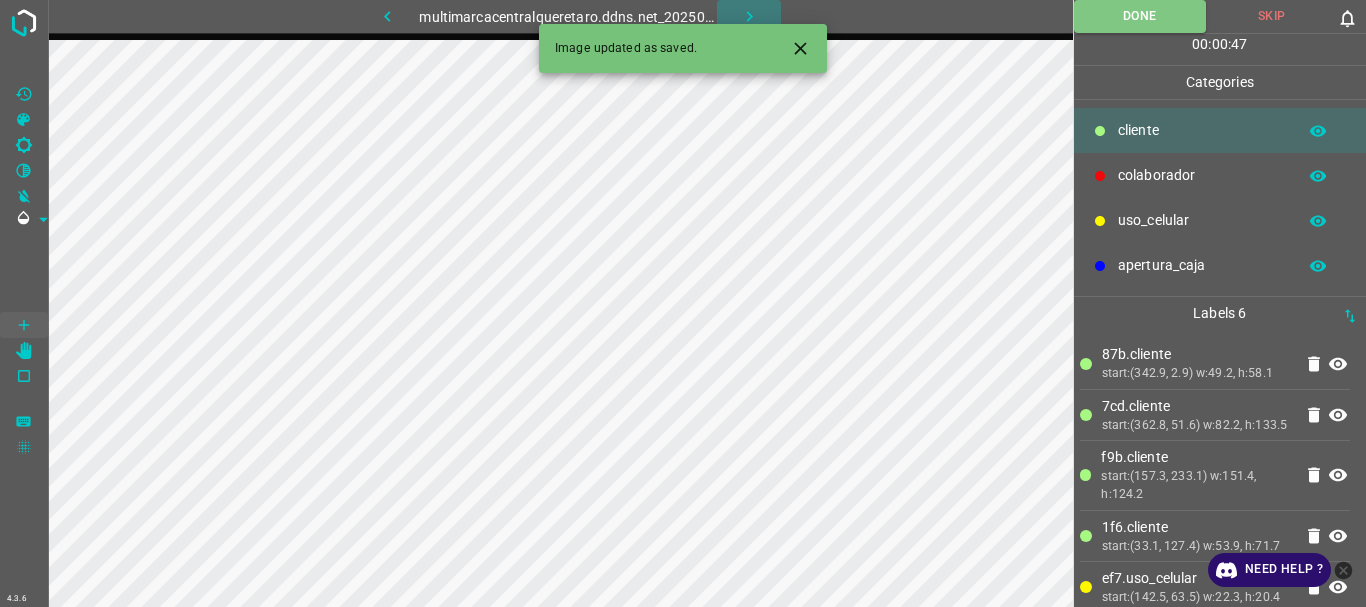 click at bounding box center [749, 16] 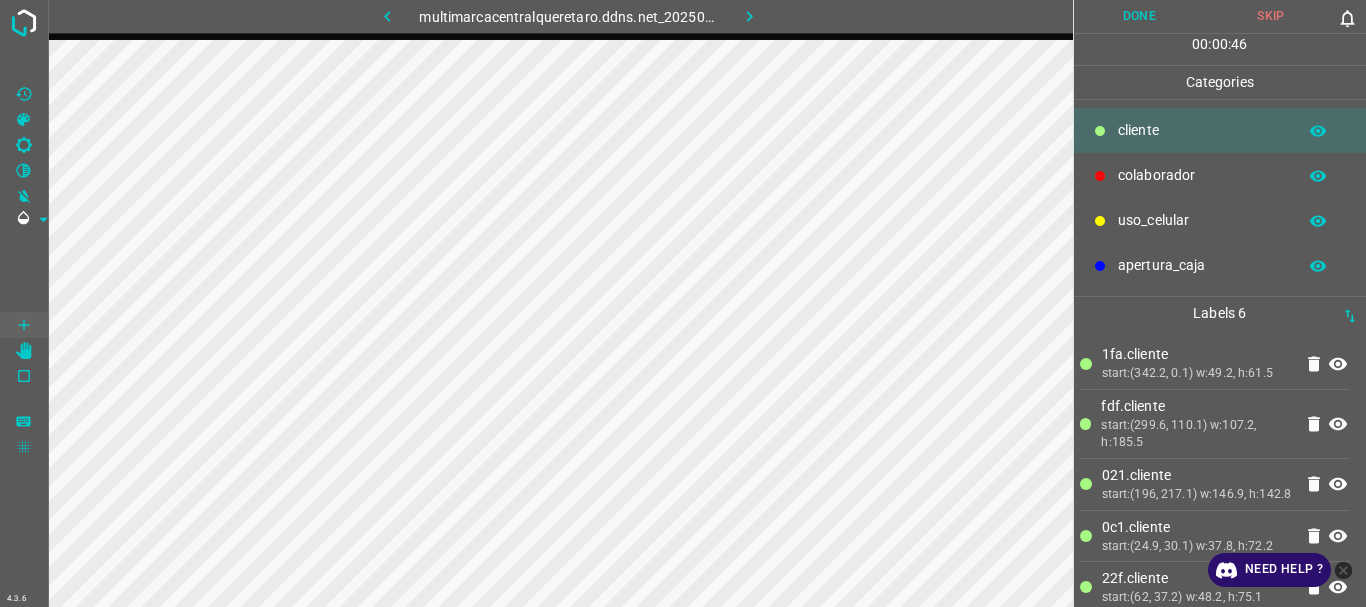 click on "Done" at bounding box center (1140, 16) 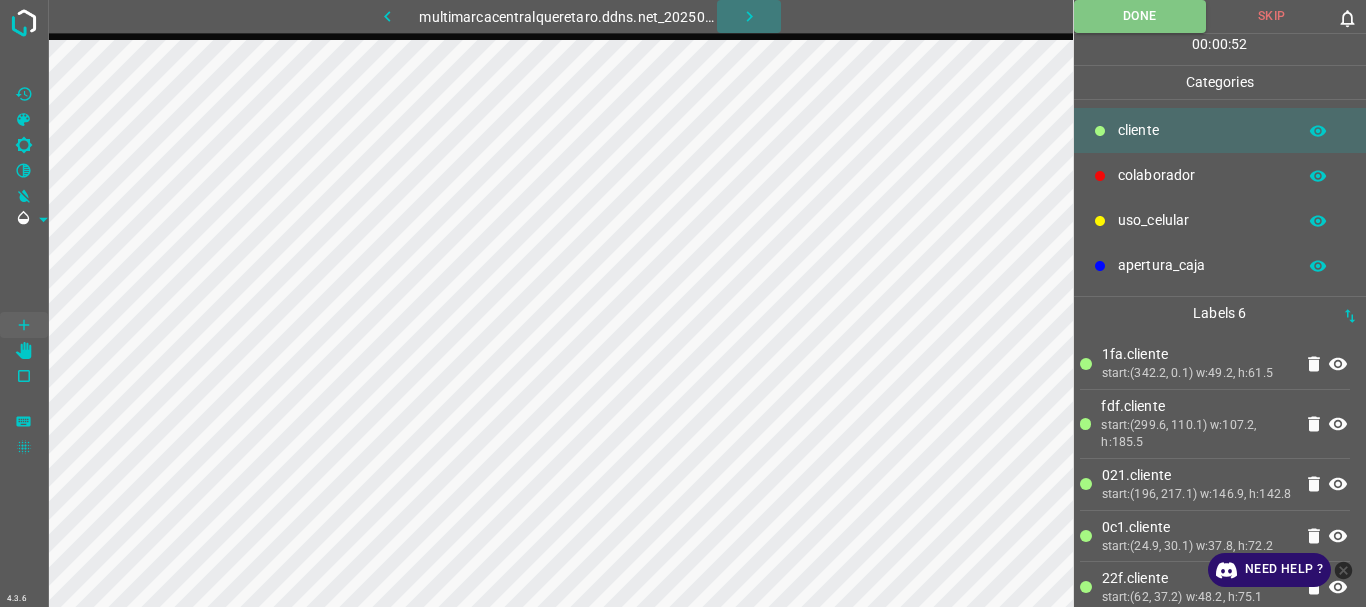 click at bounding box center (749, 16) 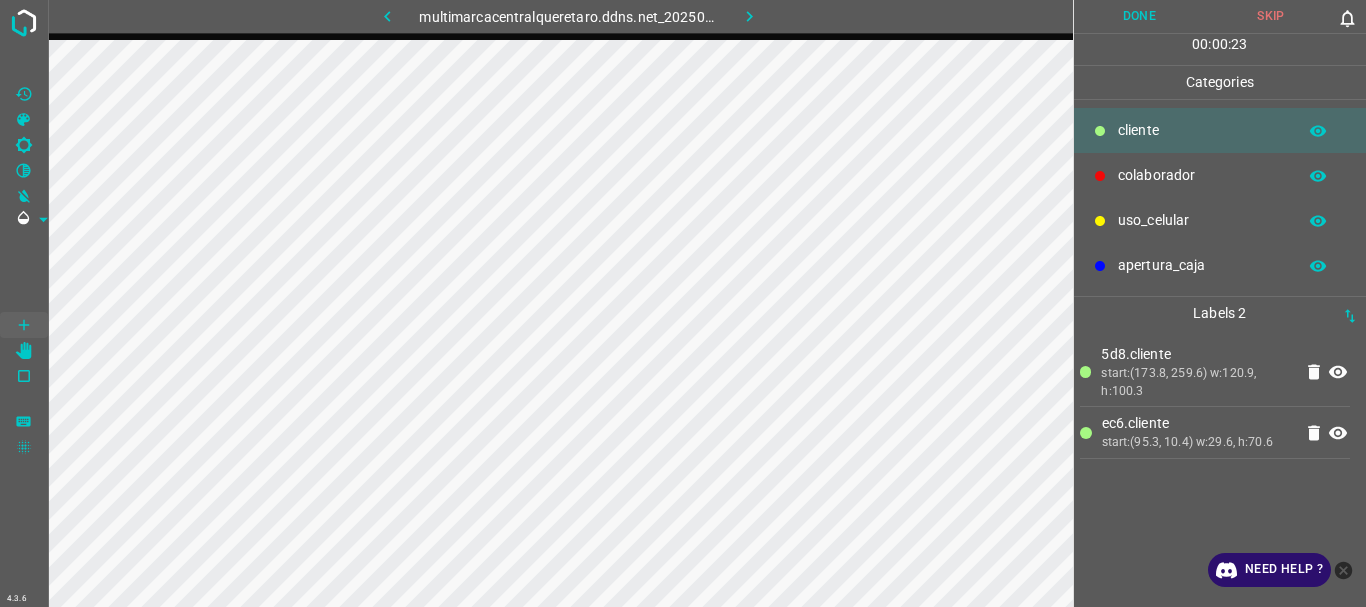click on "Done" at bounding box center (1140, 16) 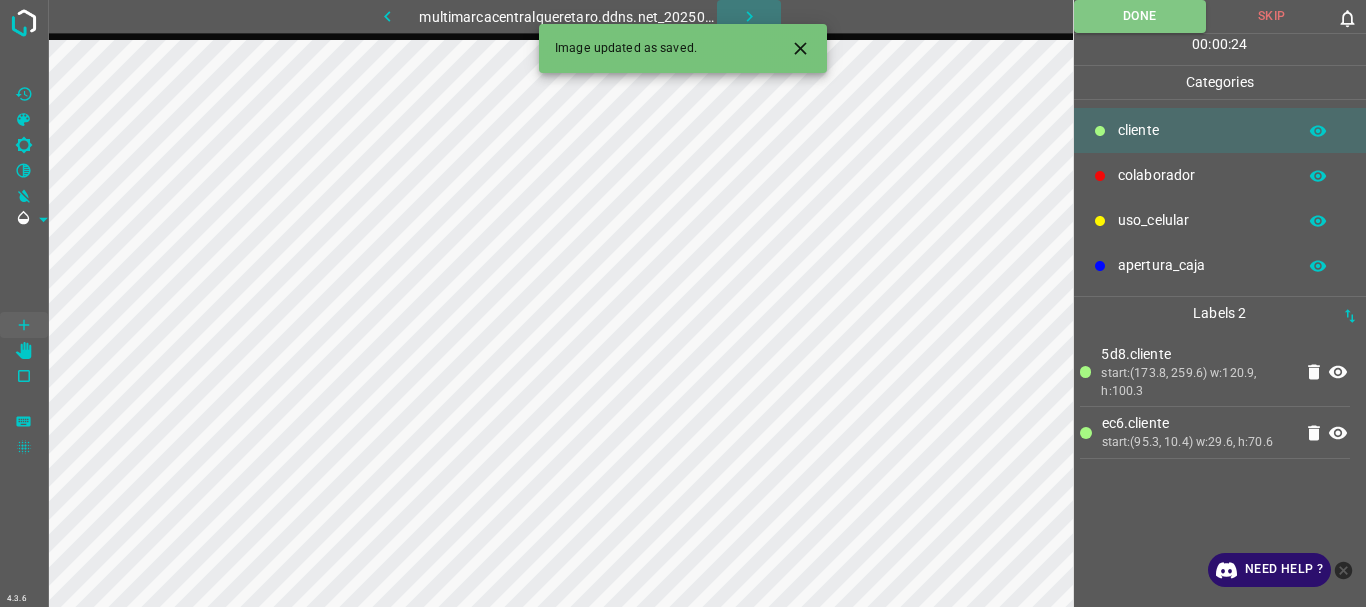 click at bounding box center (749, 16) 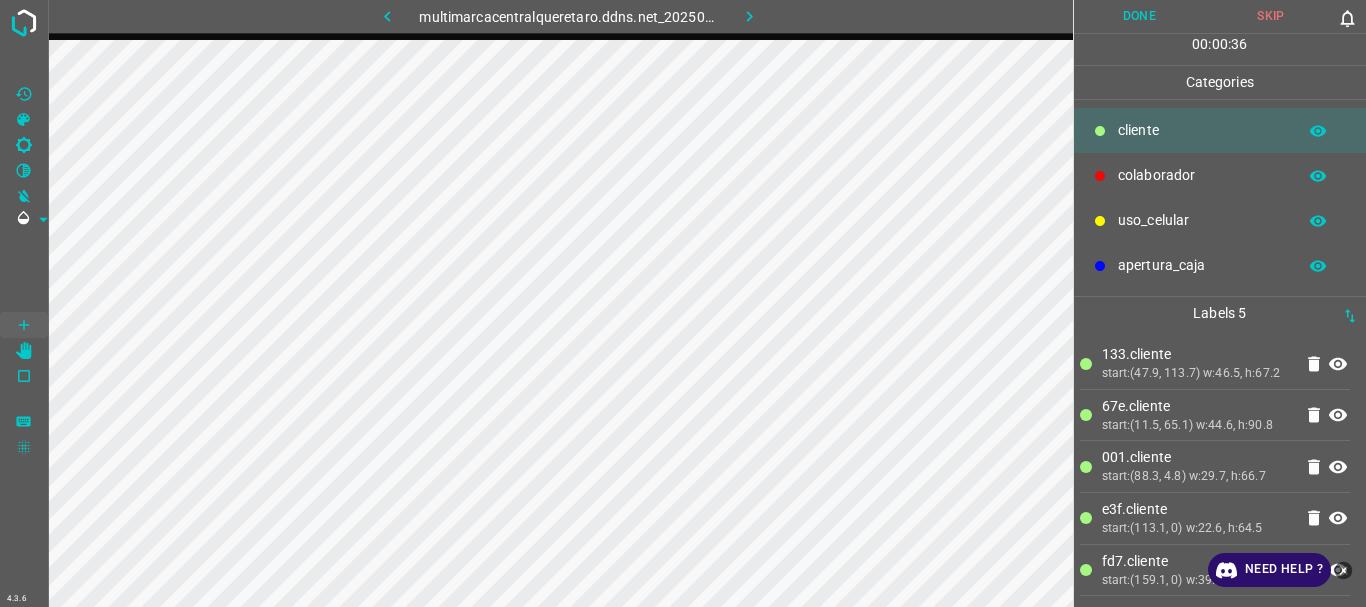 click on "Done" at bounding box center [1140, 16] 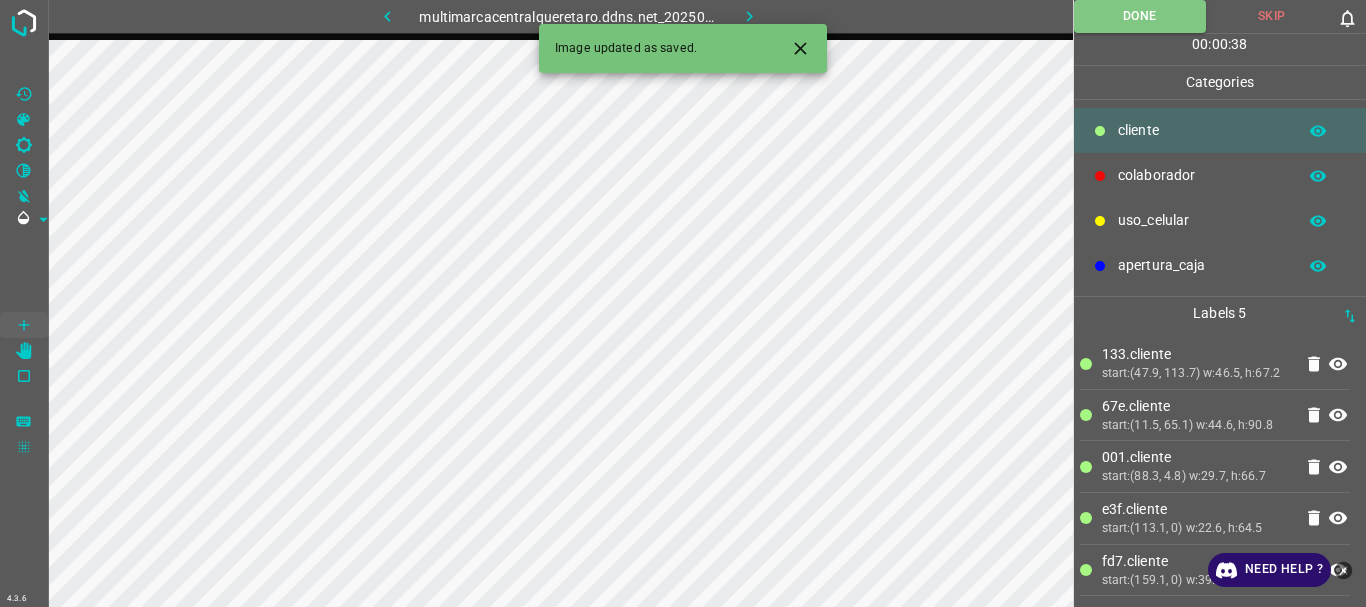 click at bounding box center (749, 16) 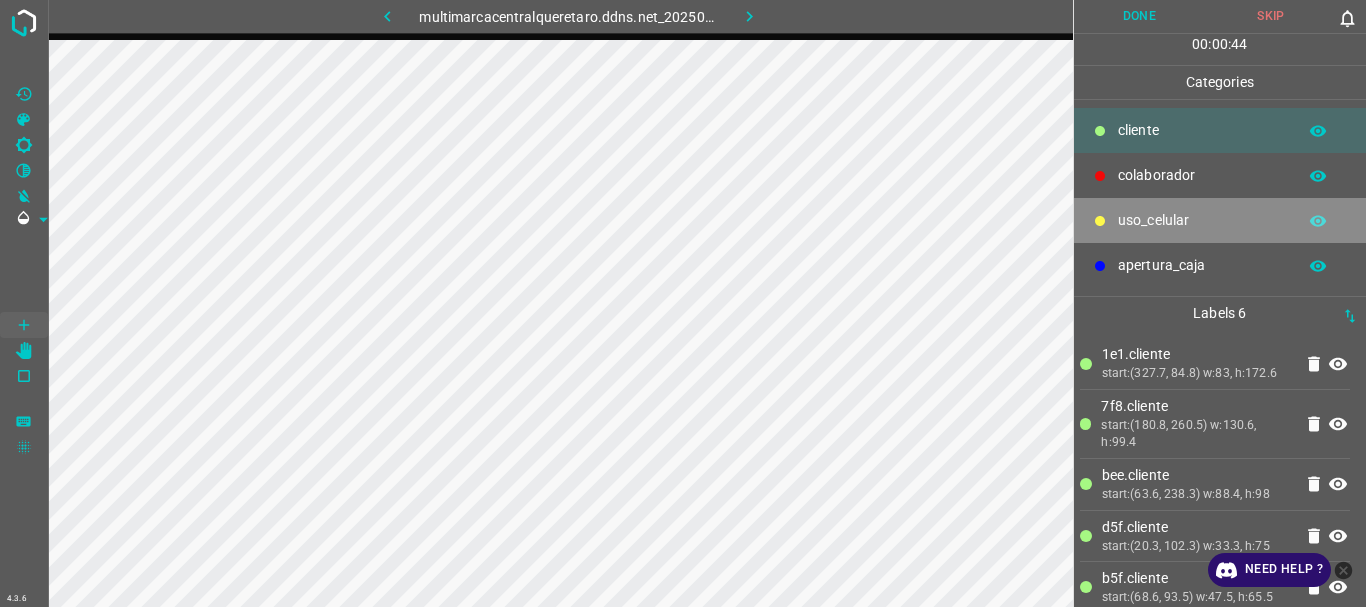 click on "uso_celular" at bounding box center (1202, 130) 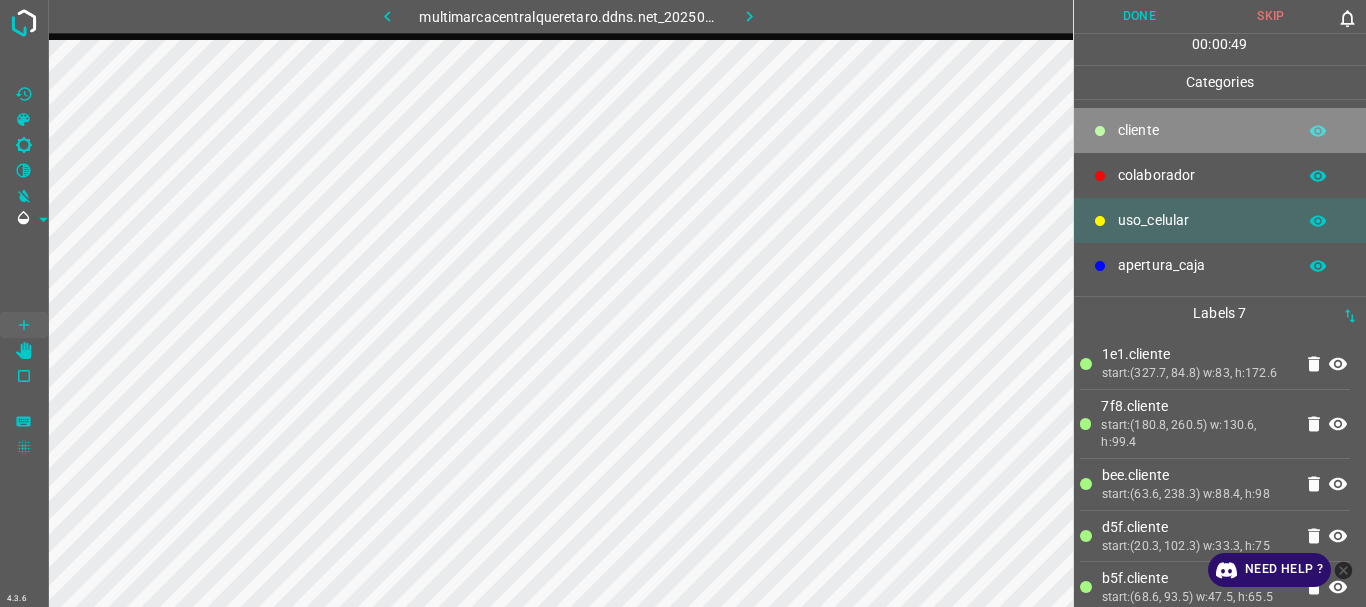 click on "​​cliente" at bounding box center [1220, 130] 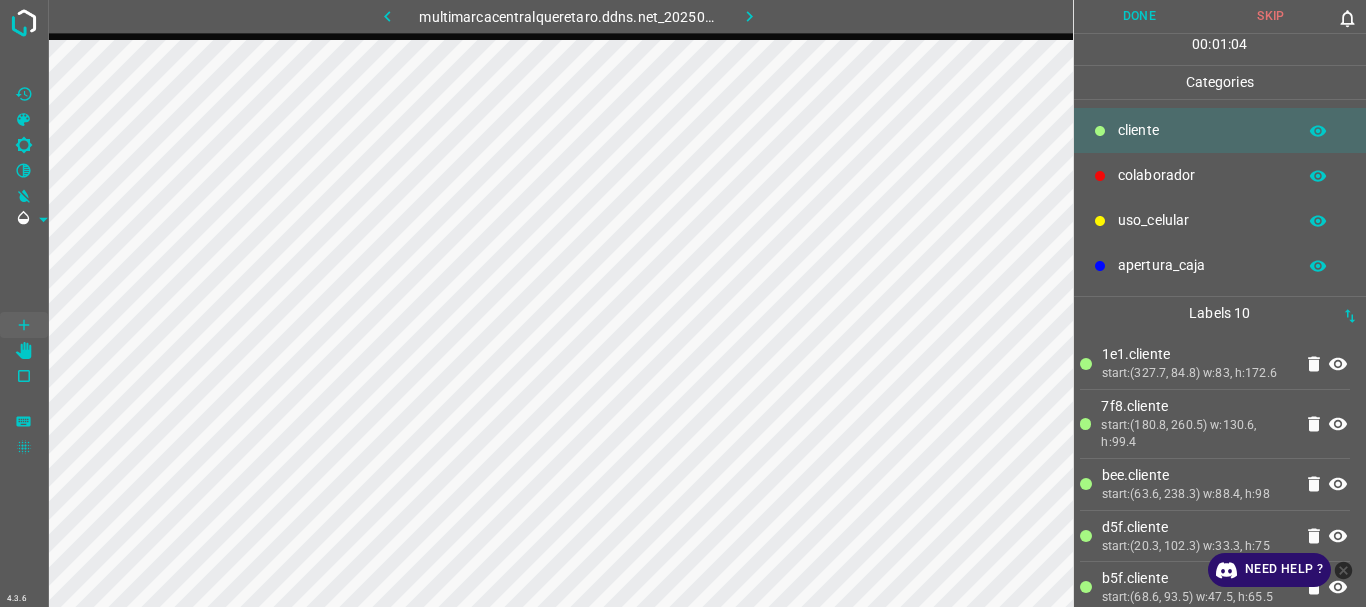 click on "Done" at bounding box center [1140, 16] 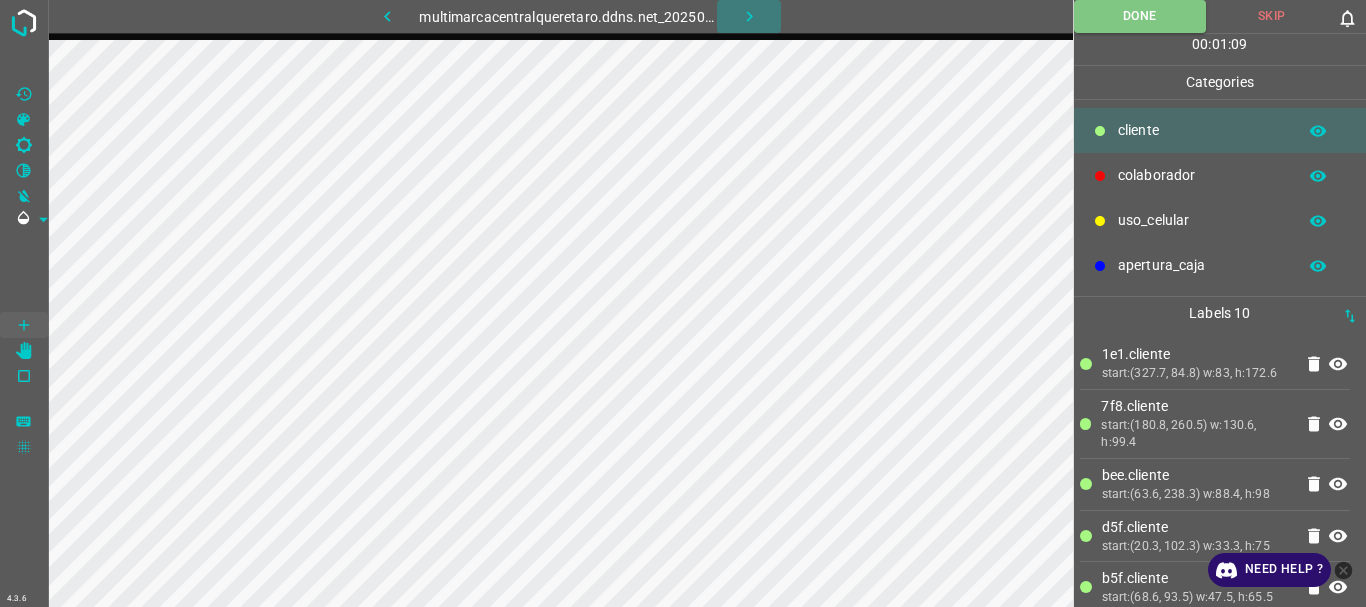 click at bounding box center (749, 16) 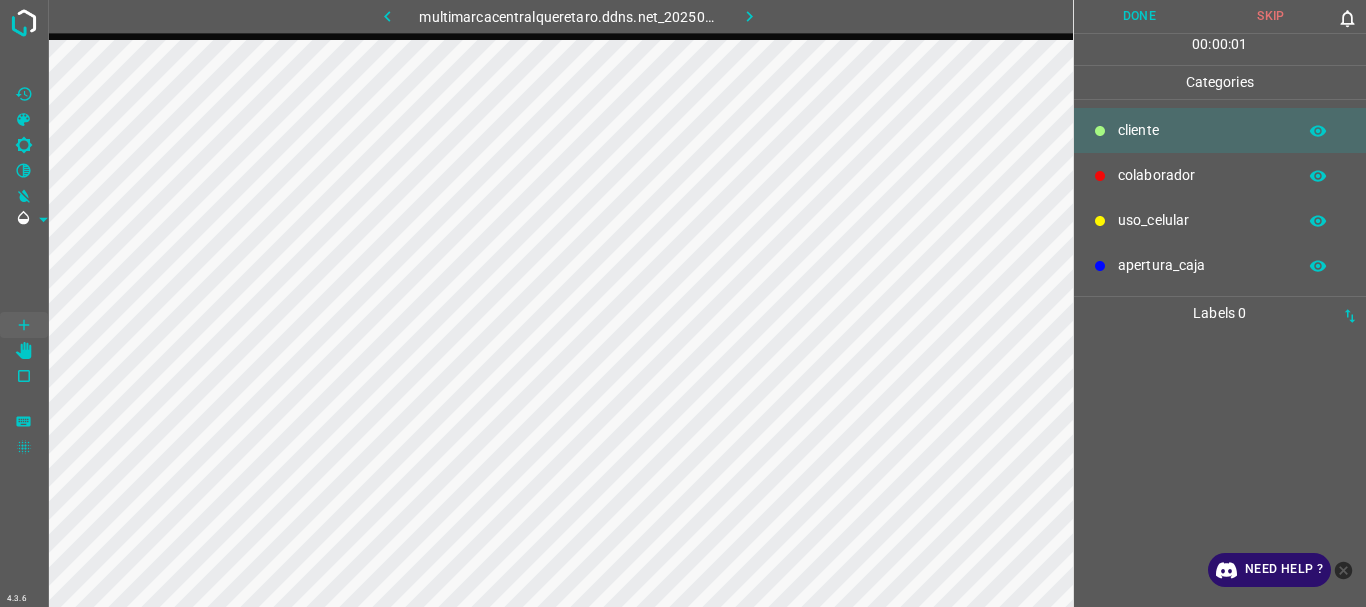 click on "colaborador" at bounding box center (1202, 130) 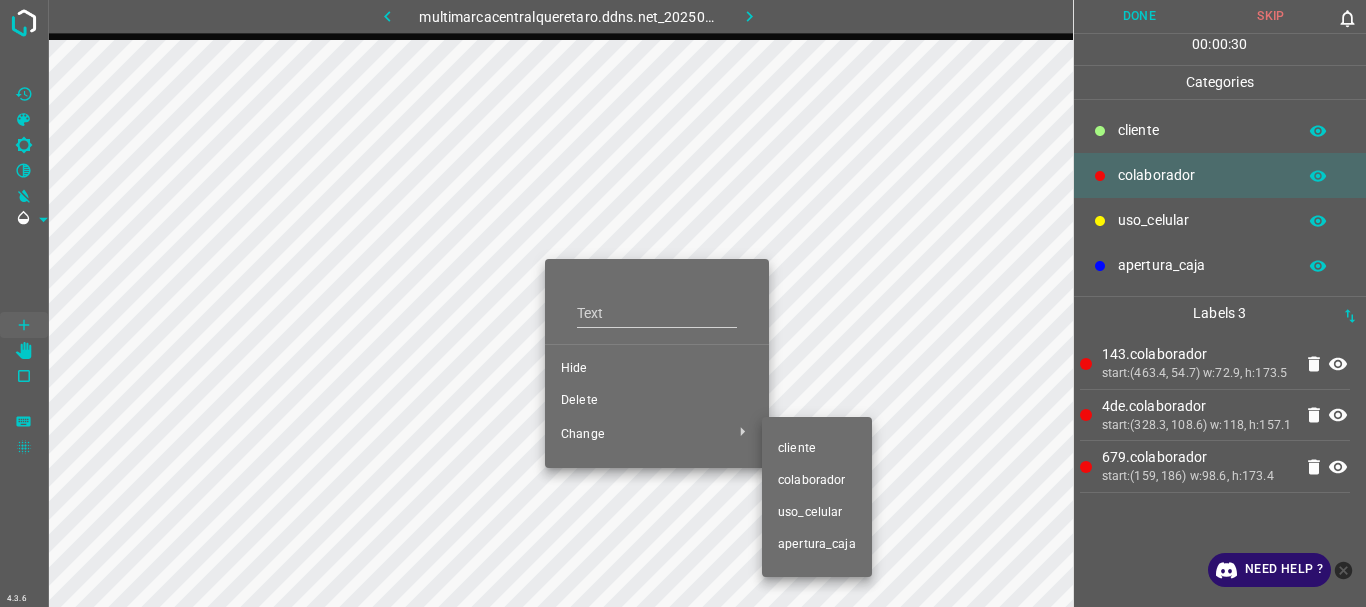 click on "​​cliente" at bounding box center [657, 369] 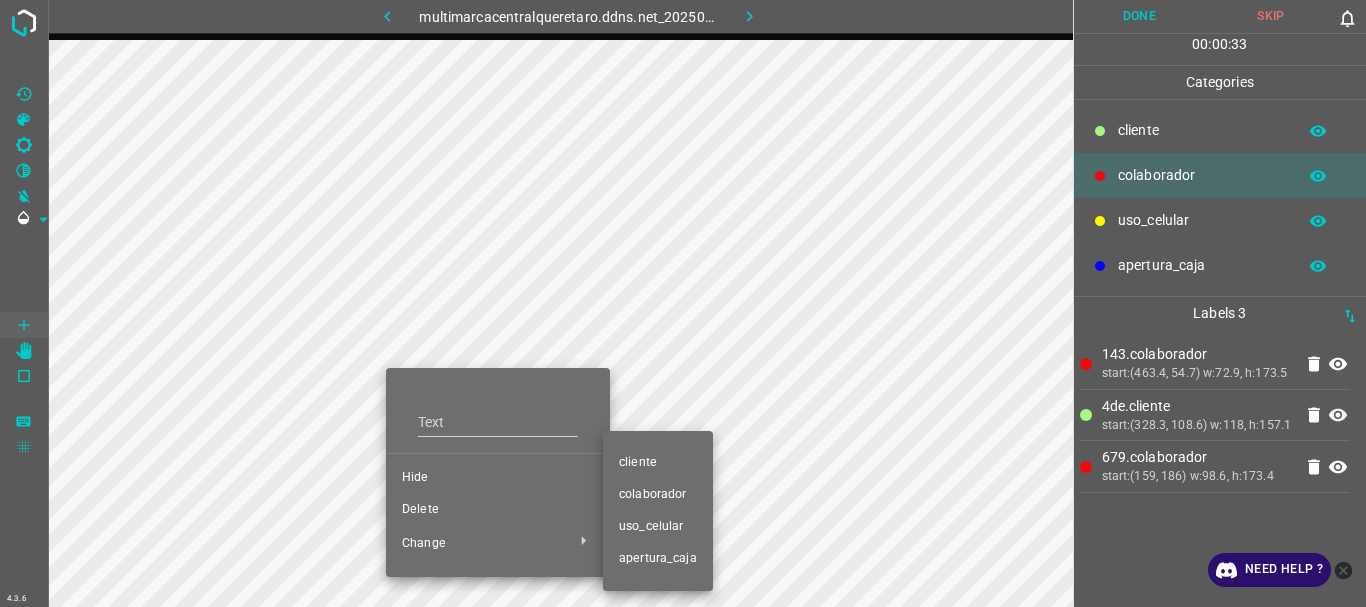 click on "​​cliente" at bounding box center (498, 478) 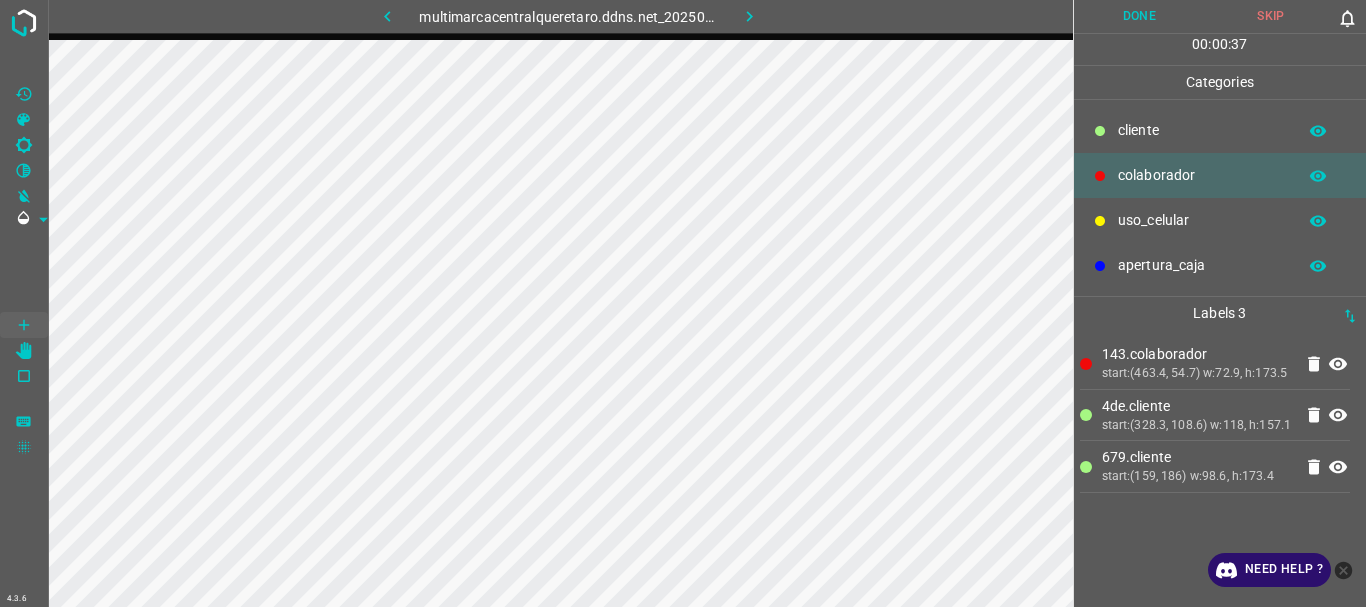 click on "​​cliente" at bounding box center (1202, 130) 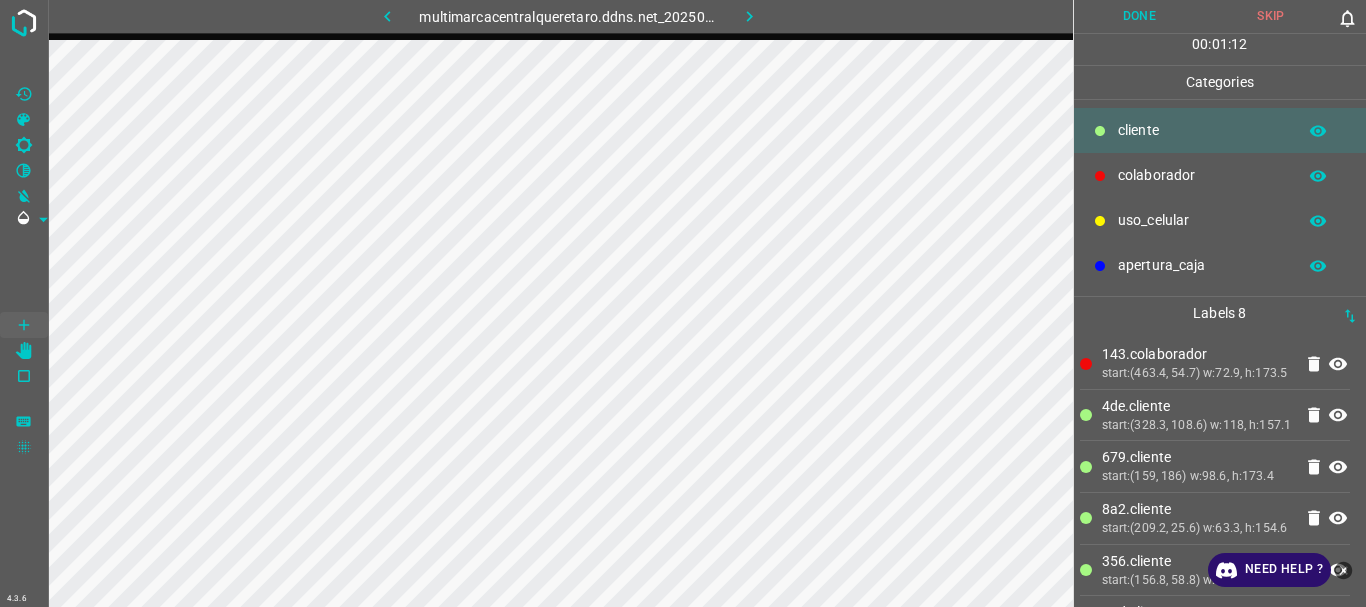 click on "Done" at bounding box center (1140, 16) 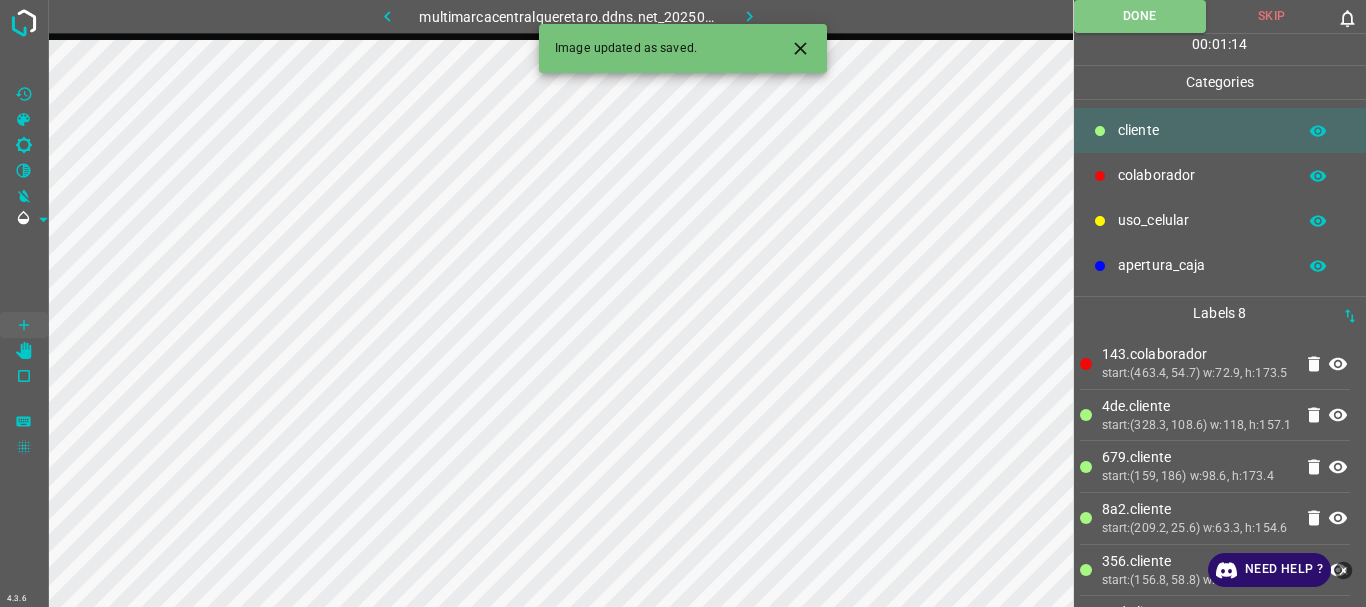 click at bounding box center [749, 16] 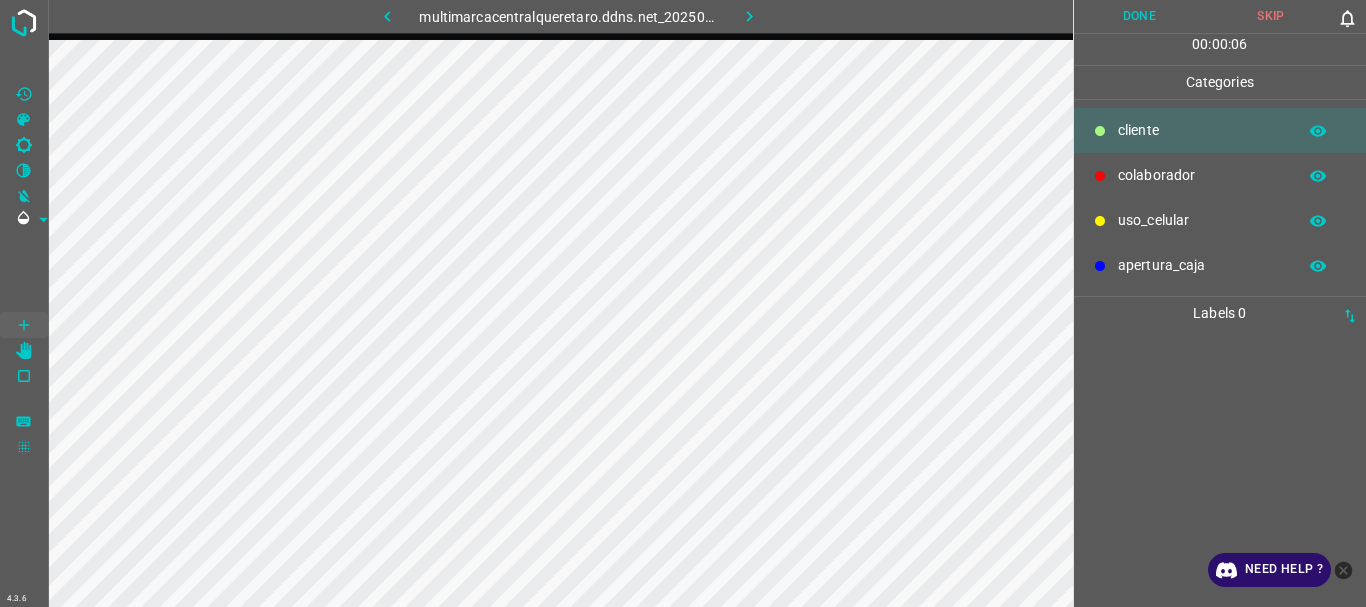 click on "colaborador" at bounding box center [1202, 130] 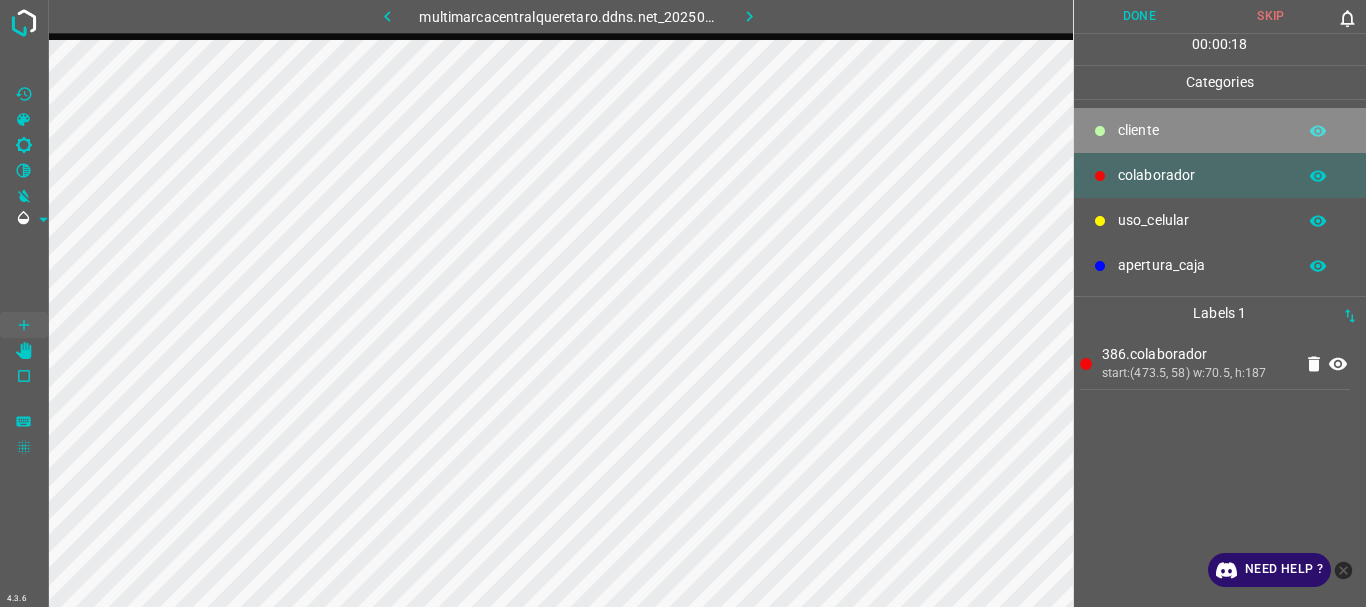 click on "​​cliente" at bounding box center [1220, 130] 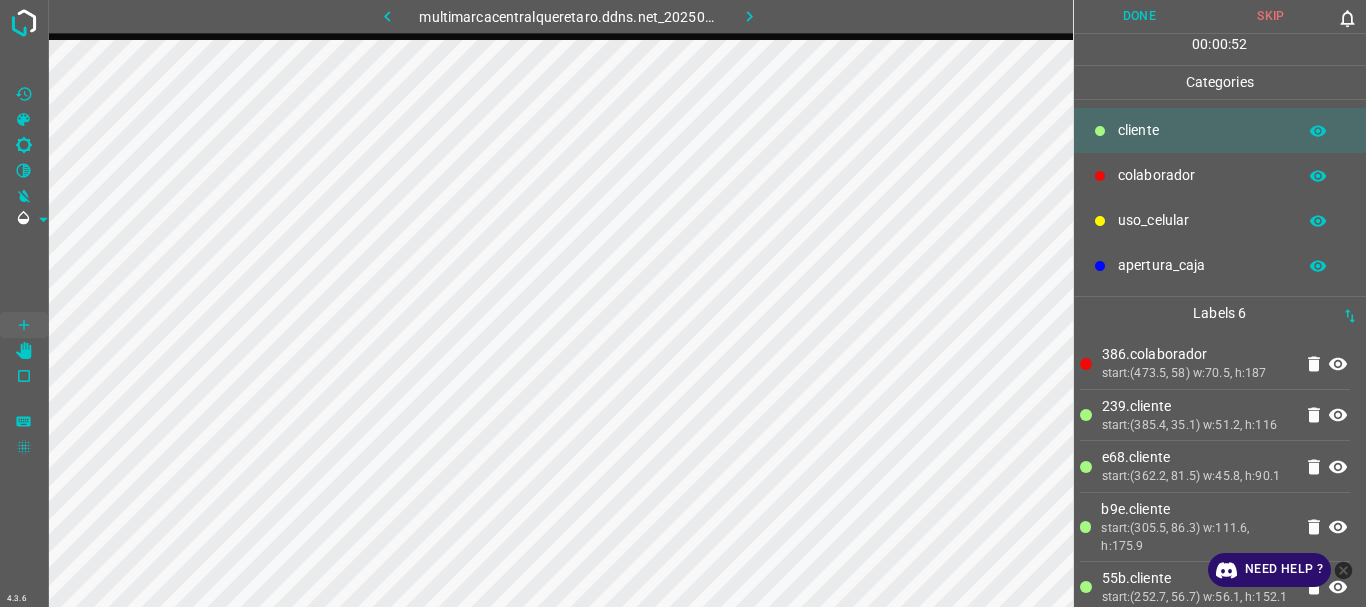 click on "Done" at bounding box center (1140, 16) 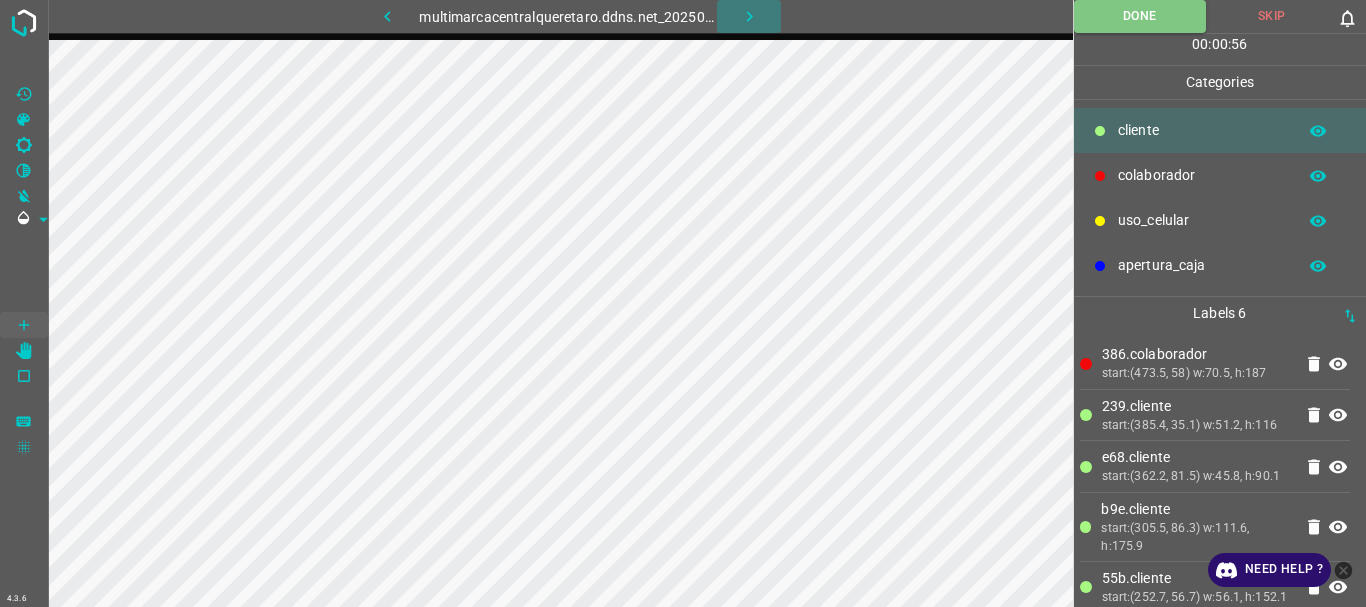 click at bounding box center [749, 16] 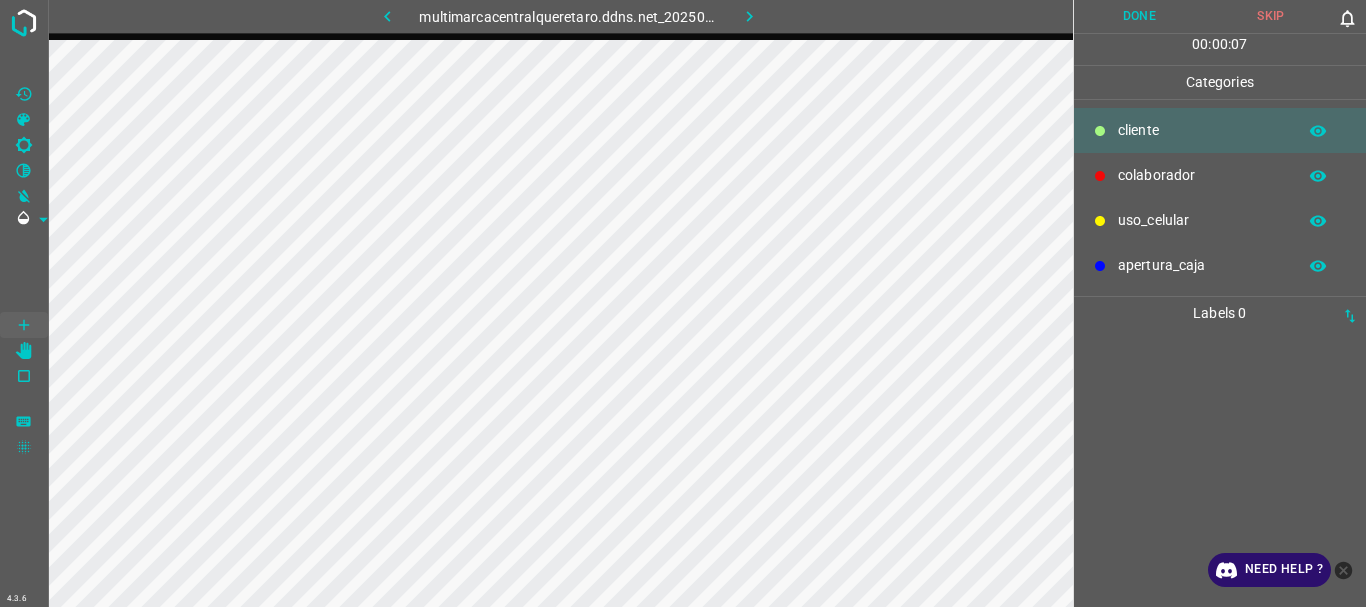 click on "colaborador" at bounding box center [1202, 130] 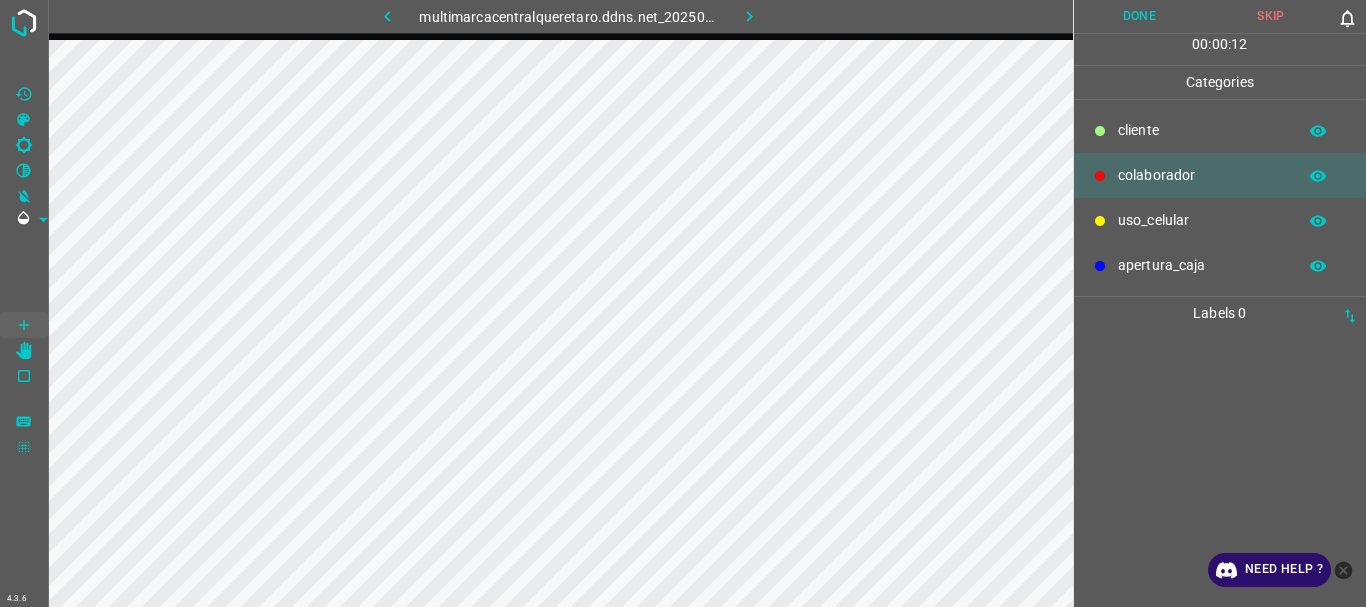 click on "multimarcacentralqueretaro.ddns.net_20250626_202551_000002850.jpg" at bounding box center (560, 20) 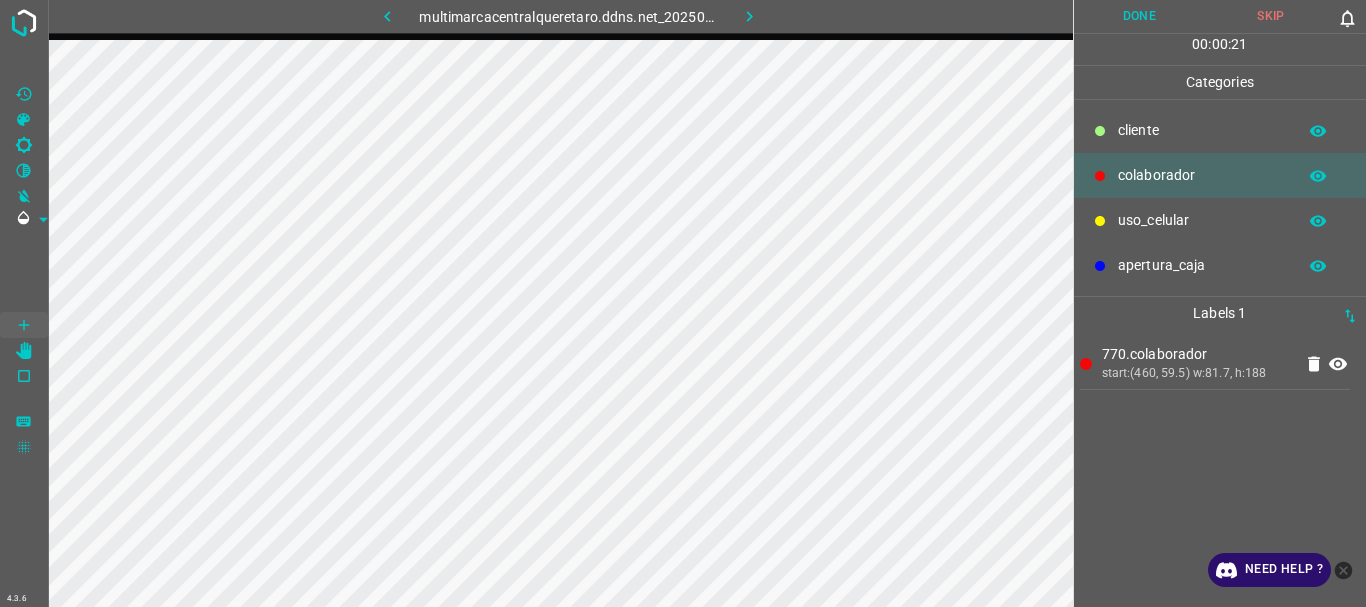 click at bounding box center [1100, 131] 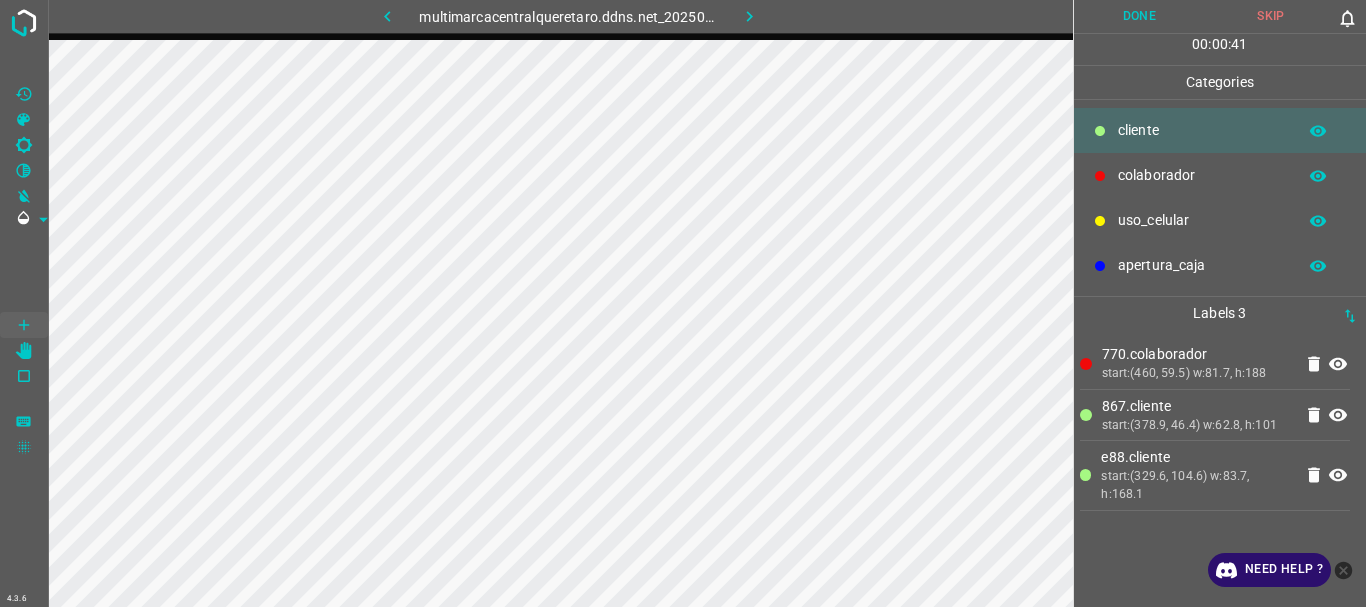click on "uso_celular" at bounding box center (1202, 130) 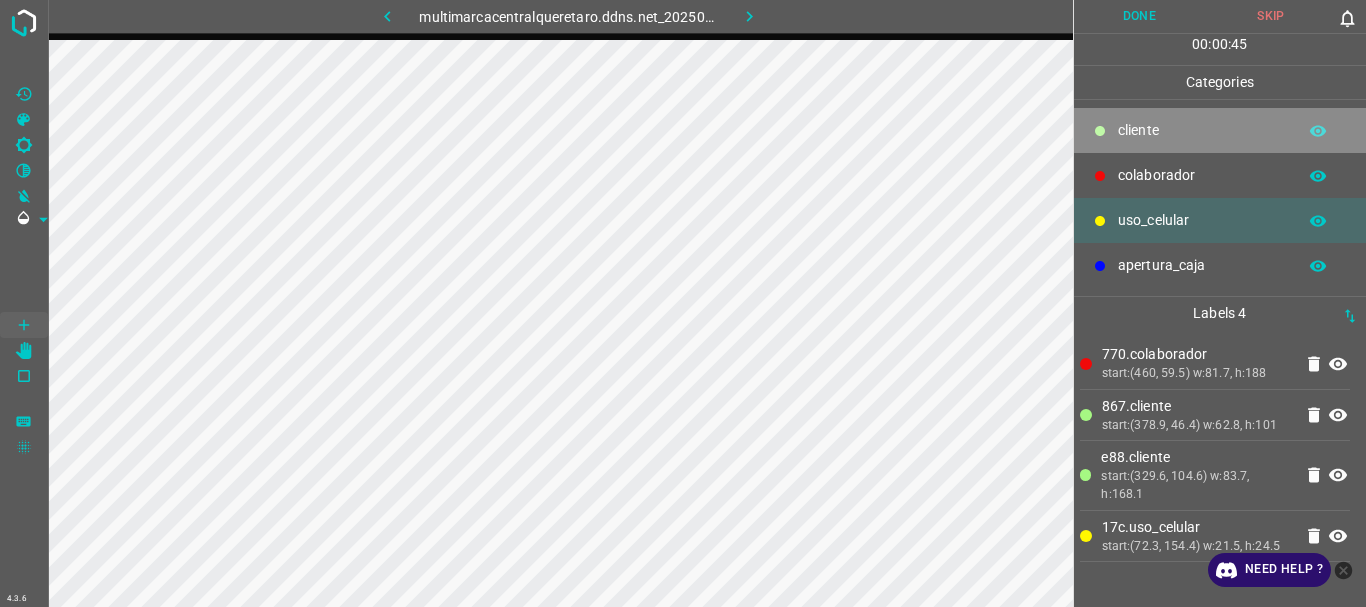 click on "​​cliente" at bounding box center (1202, 130) 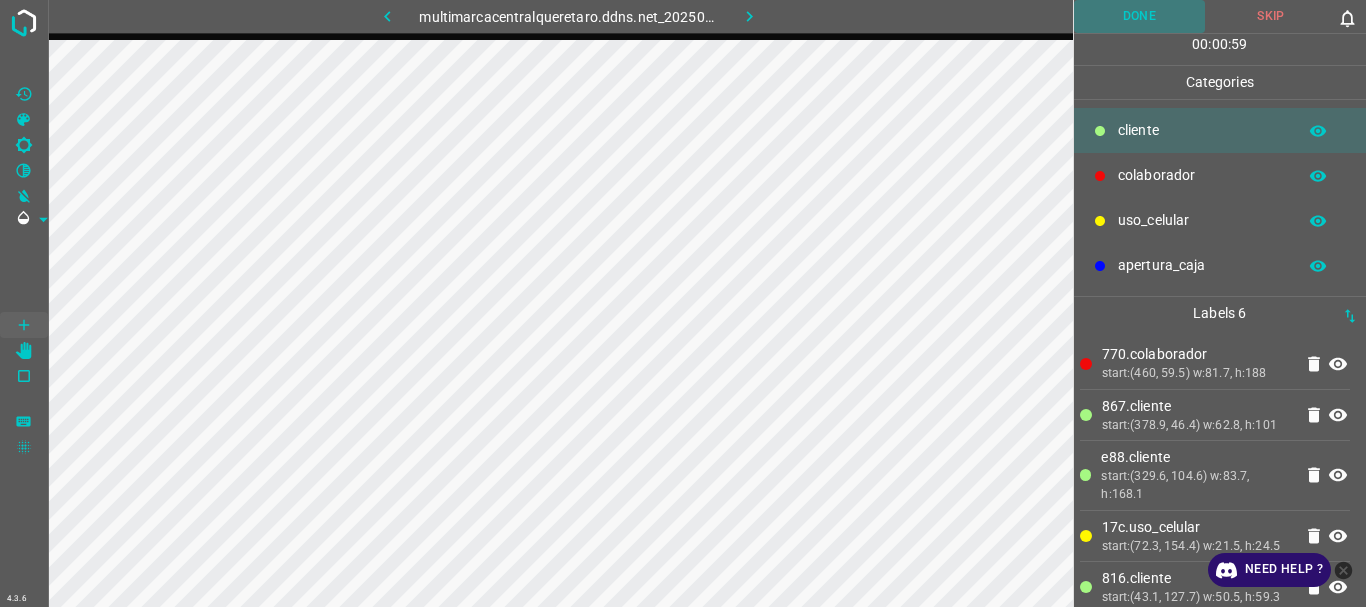 click on "Done" at bounding box center [1140, 16] 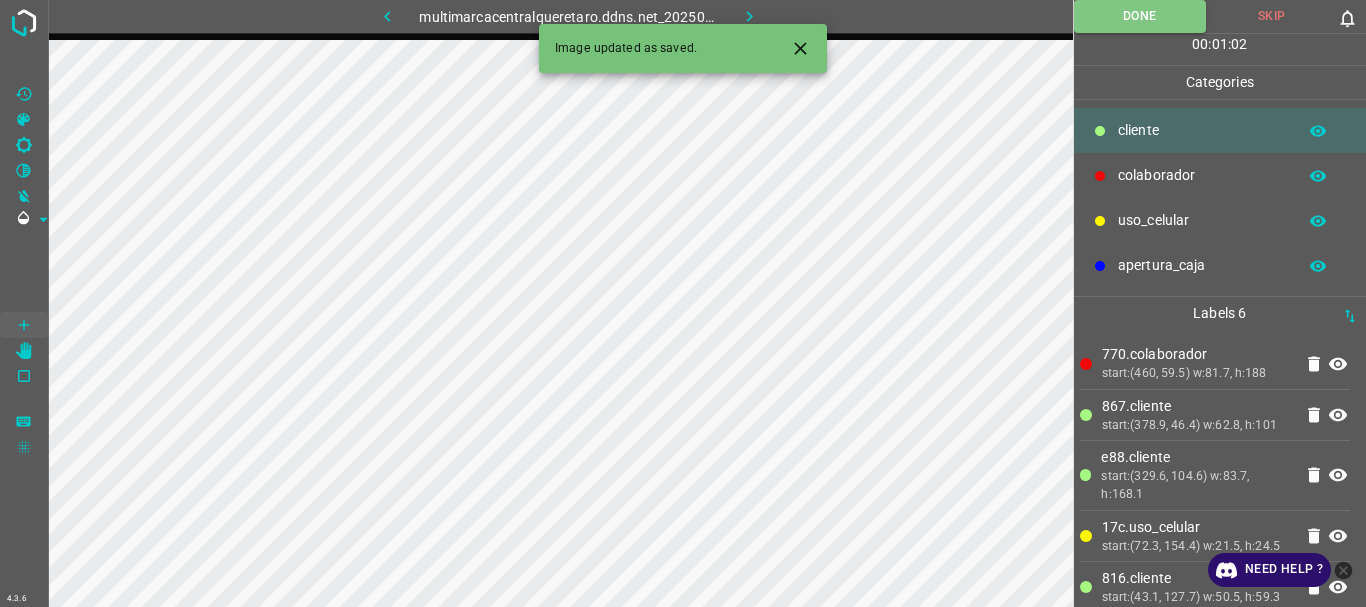 click at bounding box center (749, 16) 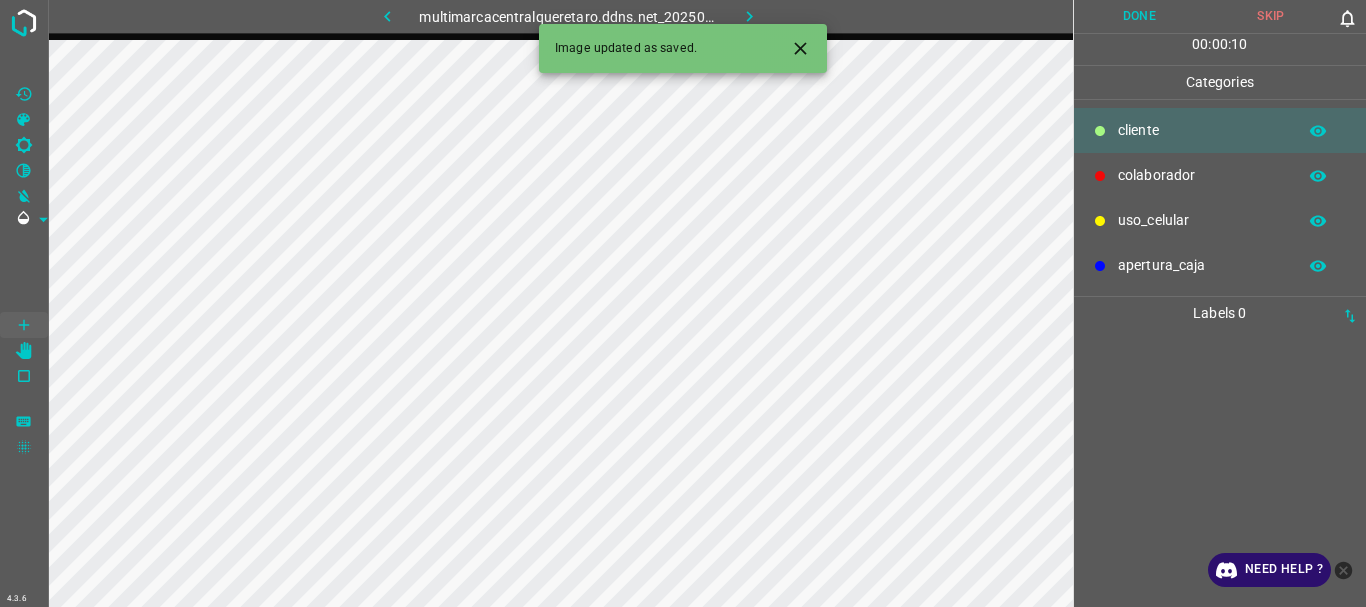 click on "apertura_caja" at bounding box center (1202, 130) 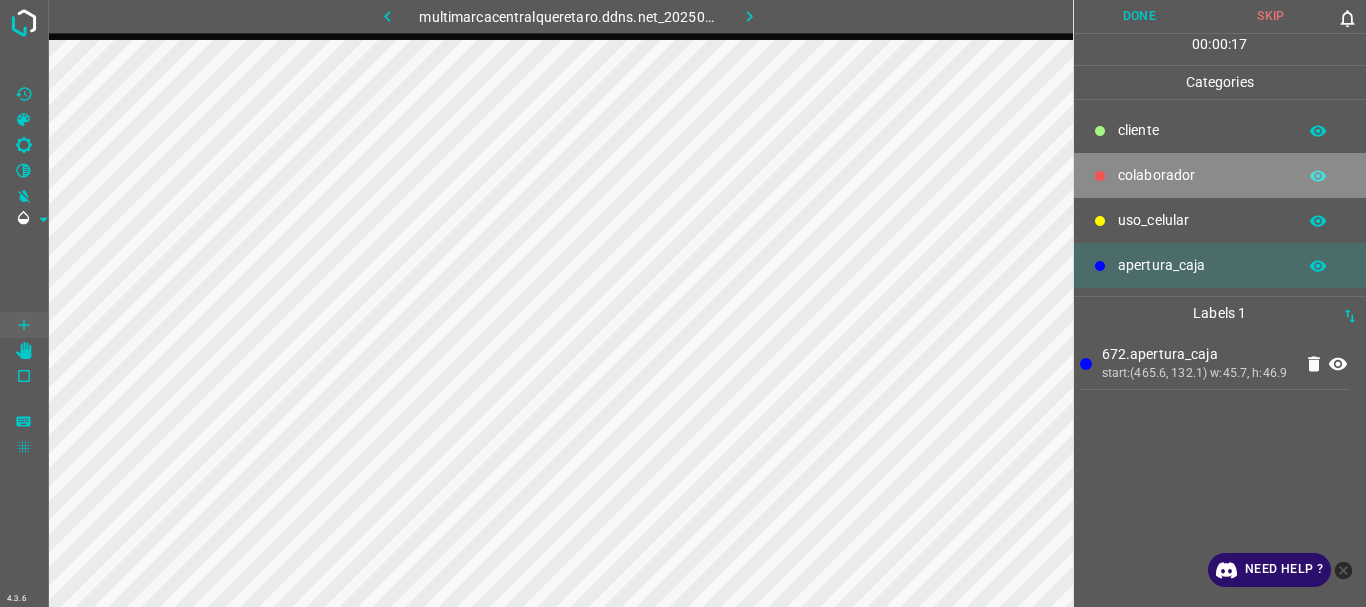 click on "colaborador" at bounding box center [1202, 130] 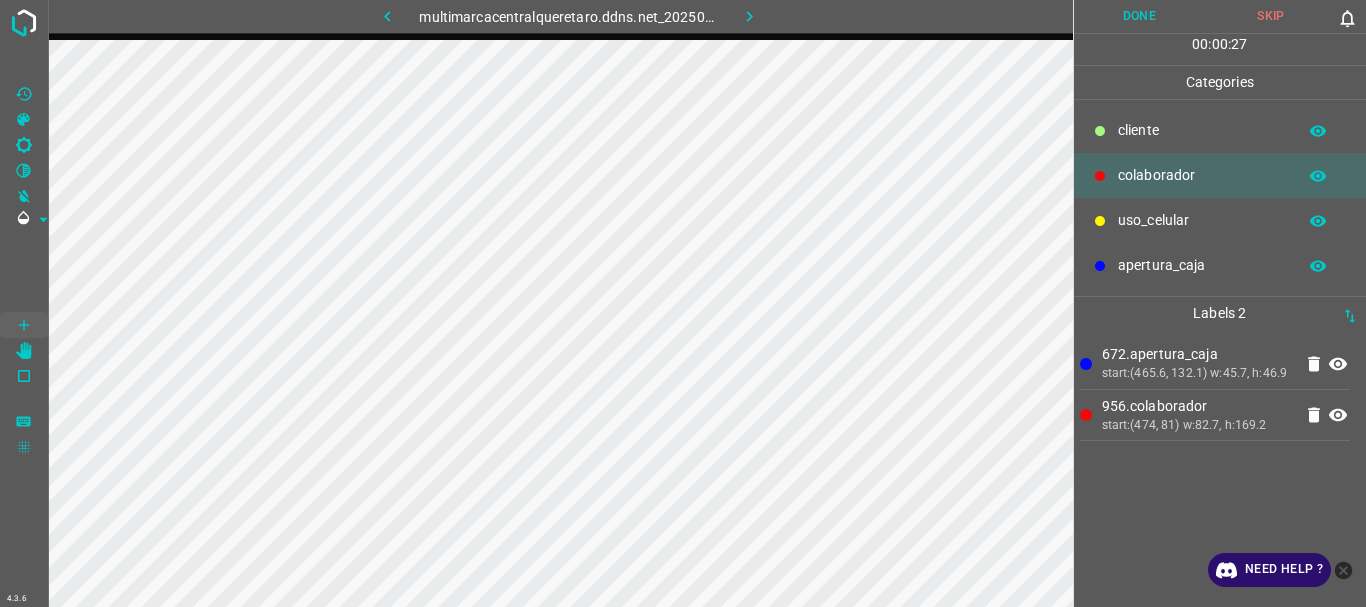 click on "​​cliente" at bounding box center [1202, 130] 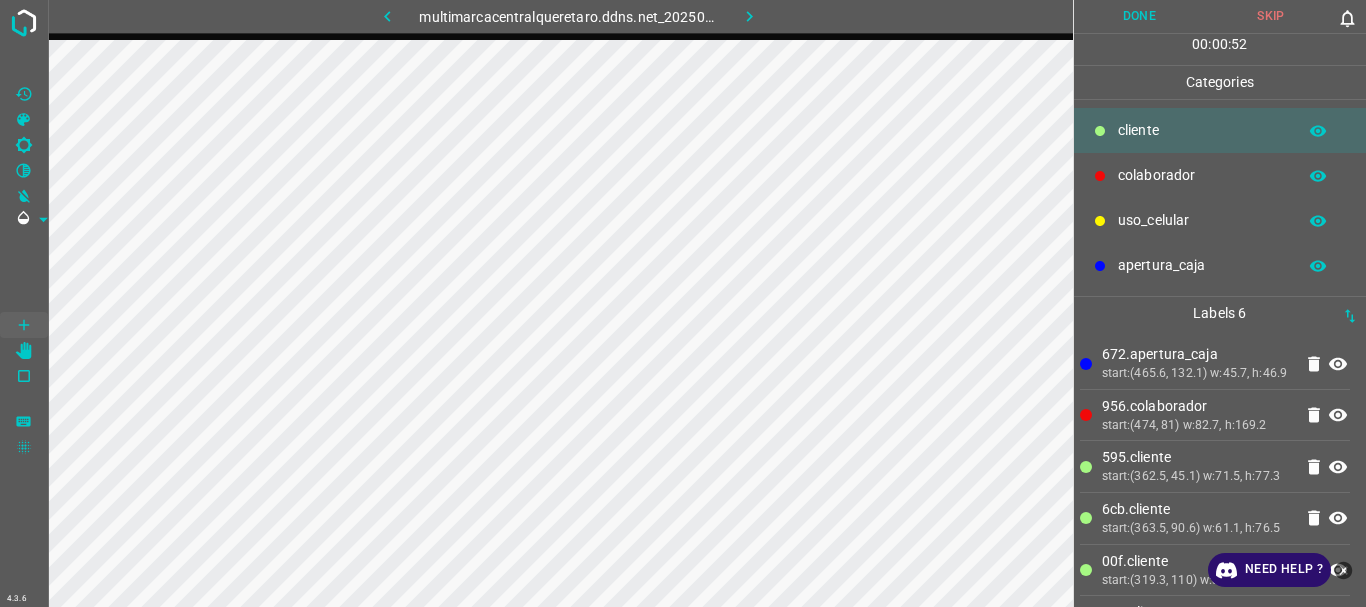 click at bounding box center (1100, 131) 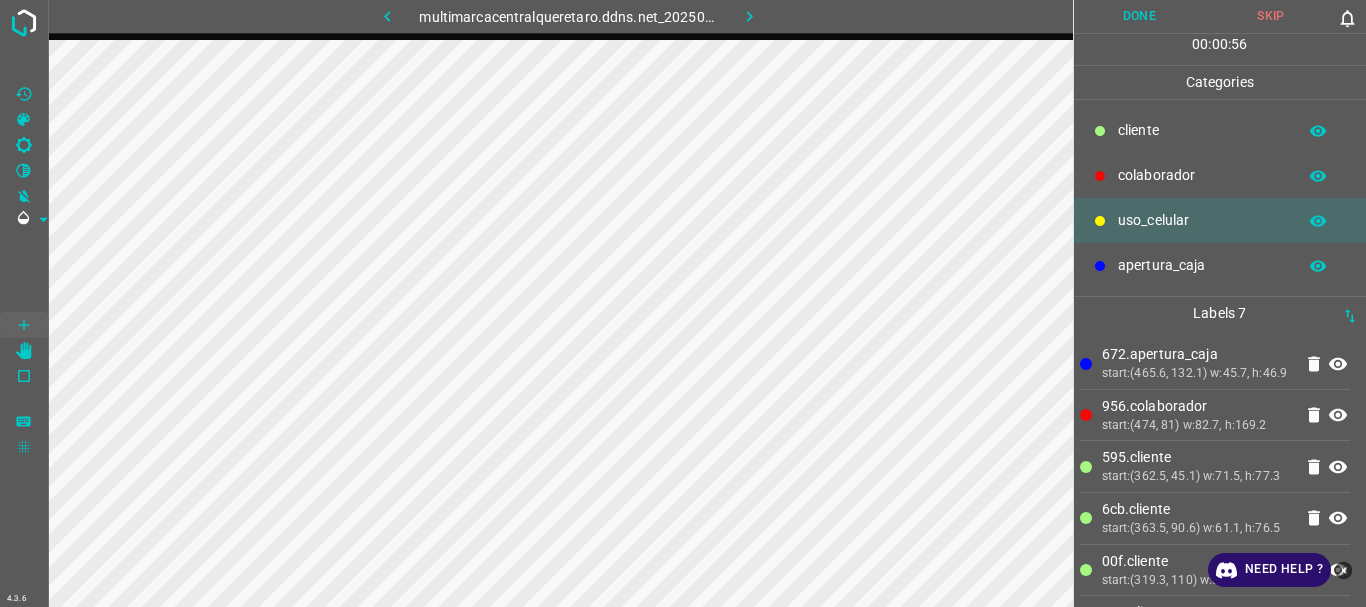 click on "​​cliente" at bounding box center [1202, 130] 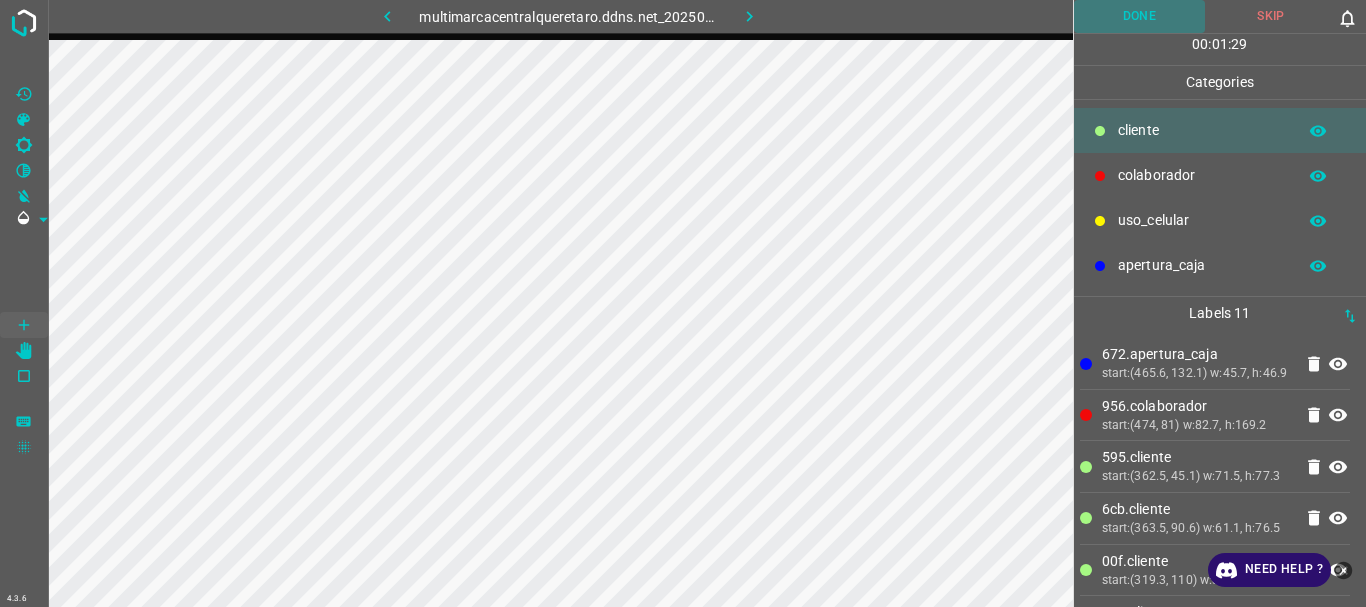 click on "Done" at bounding box center (1140, 16) 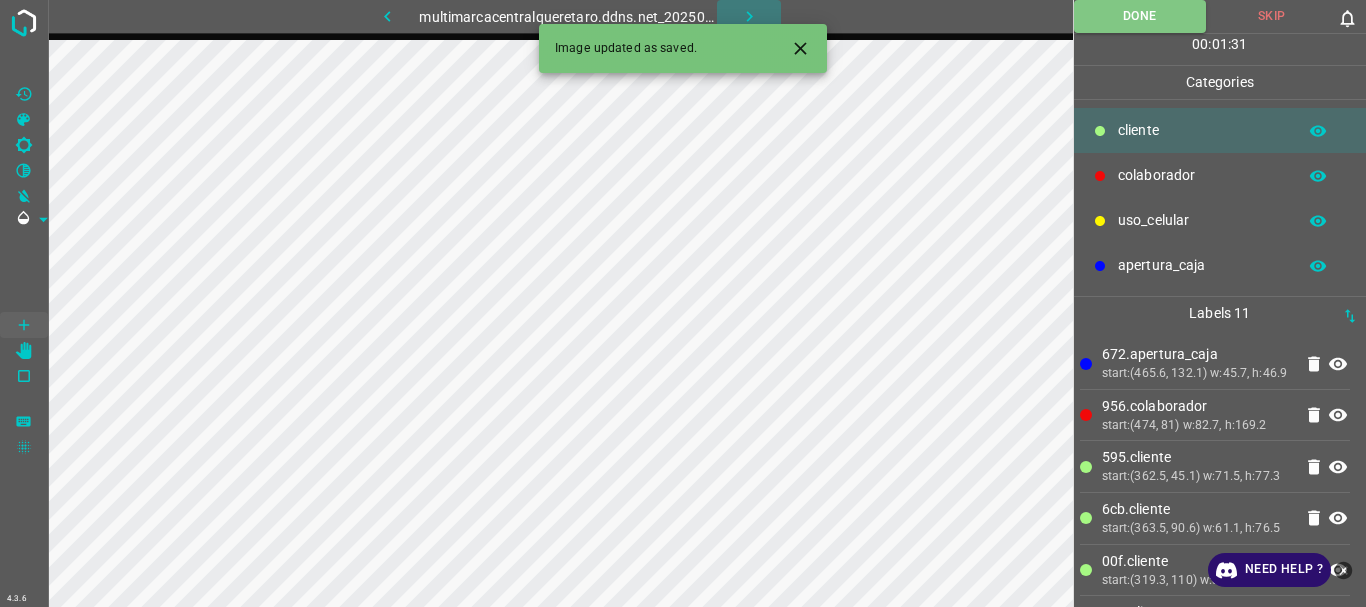 click at bounding box center (749, 16) 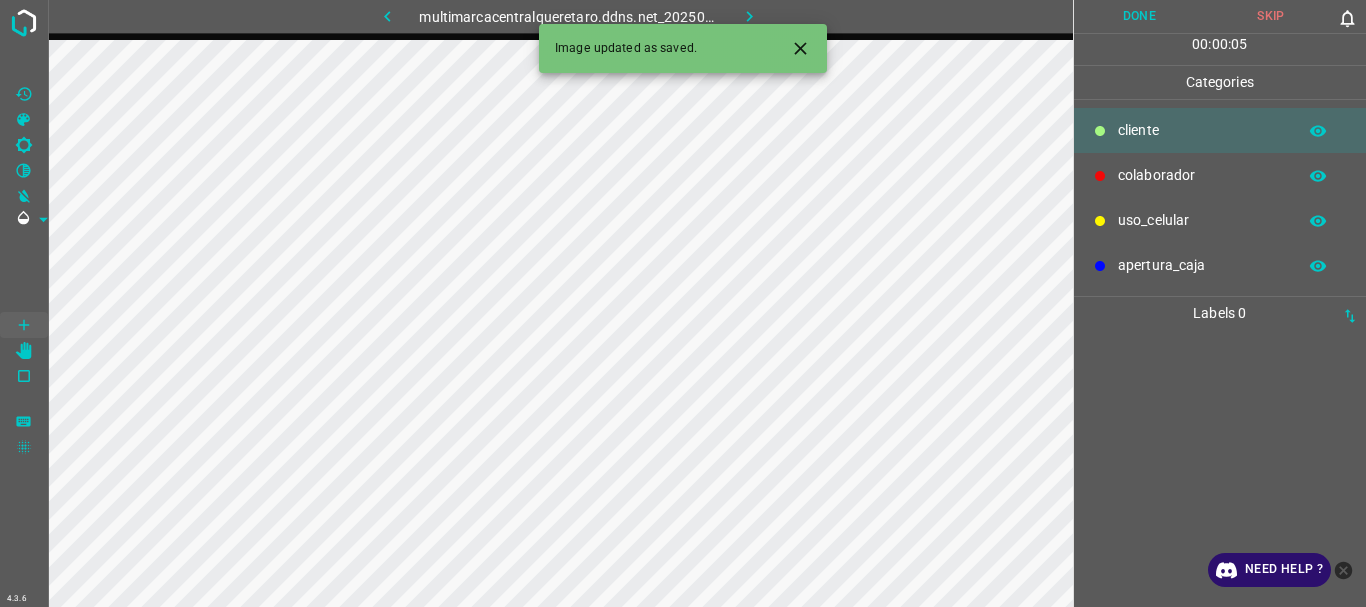click on "colaborador" at bounding box center [1202, 130] 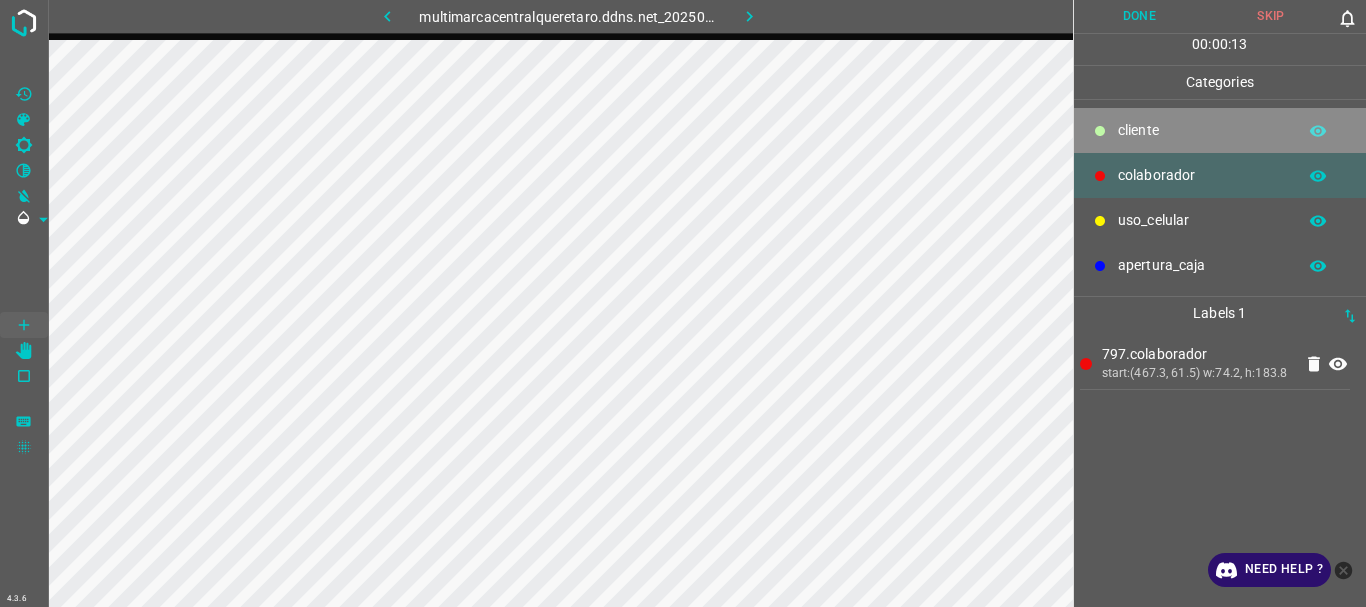 click on "​​cliente" at bounding box center (1202, 130) 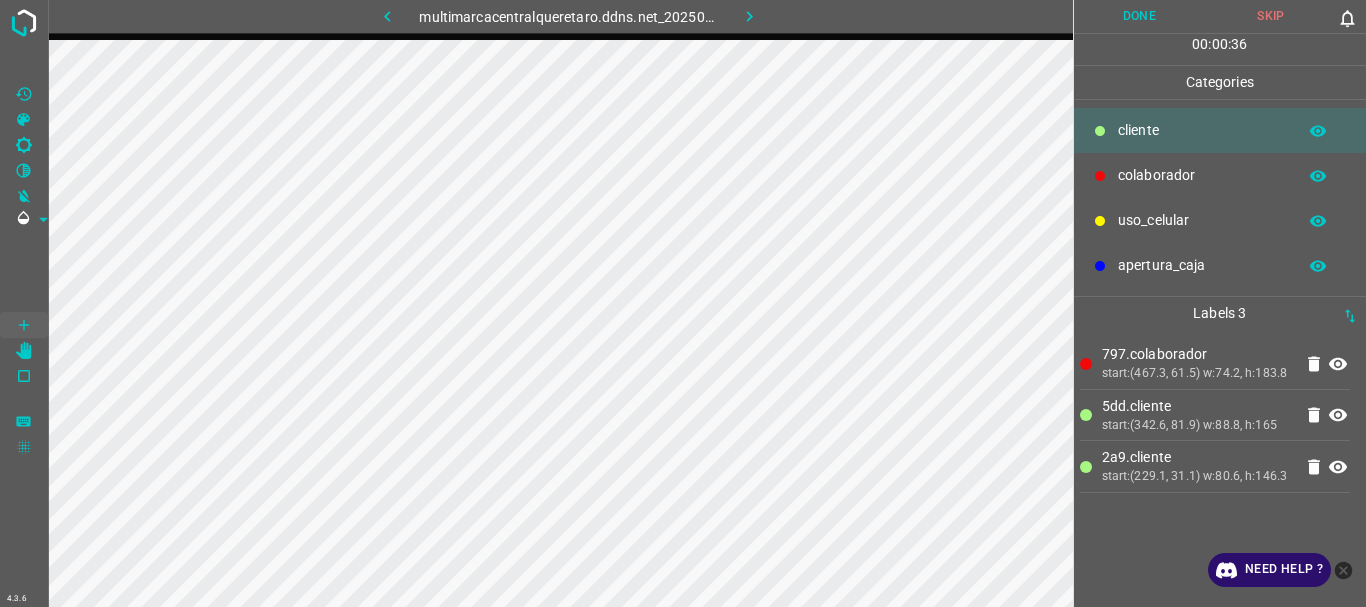 click on "uso_celular" at bounding box center [1202, 130] 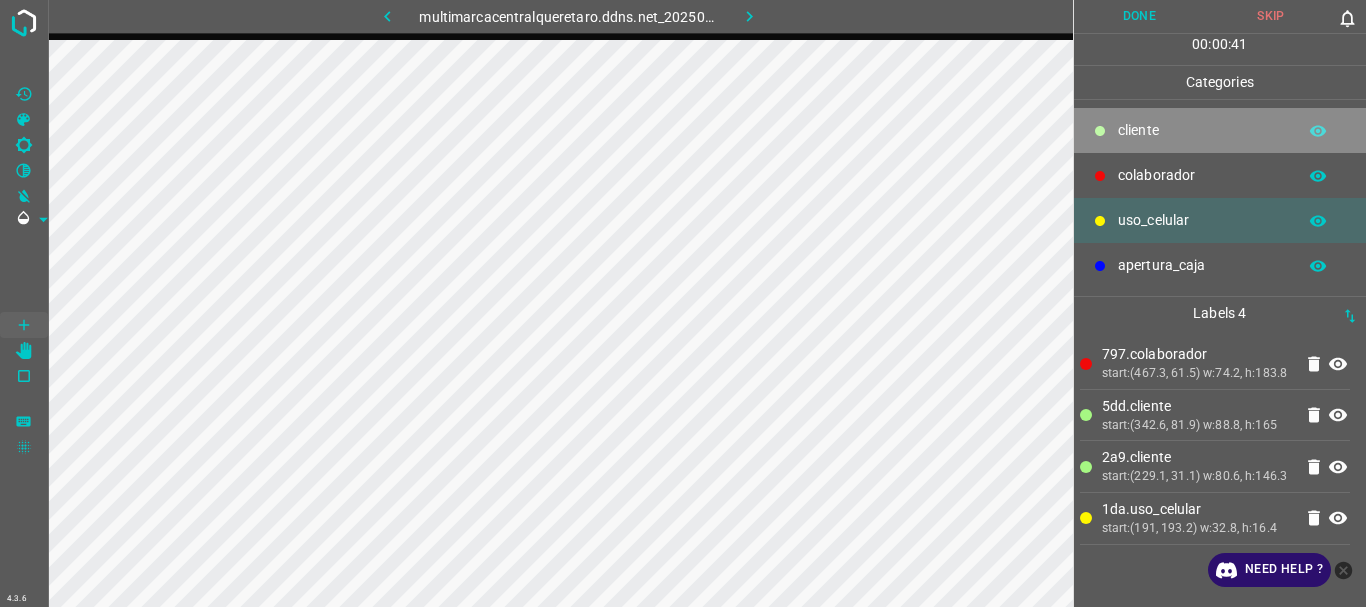 click on "​​cliente" at bounding box center (1220, 130) 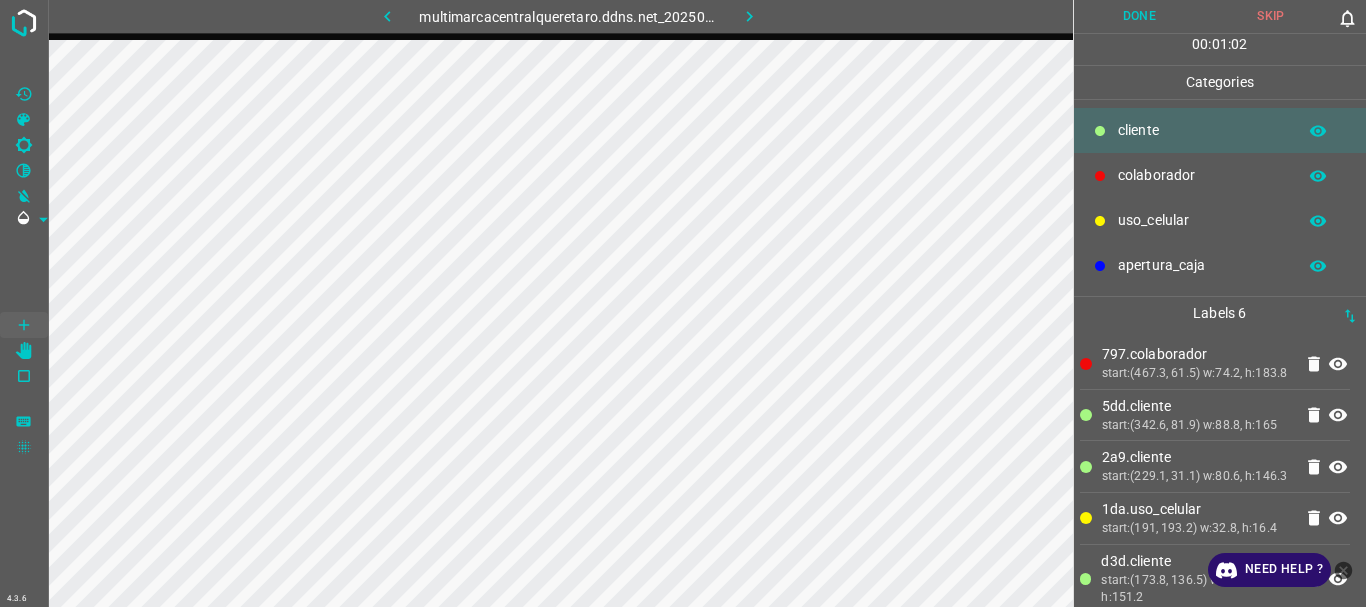 click on "uso_celular" at bounding box center [1202, 130] 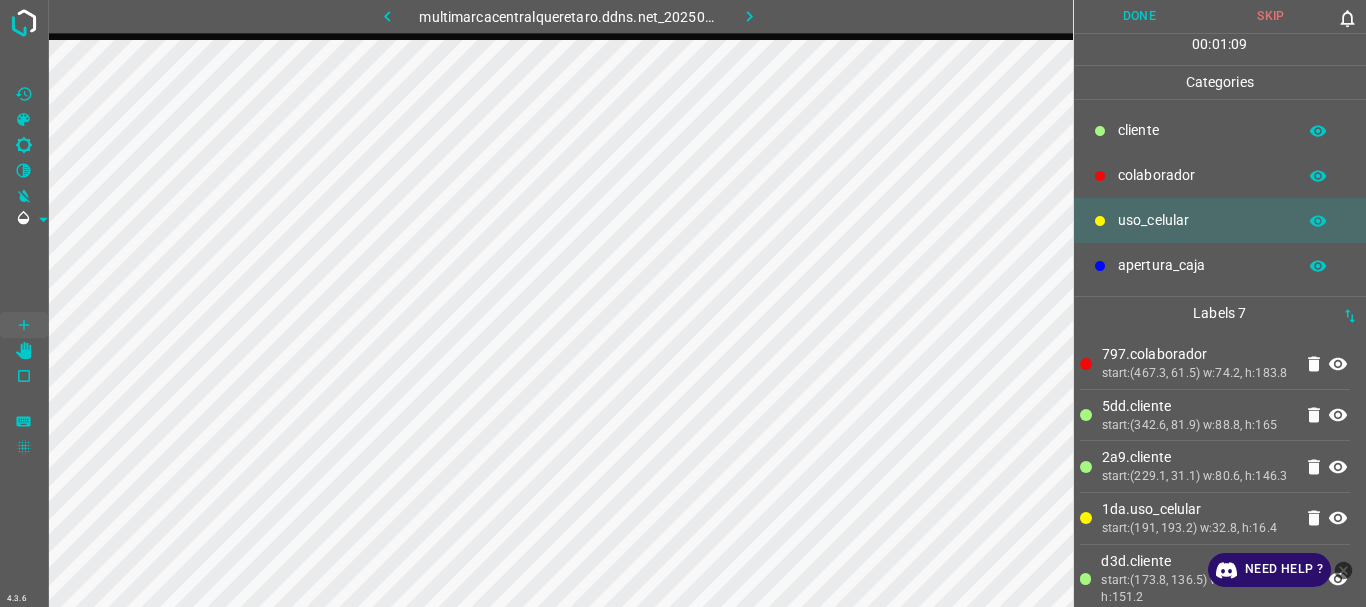 click on "​​cliente" at bounding box center [1202, 130] 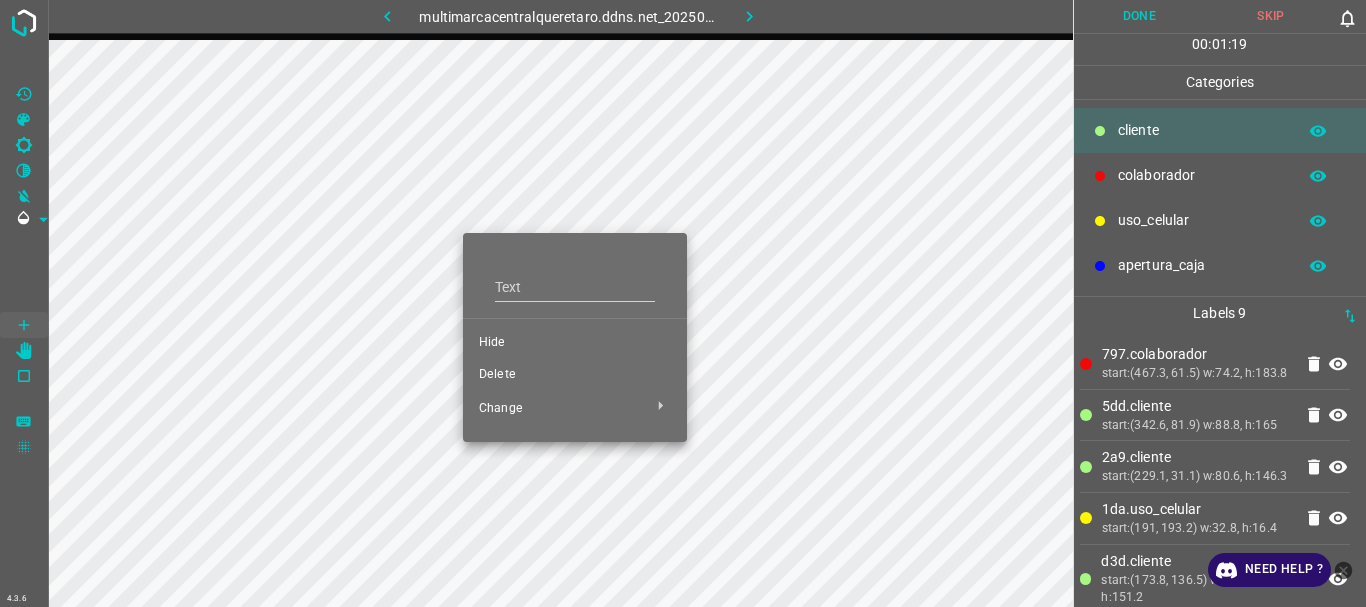 click on "Delete" at bounding box center (575, 343) 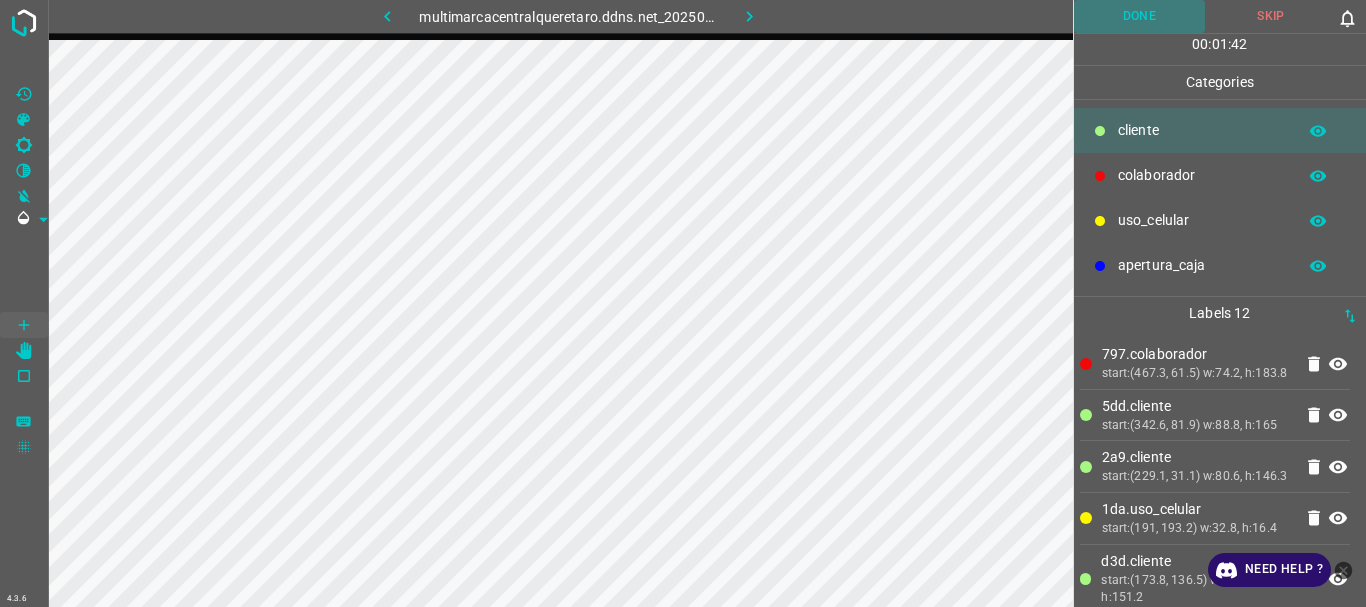 click on "Done" at bounding box center (1140, 16) 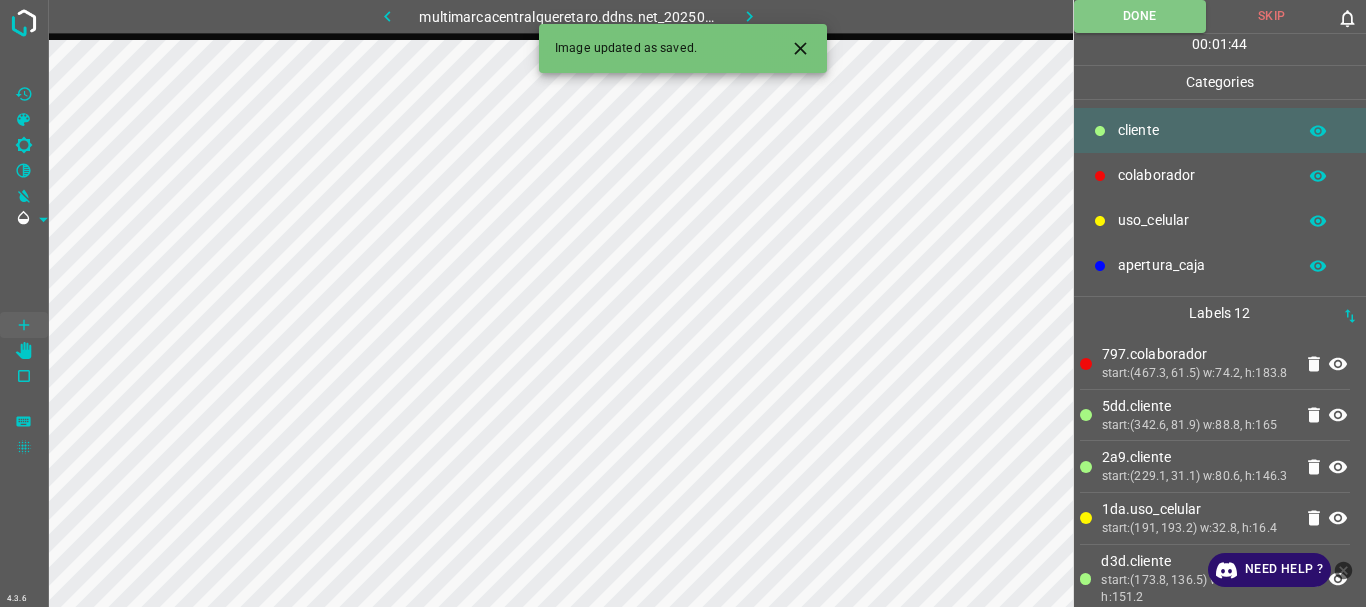 click at bounding box center (749, 16) 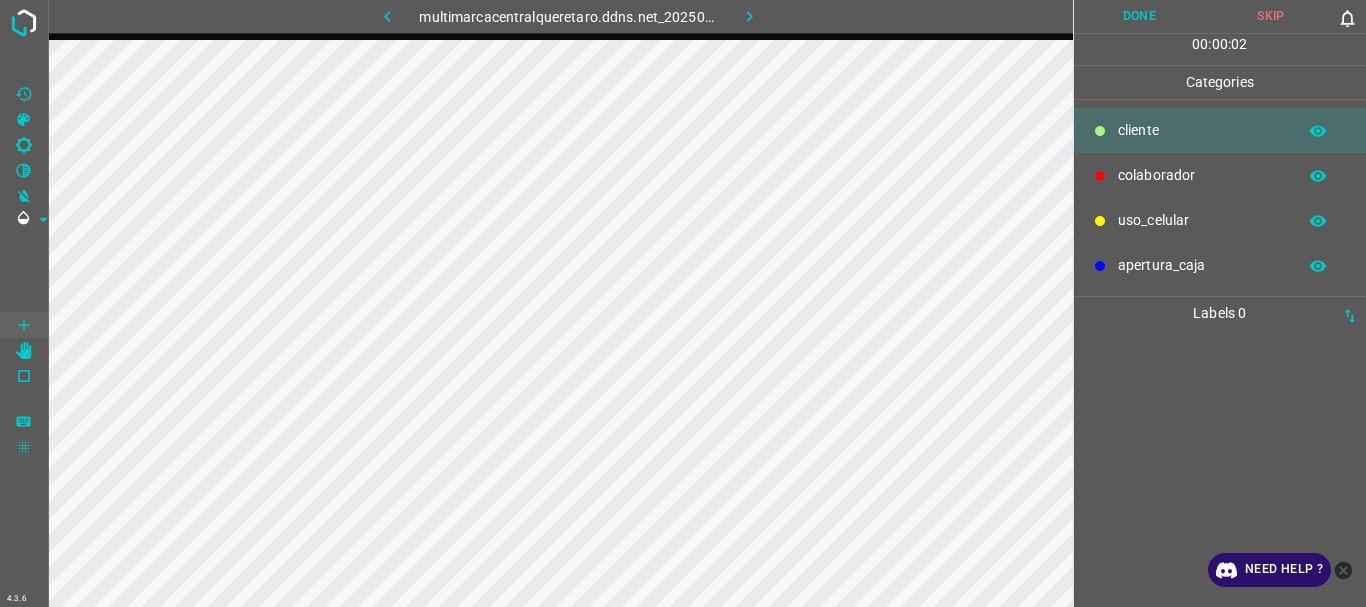 click on "uso_celular" at bounding box center (1202, 130) 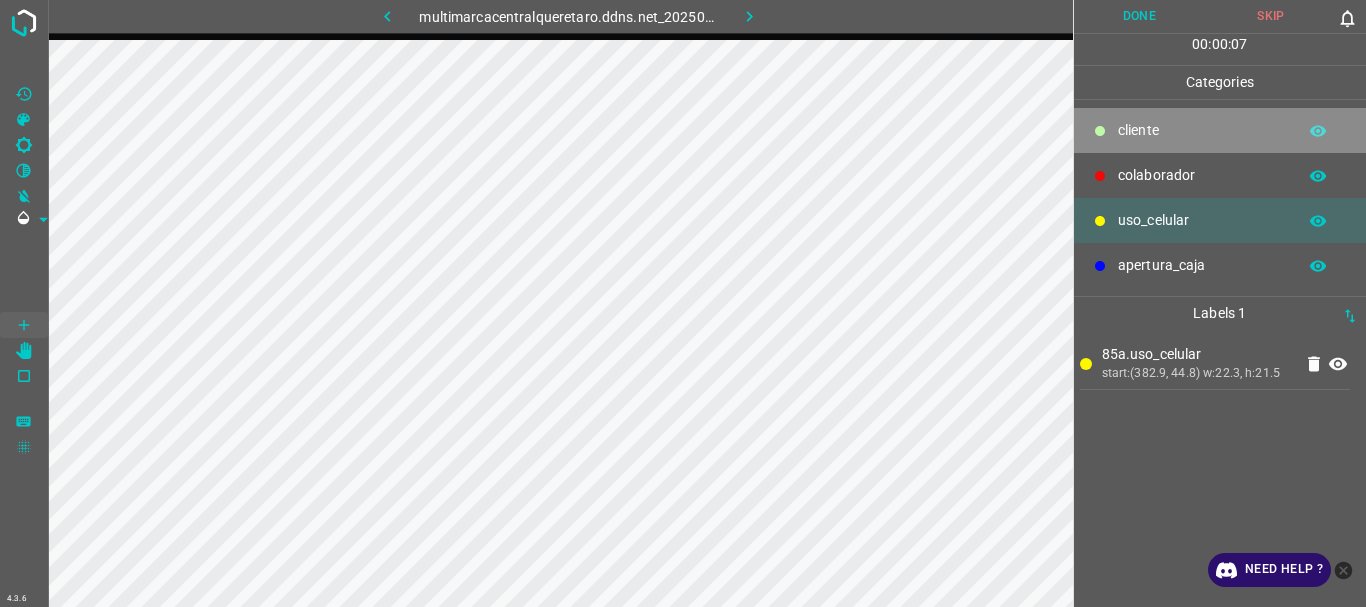 click on "​​cliente" at bounding box center (1202, 130) 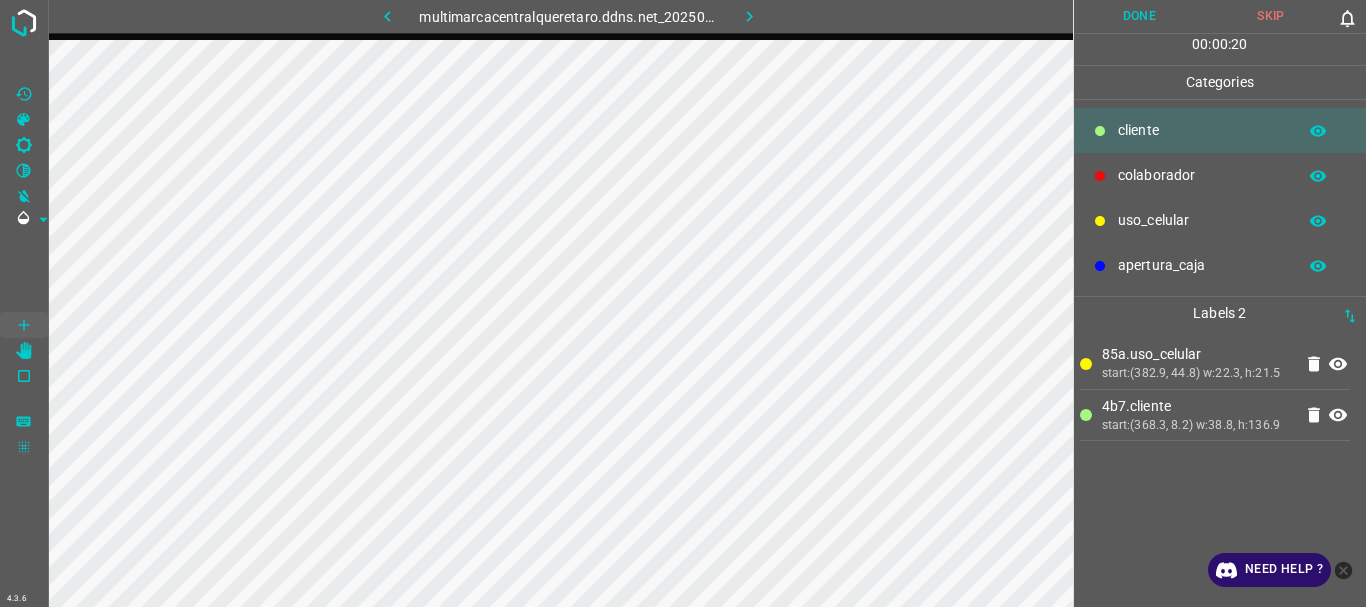 click on "uso_celular" at bounding box center (1202, 130) 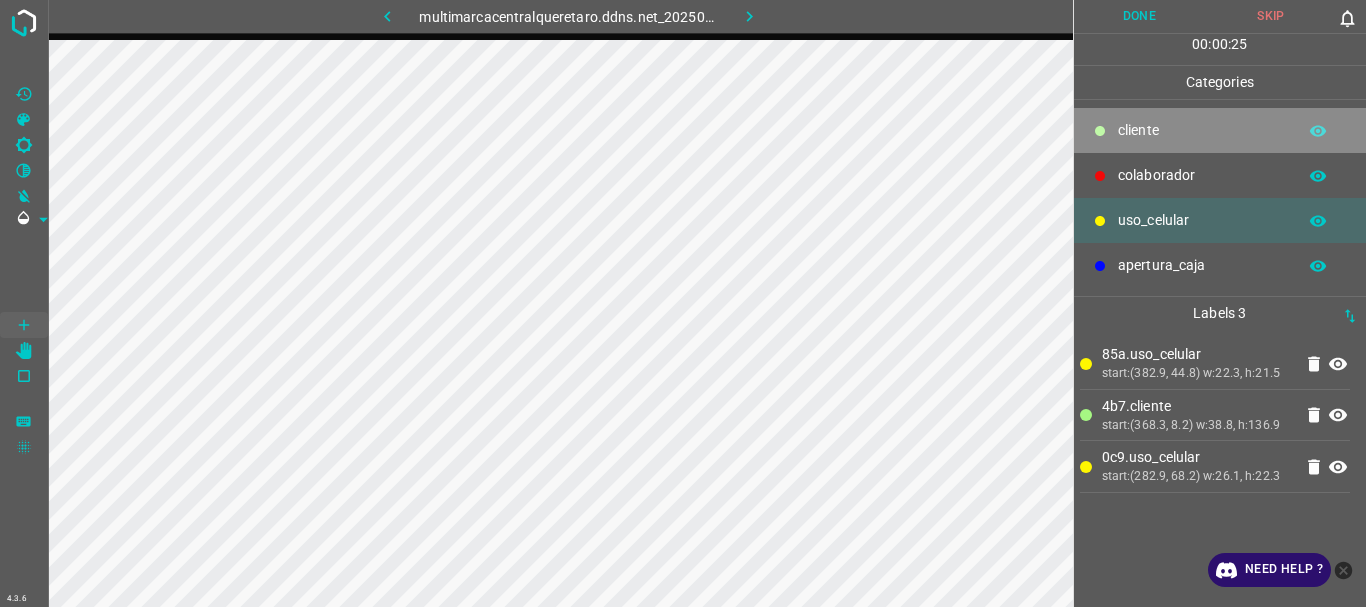 click on "​​cliente" at bounding box center [1202, 130] 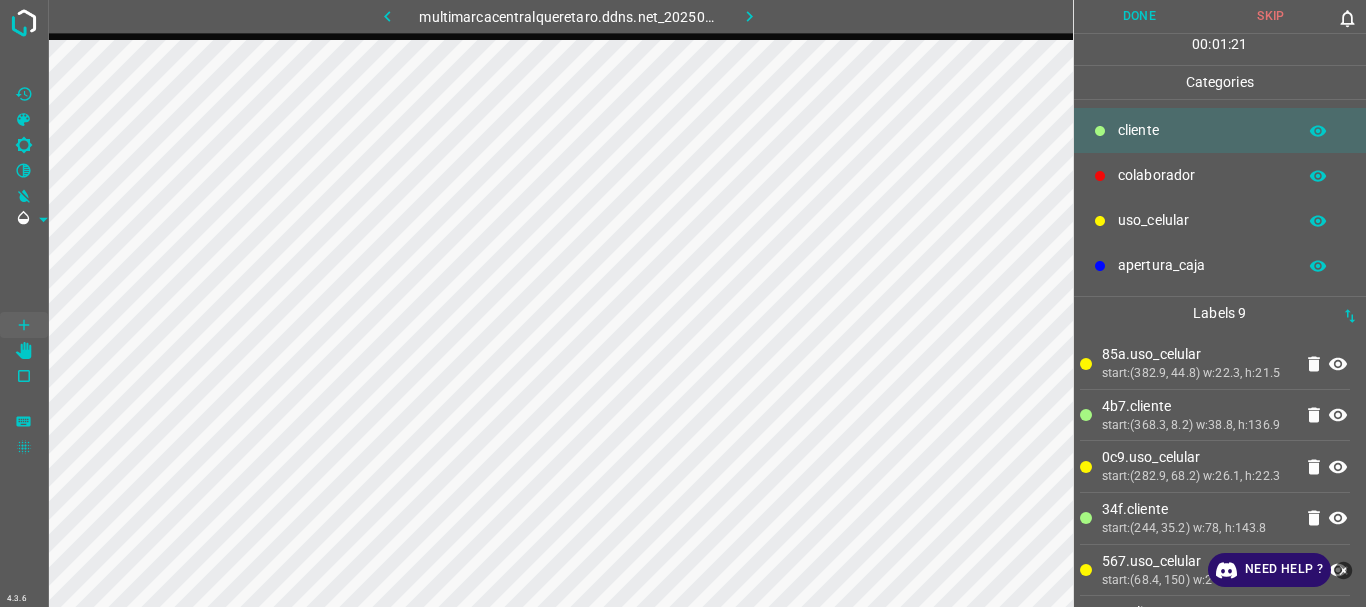 click on "colaborador" at bounding box center [1202, 130] 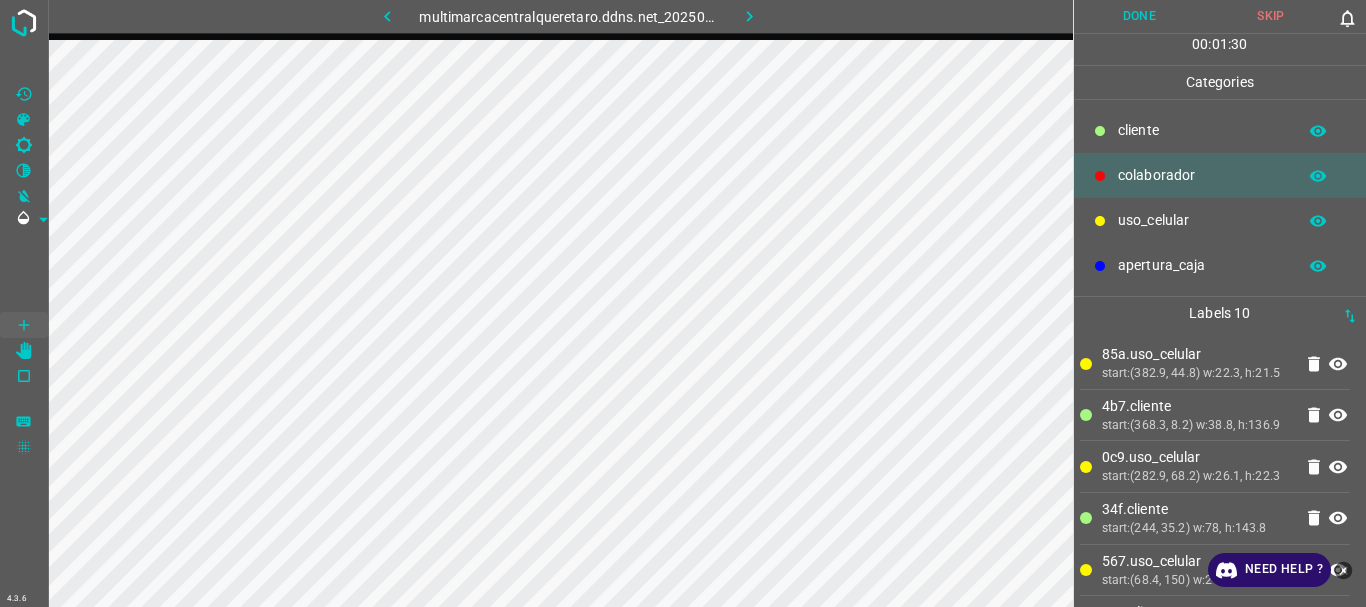click on "Done" at bounding box center [1140, 16] 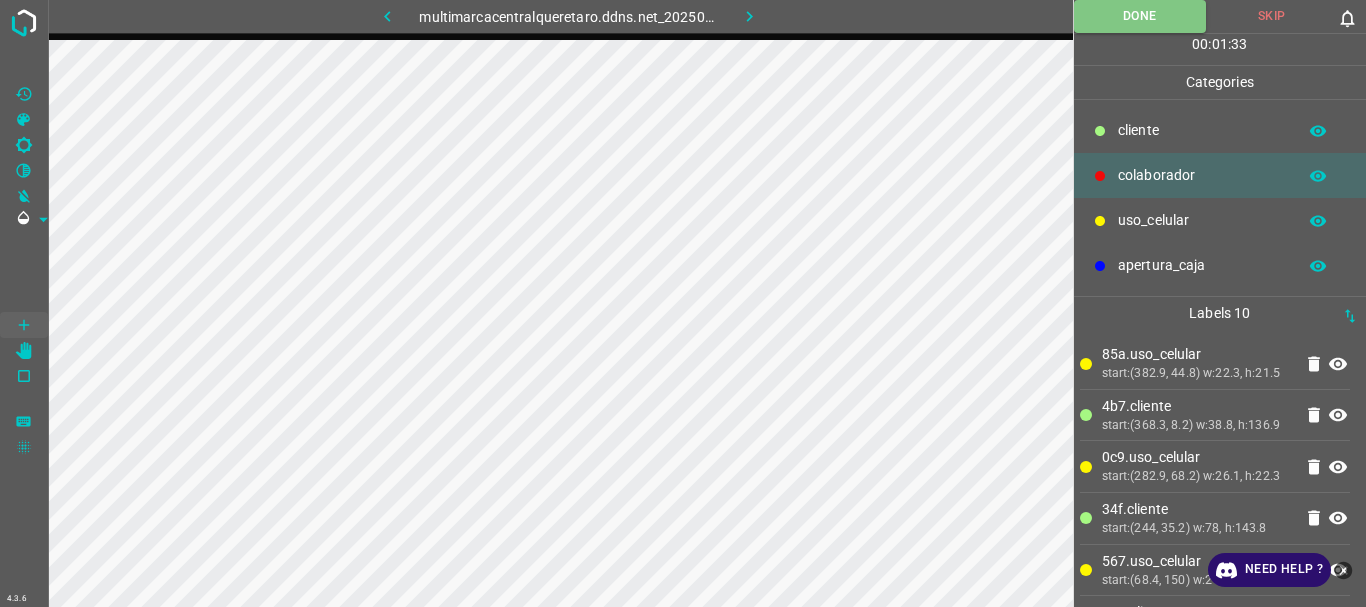click at bounding box center (749, 16) 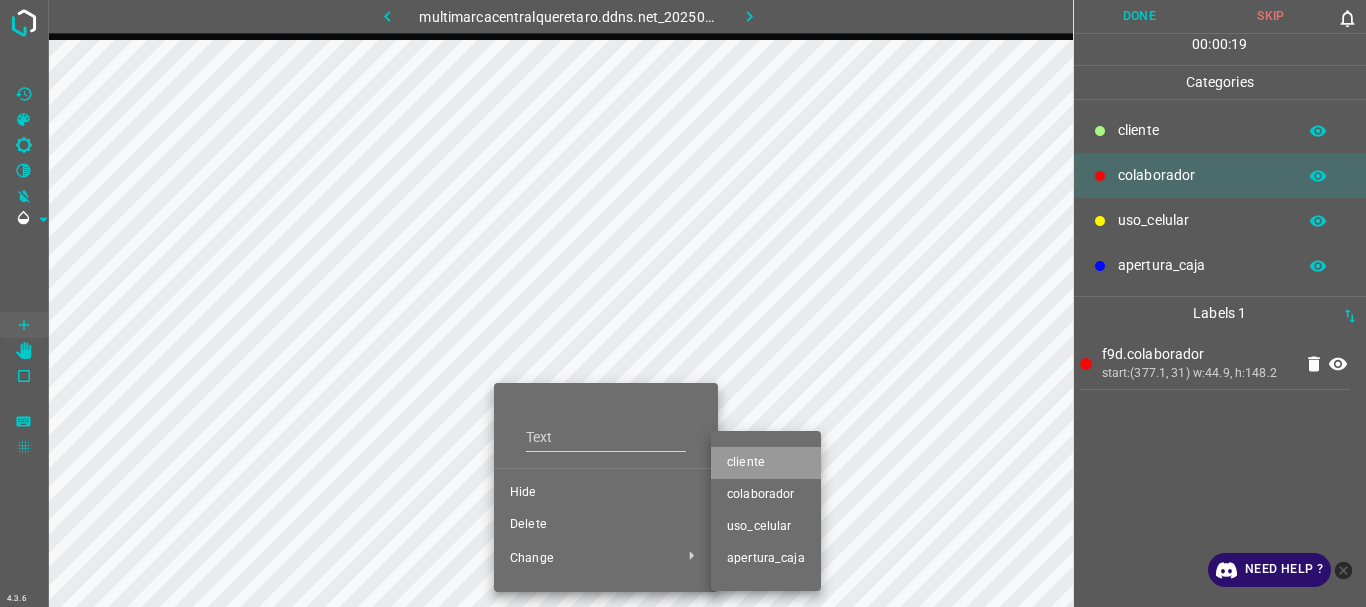 click on "​​cliente" at bounding box center [606, 493] 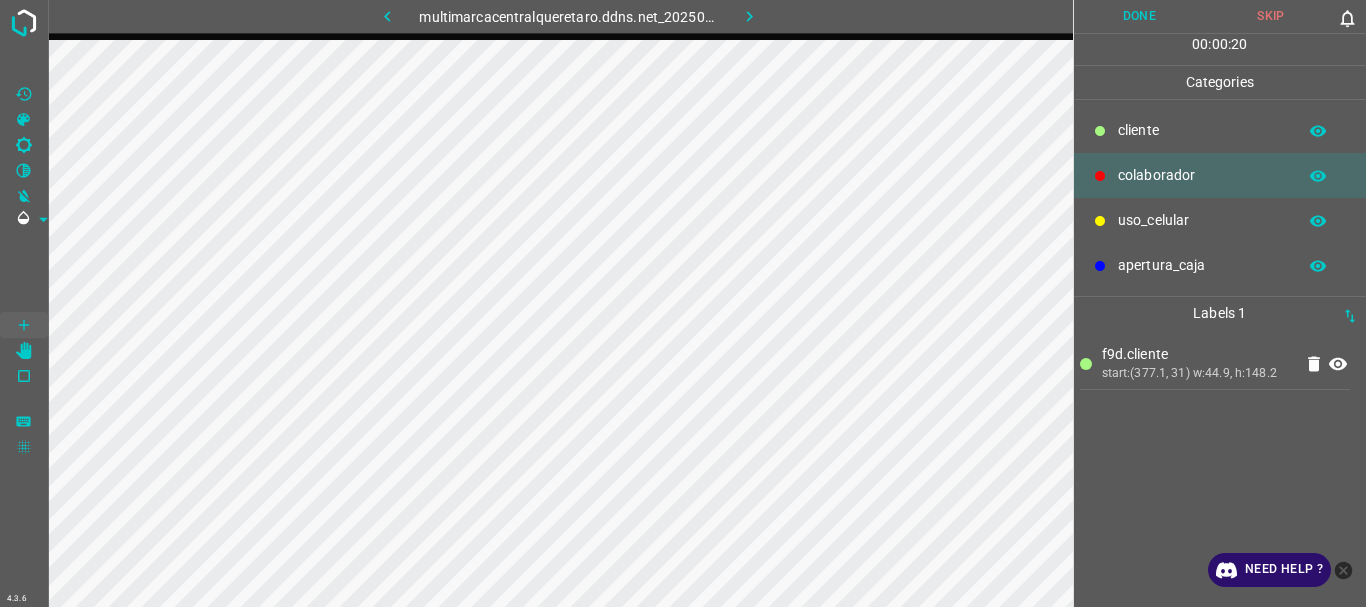 click on "​​cliente" at bounding box center (1220, 130) 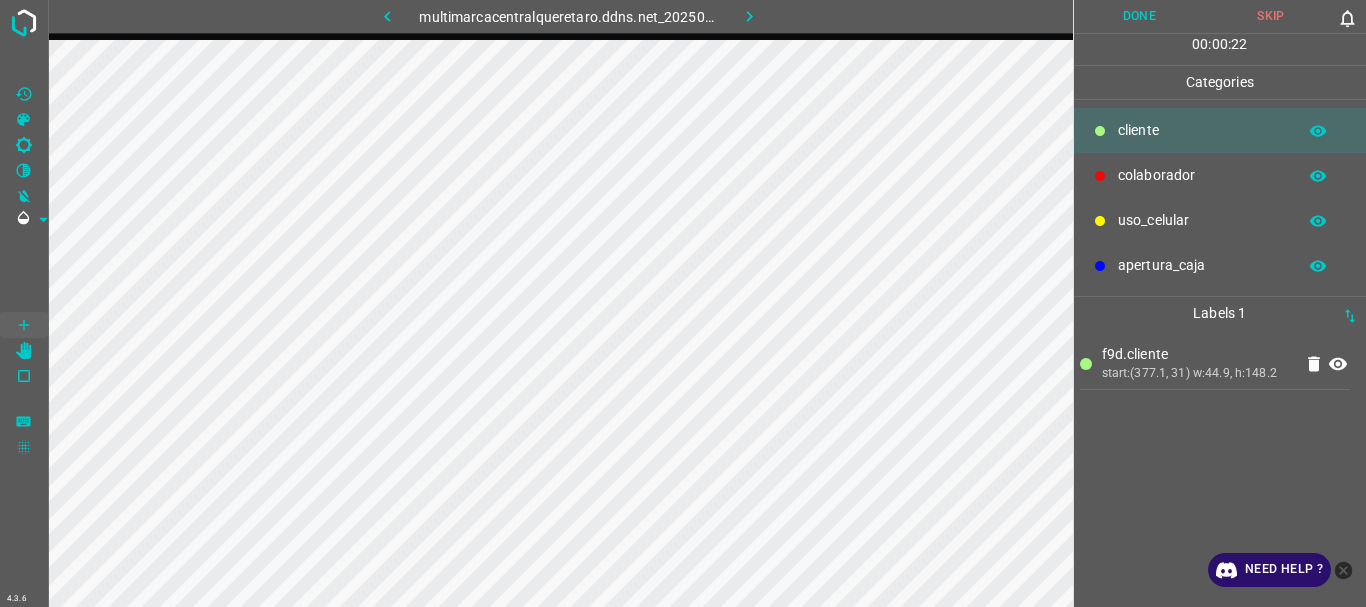 click on "uso_celular" at bounding box center (1202, 130) 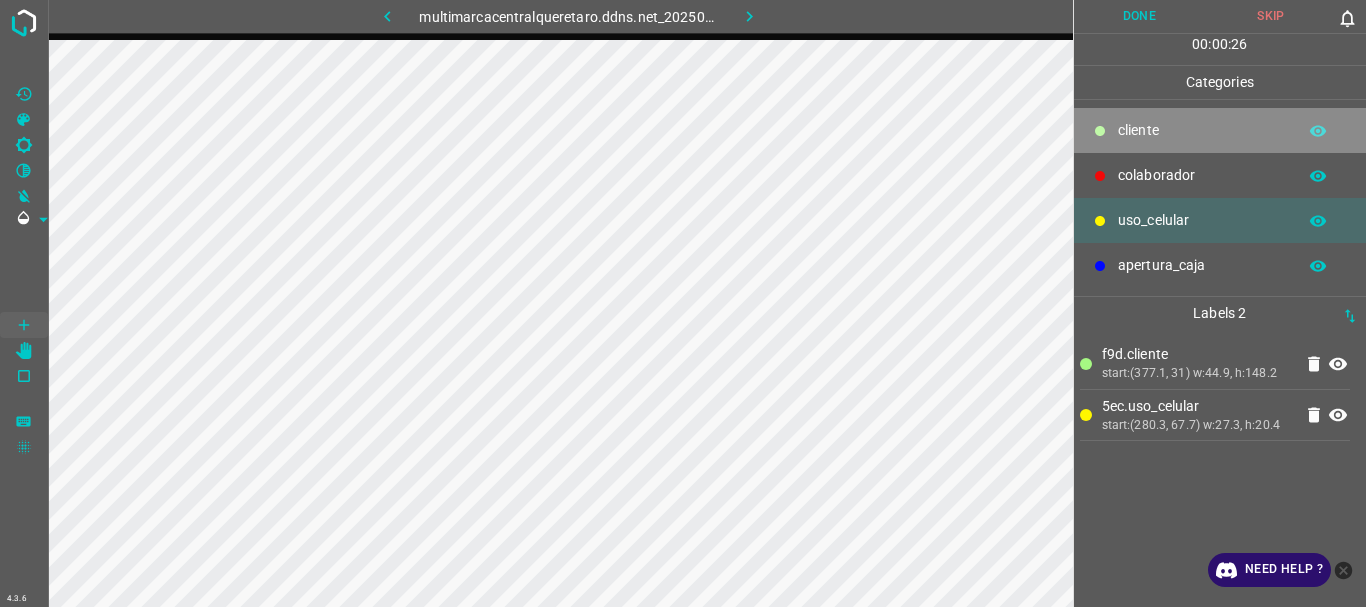 click on "​​cliente" at bounding box center [1202, 130] 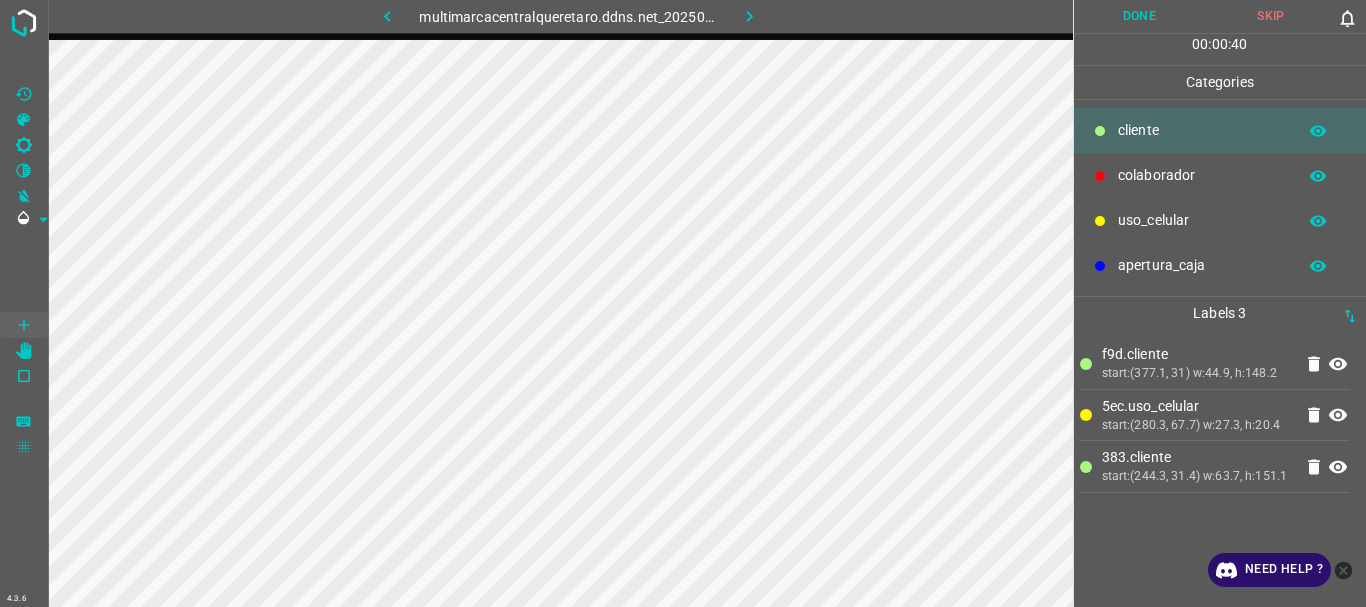 click on "uso_celular" at bounding box center (1202, 130) 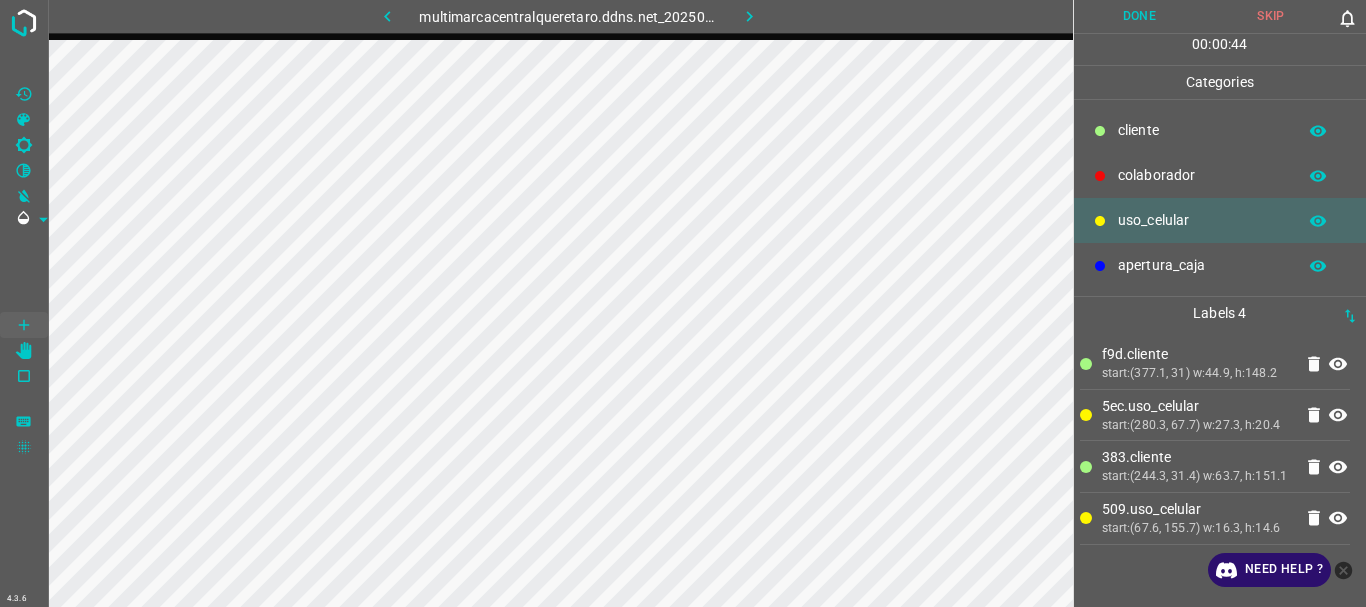 click on "​​cliente" at bounding box center [1202, 130] 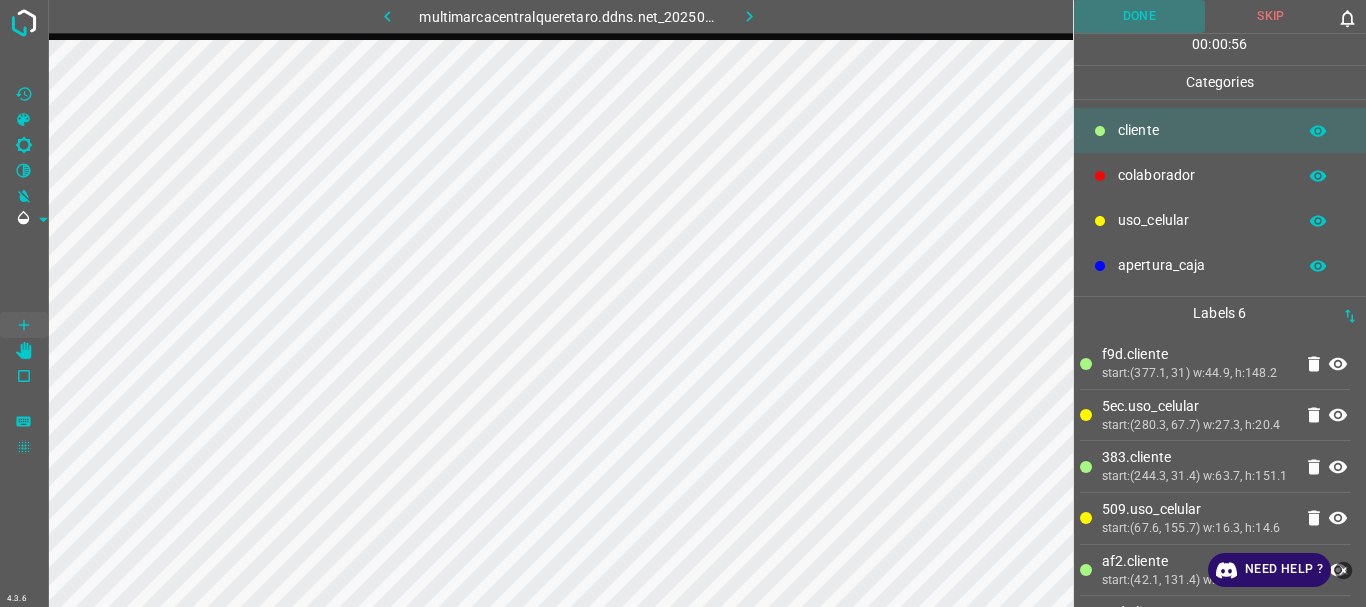 click on "Done" at bounding box center [1140, 16] 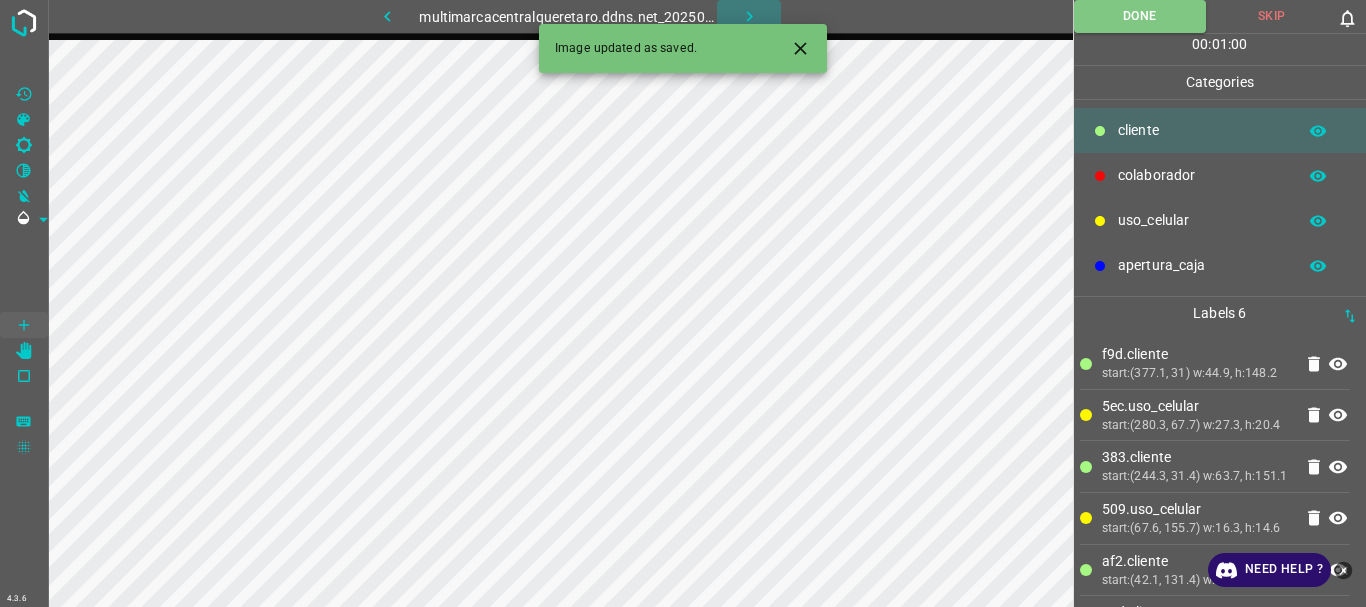 click at bounding box center [749, 16] 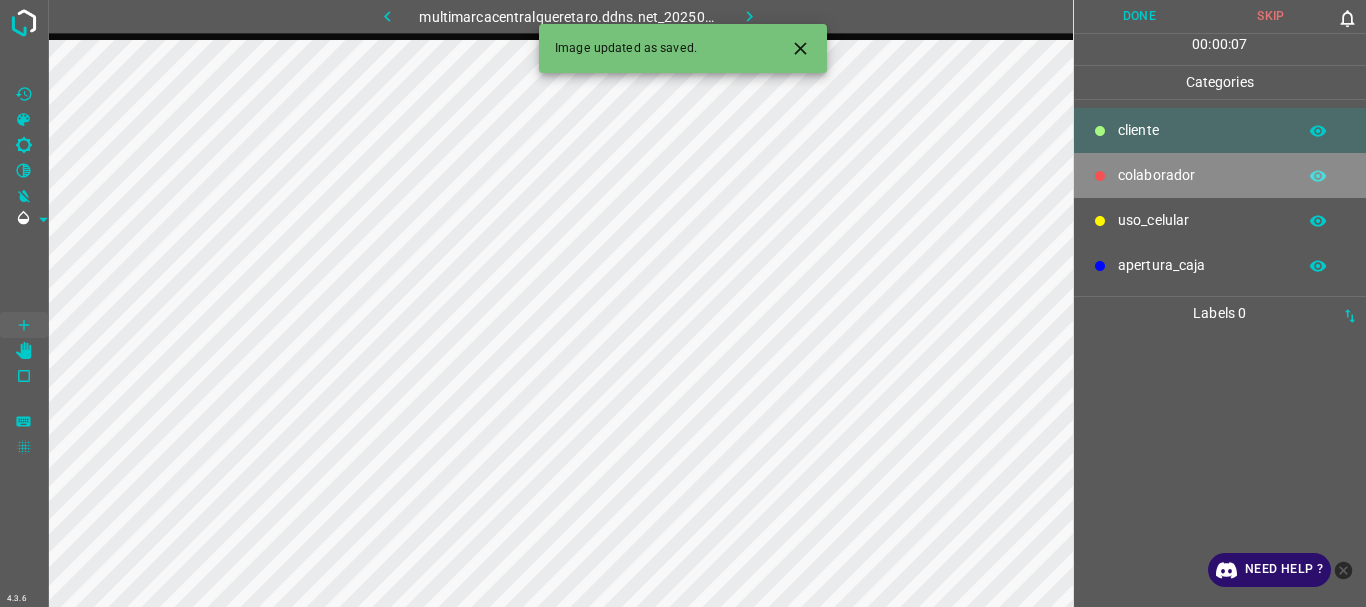 click on "colaborador" at bounding box center [1220, 175] 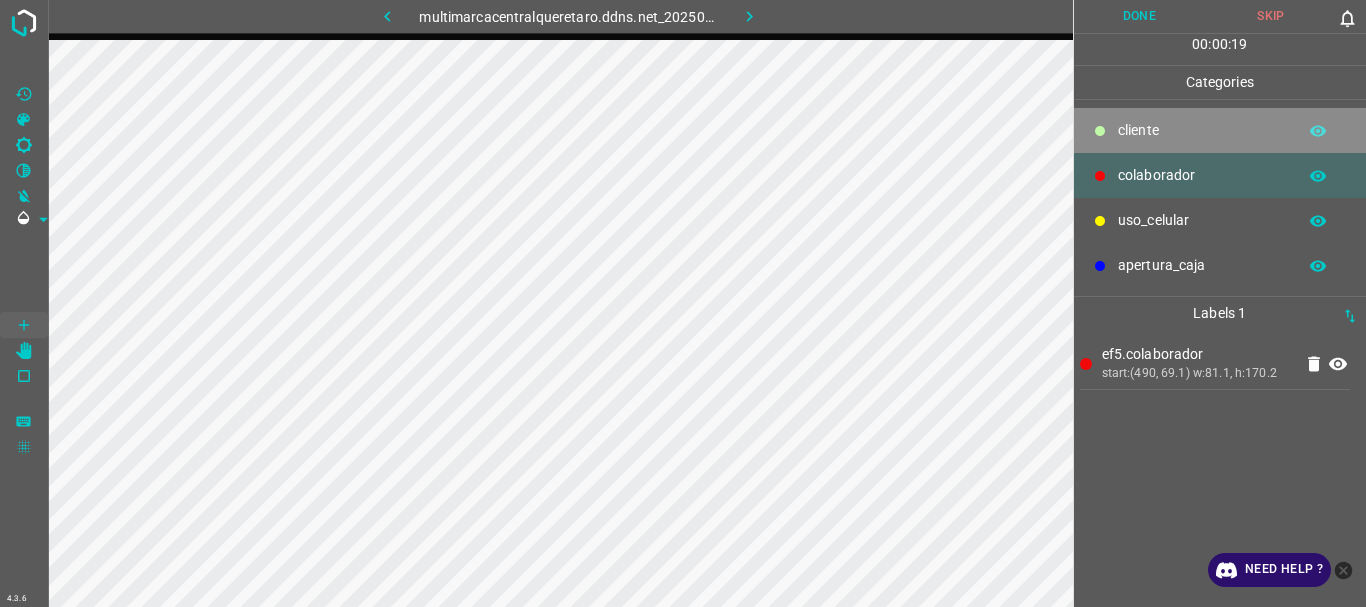 click on "​​cliente" at bounding box center (1202, 130) 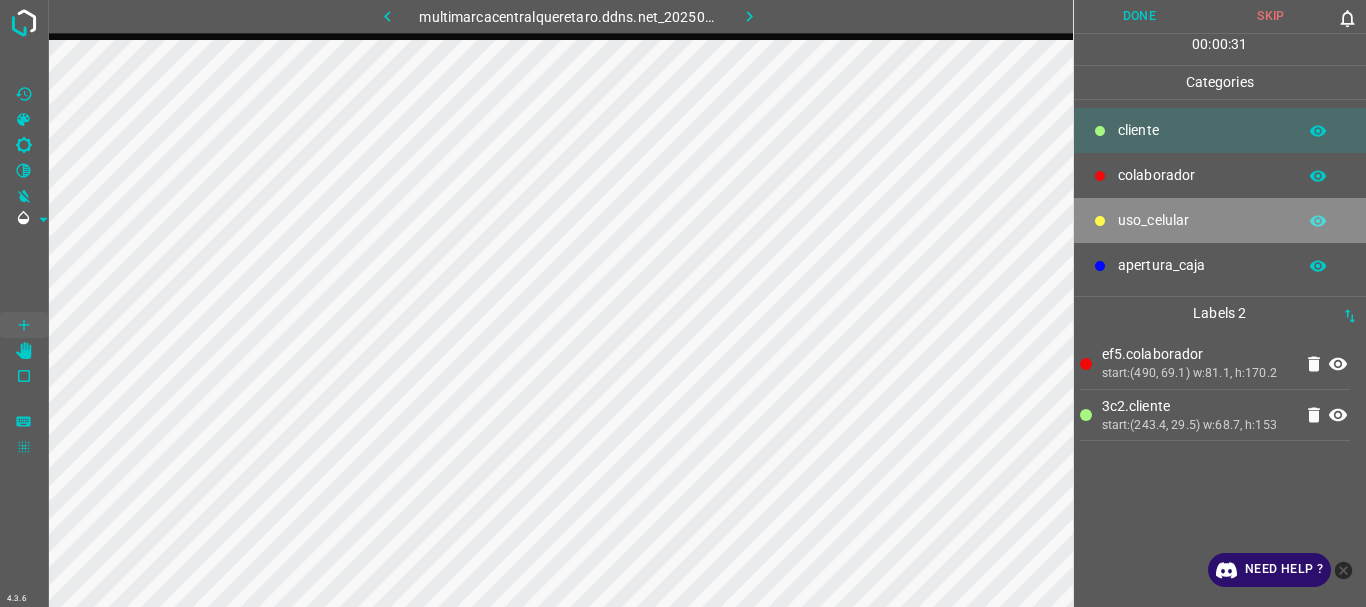 click on "uso_celular" at bounding box center (1220, 220) 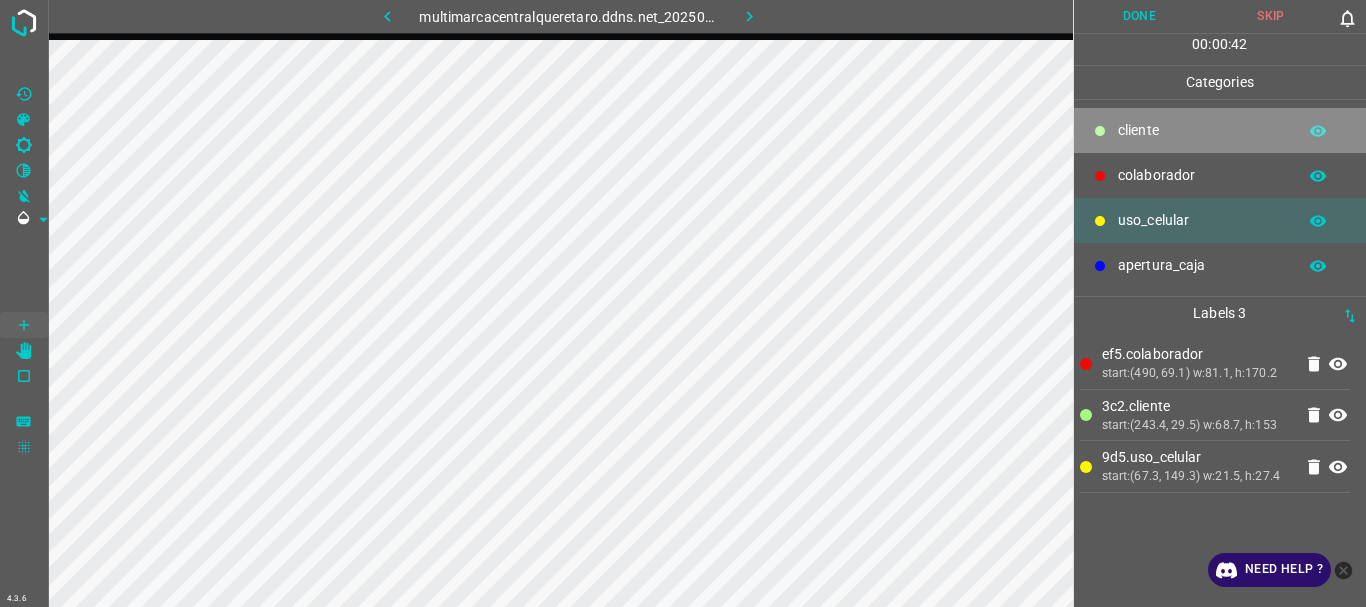 click on "​​cliente" at bounding box center (1202, 130) 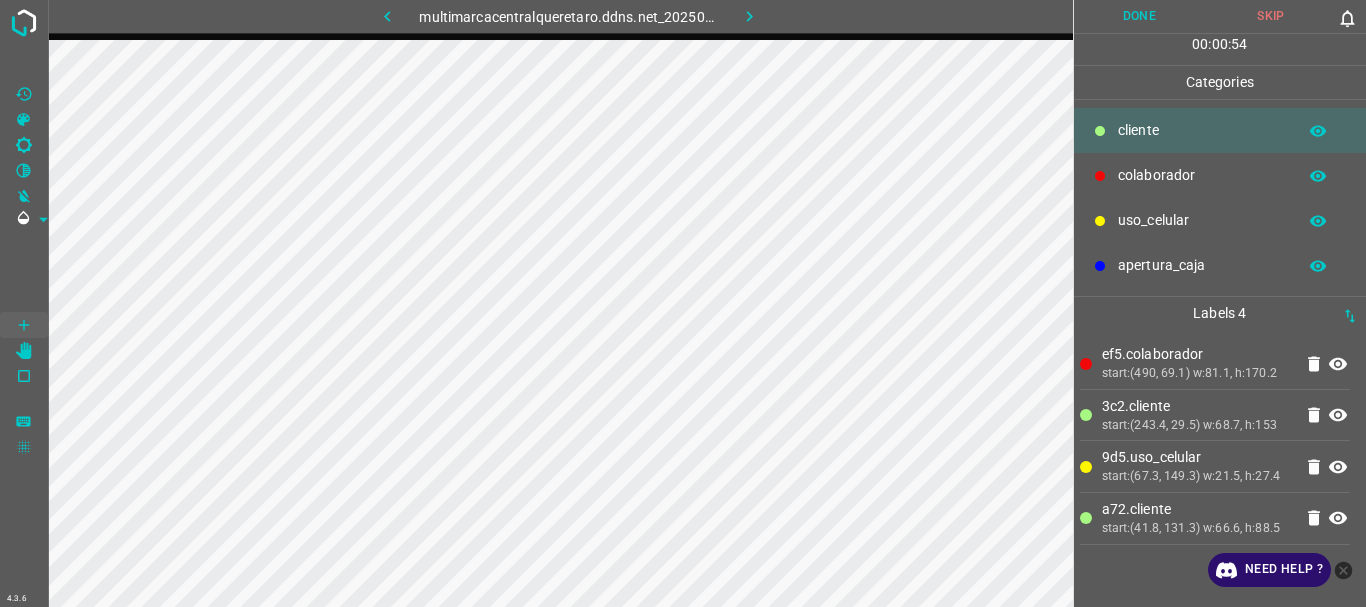 click on "Done" at bounding box center [1140, 16] 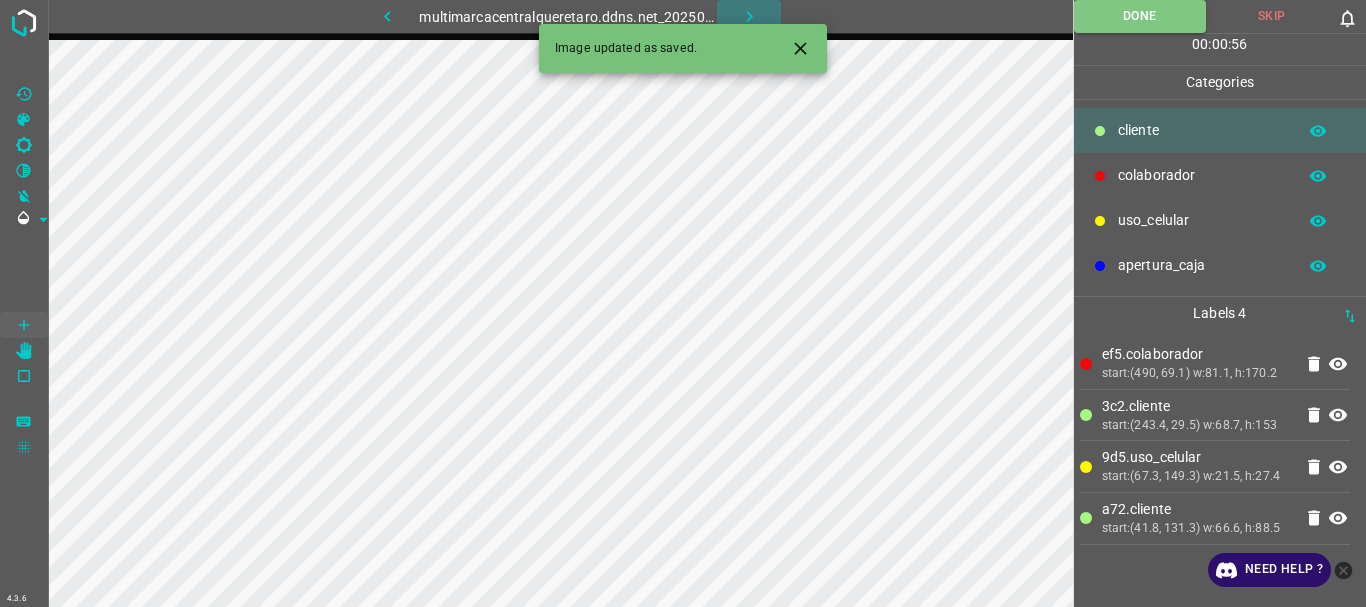 click at bounding box center (749, 16) 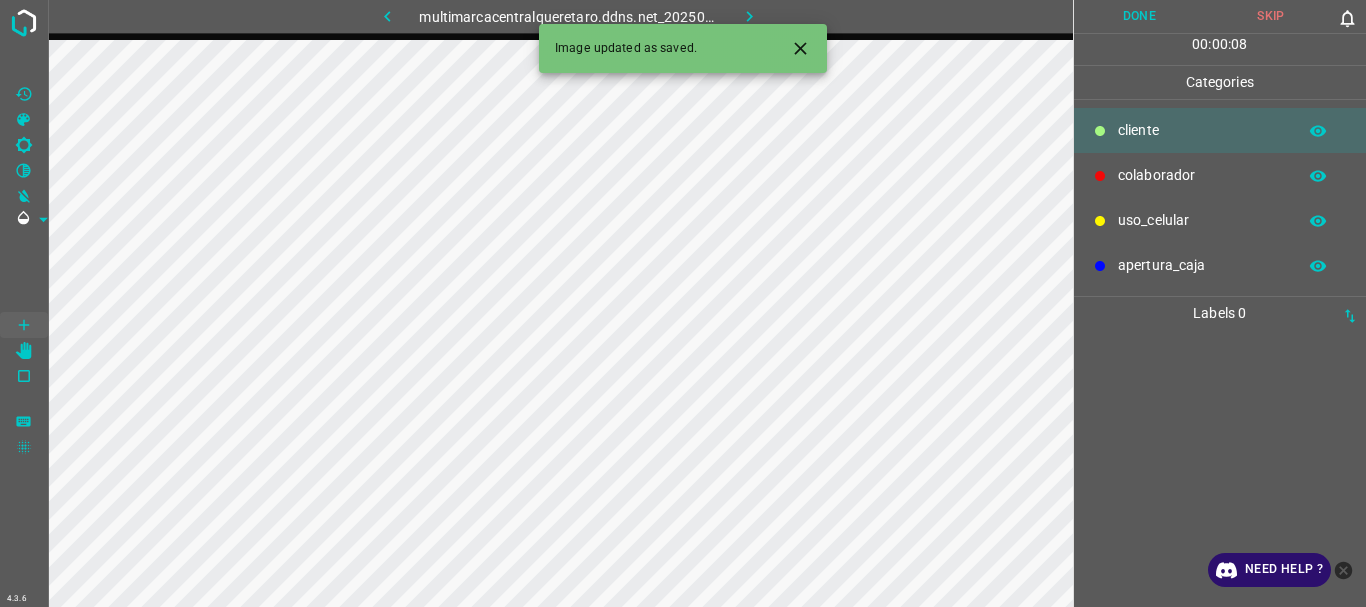 click on "uso_celular" at bounding box center [1202, 130] 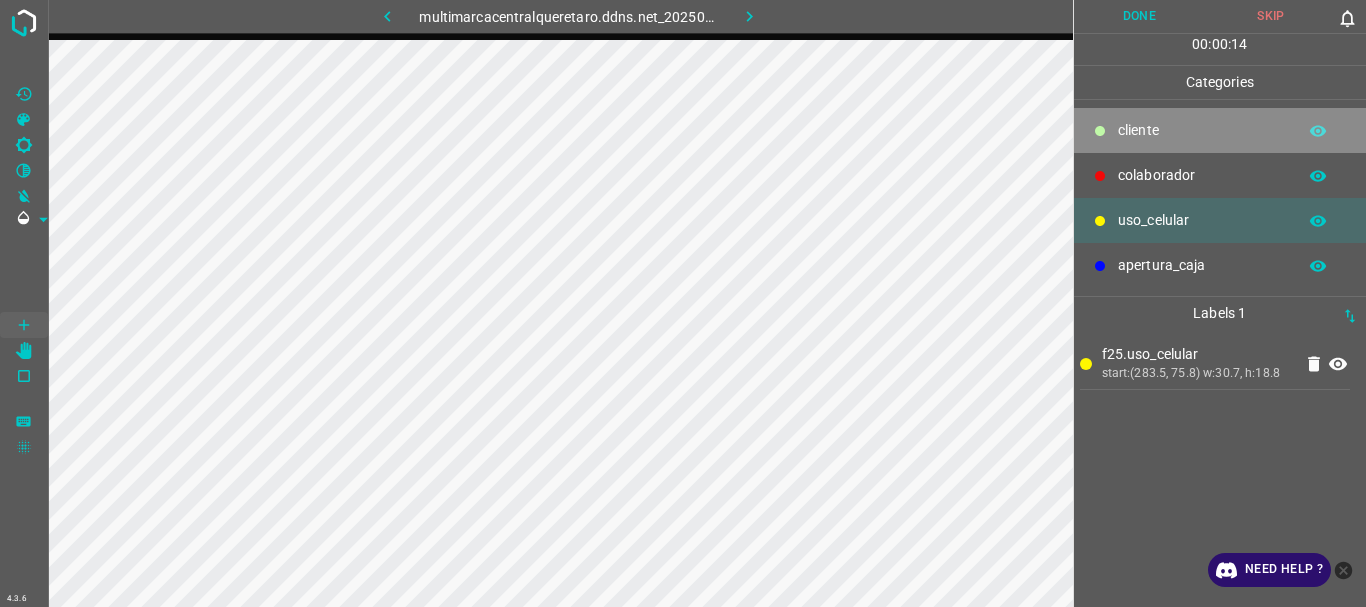 click on "​​cliente" at bounding box center (1202, 130) 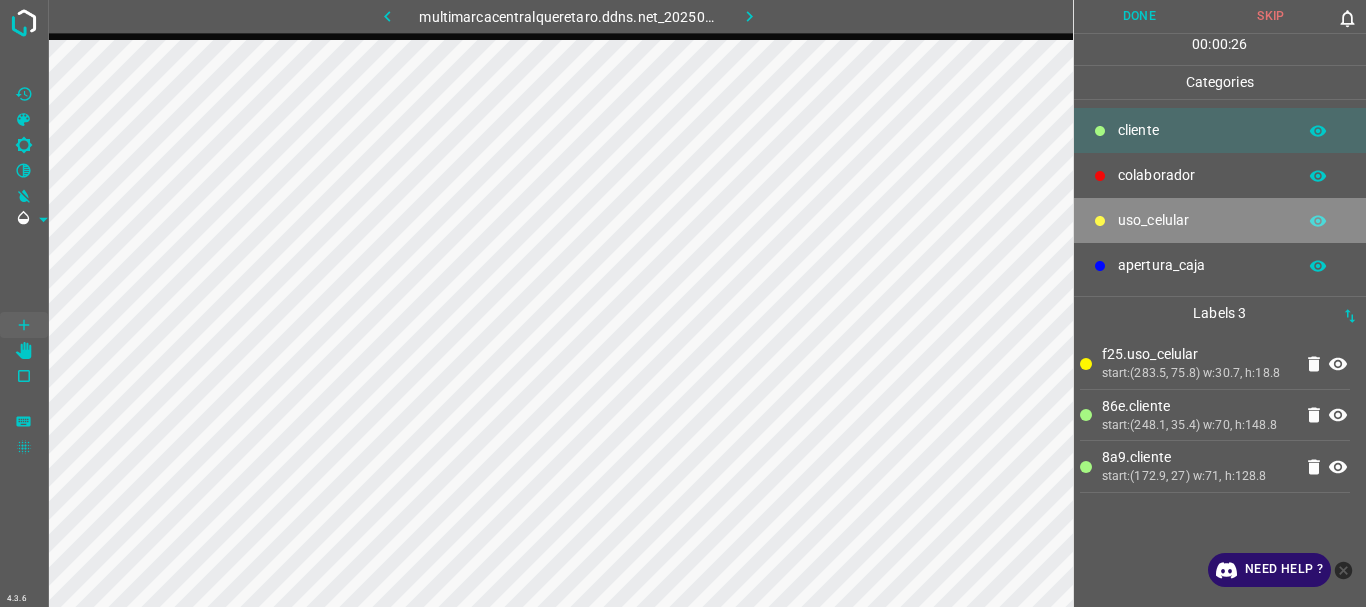 click on "uso_celular" at bounding box center [1220, 220] 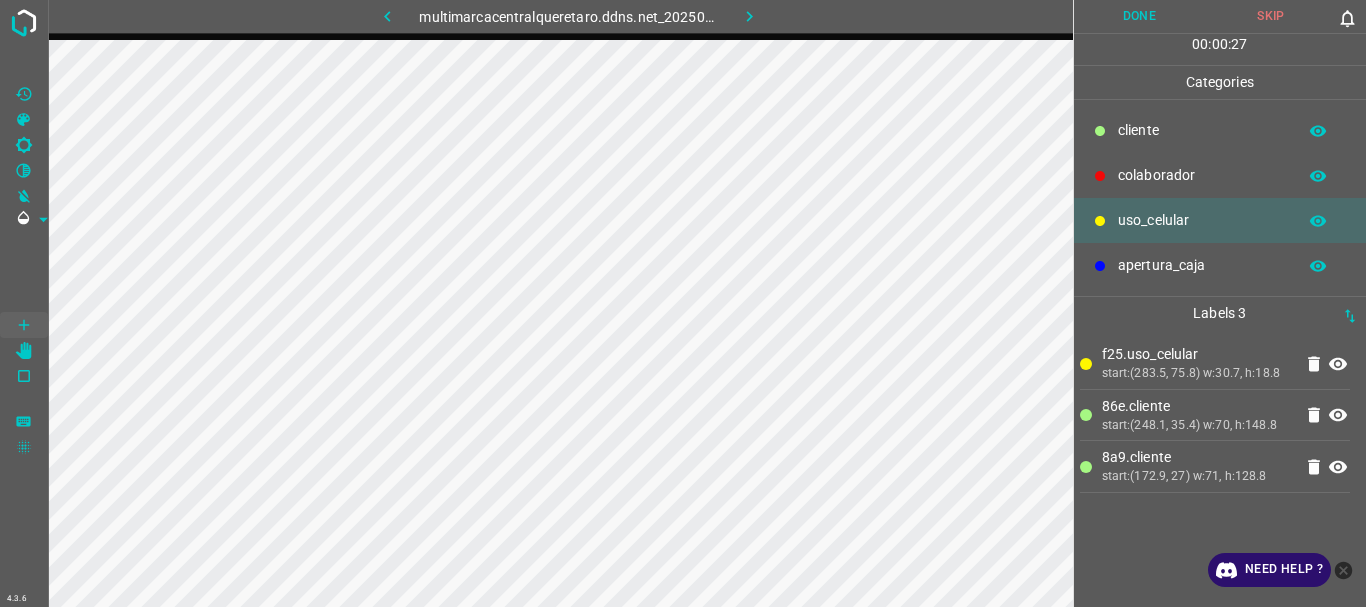 click on "uso_celular" at bounding box center (1202, 220) 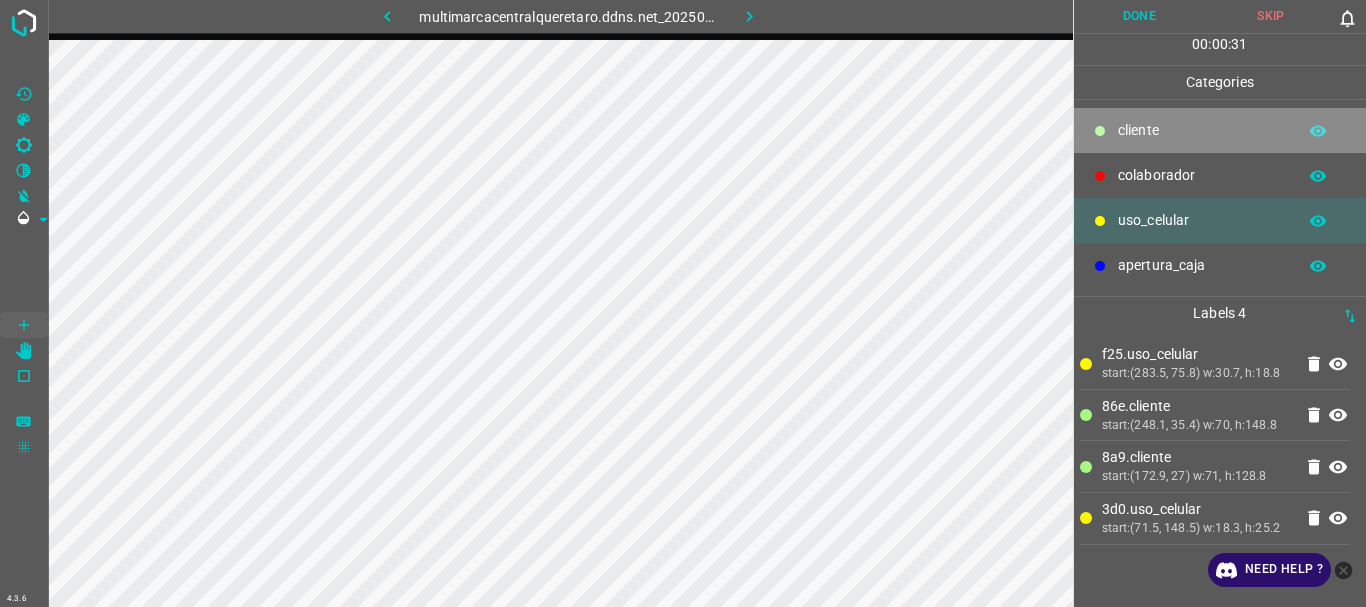 click on "​​cliente" at bounding box center [1202, 130] 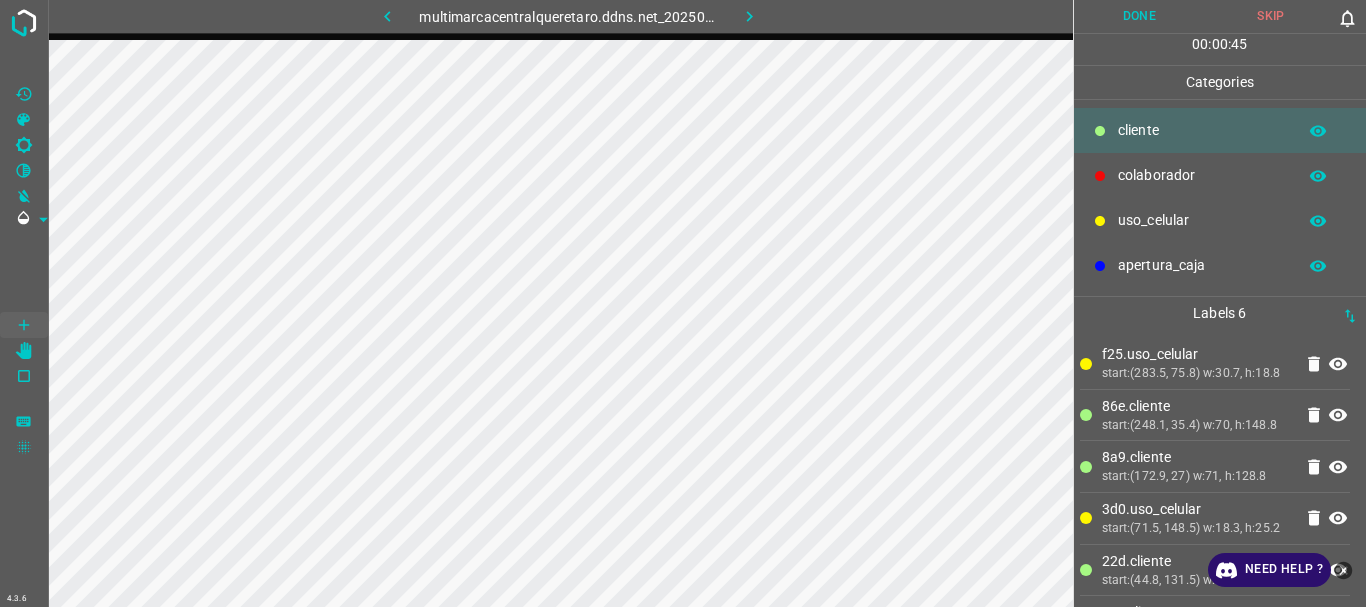 click on "Done" at bounding box center [1140, 16] 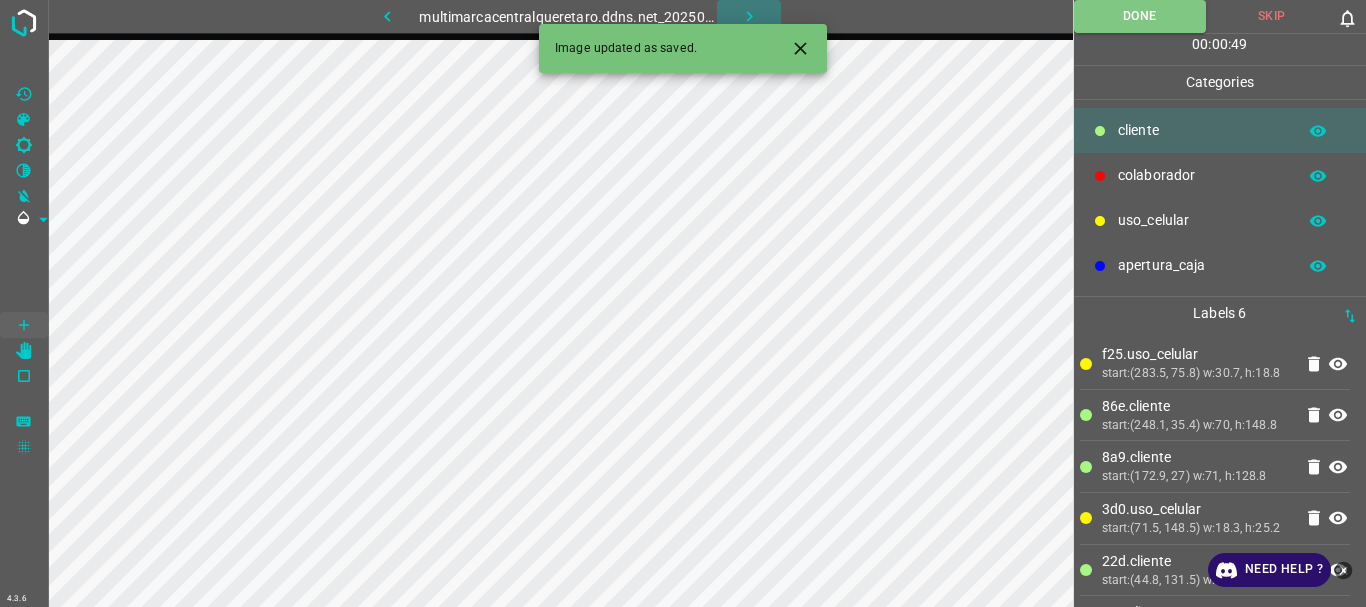 click at bounding box center (749, 16) 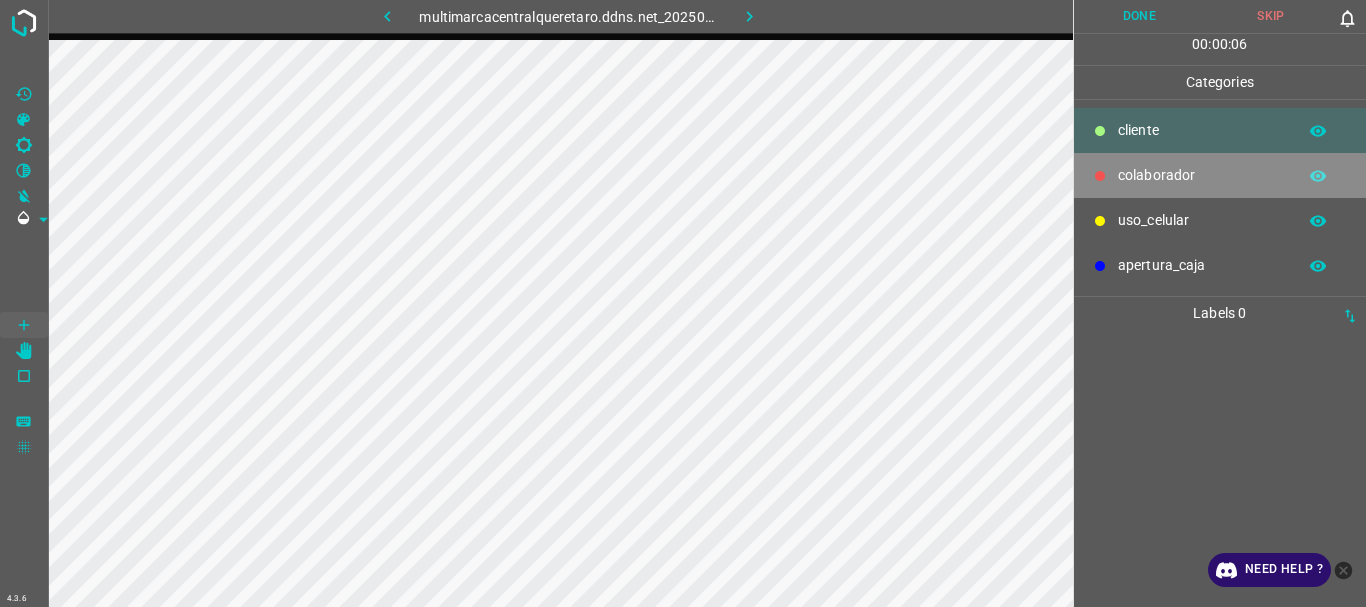 click on "colaborador" at bounding box center (1202, 130) 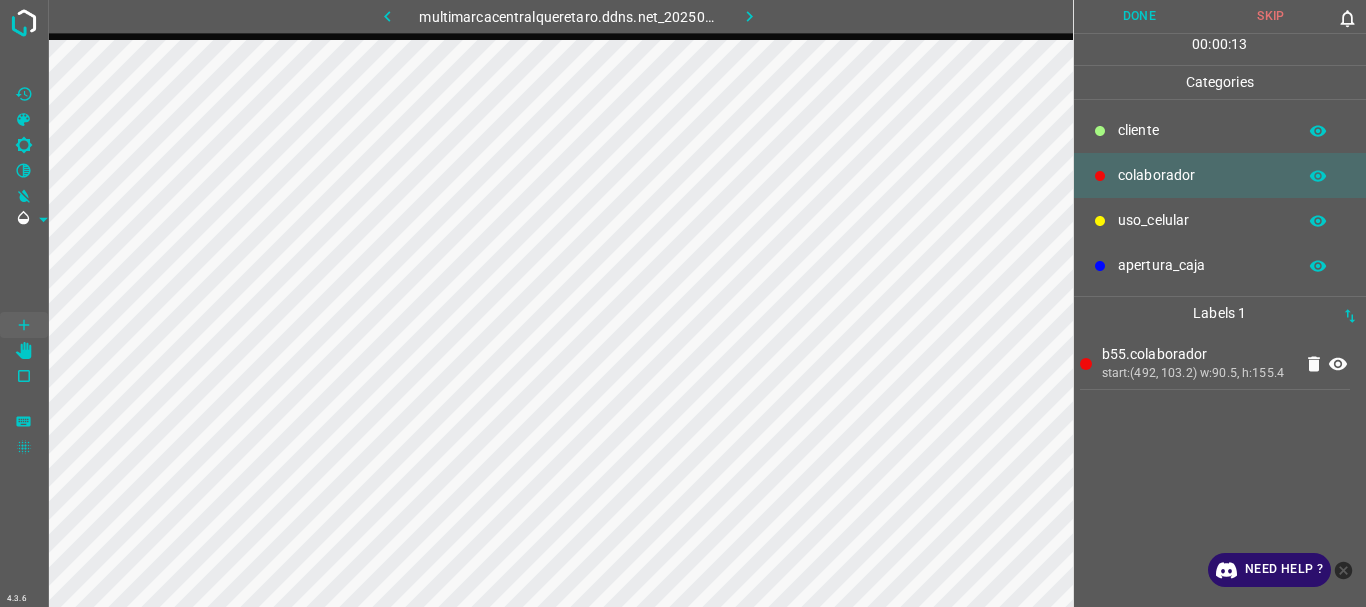 click on "​​cliente" at bounding box center [1202, 130] 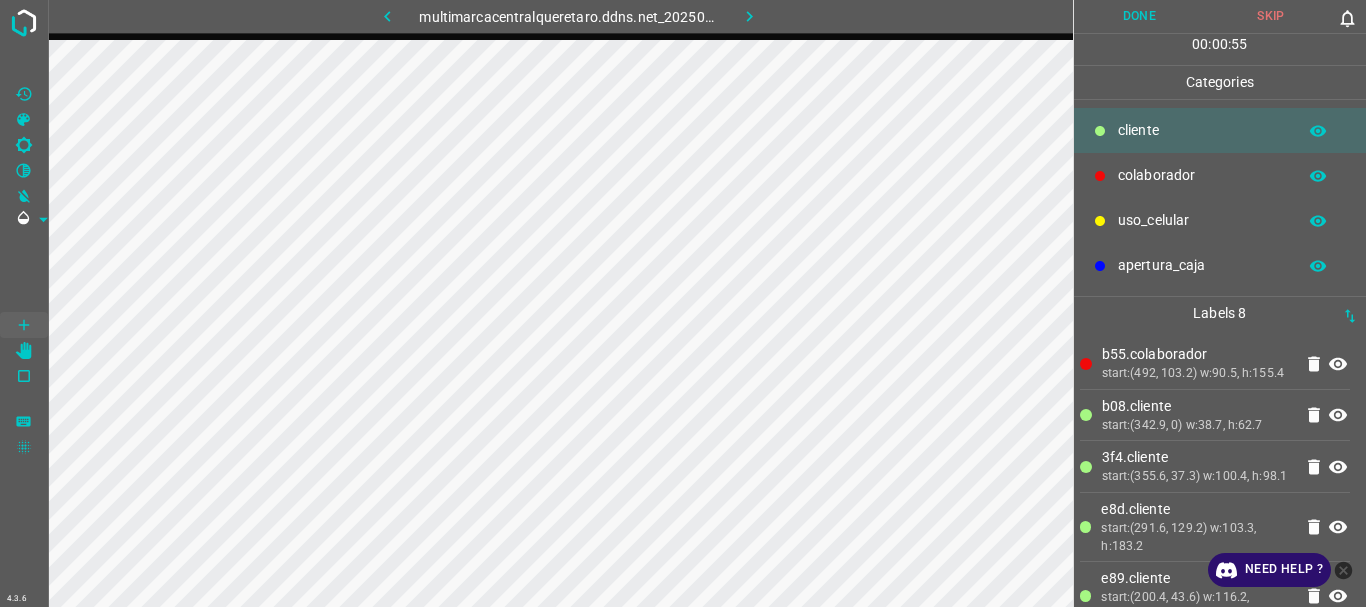 click on "uso_celular" at bounding box center [1202, 130] 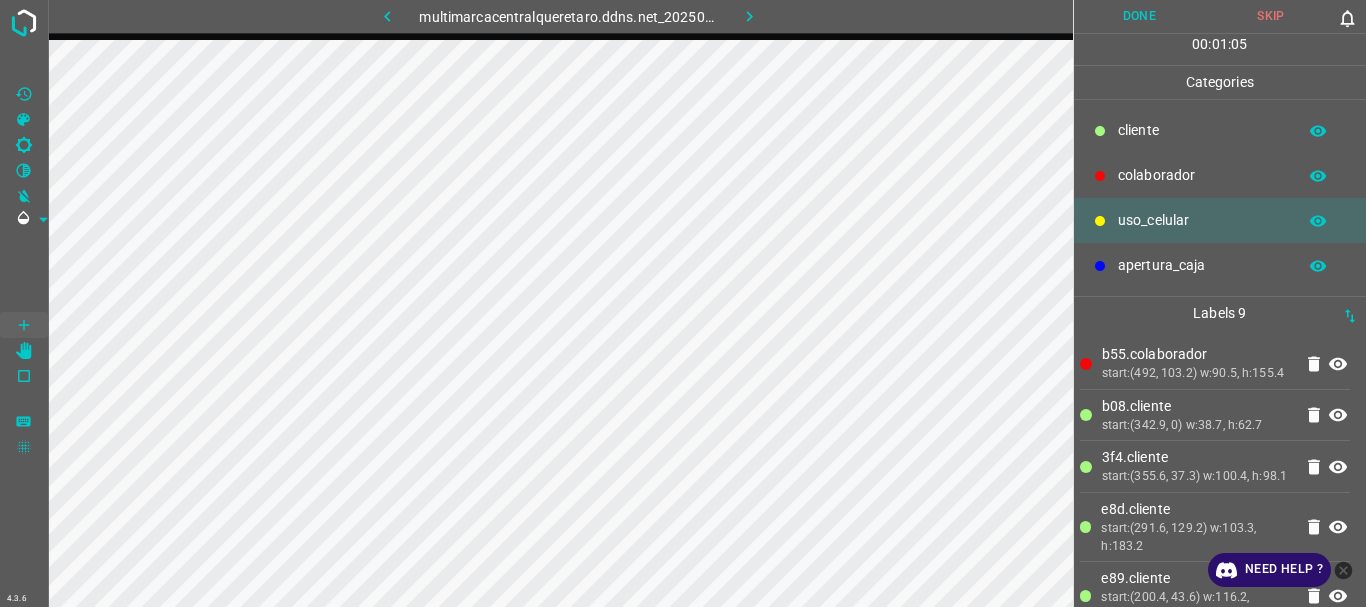 click on "Done" at bounding box center [1140, 16] 